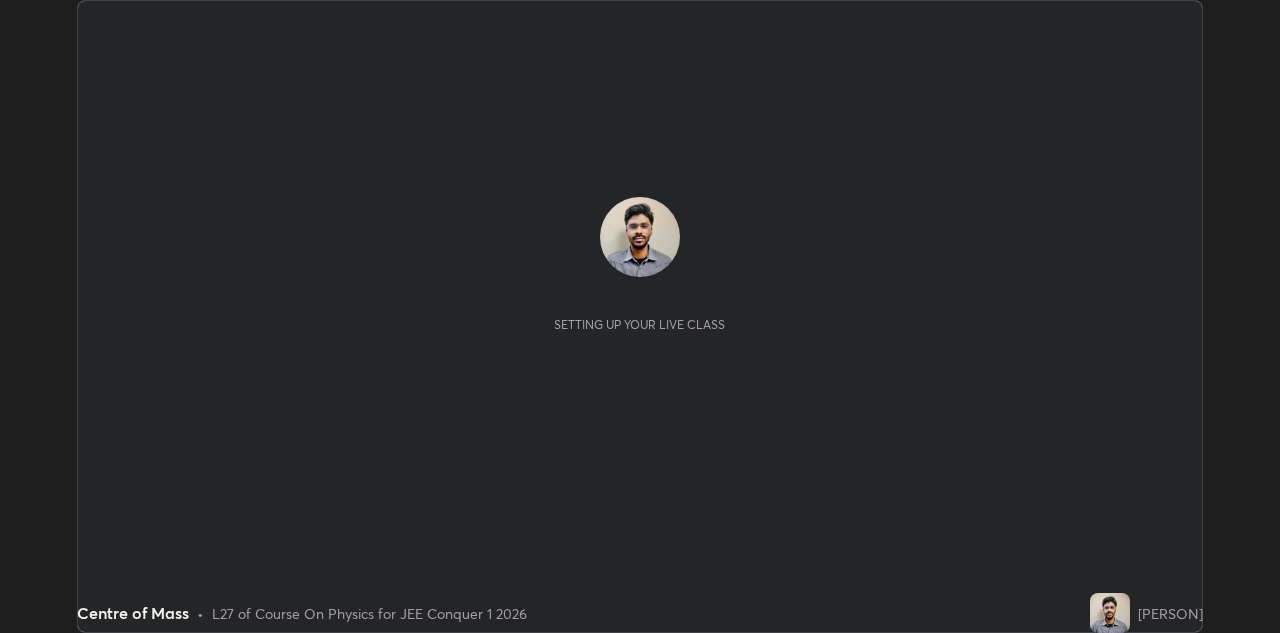 scroll, scrollTop: 0, scrollLeft: 0, axis: both 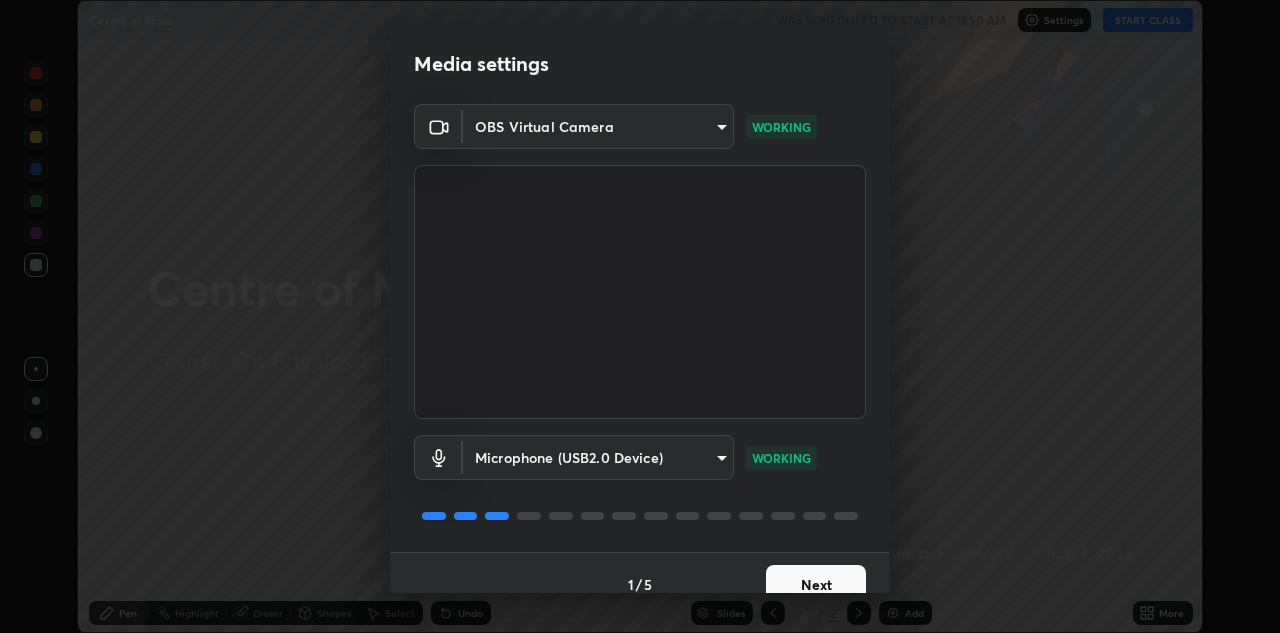 click on "Next" at bounding box center [816, 585] 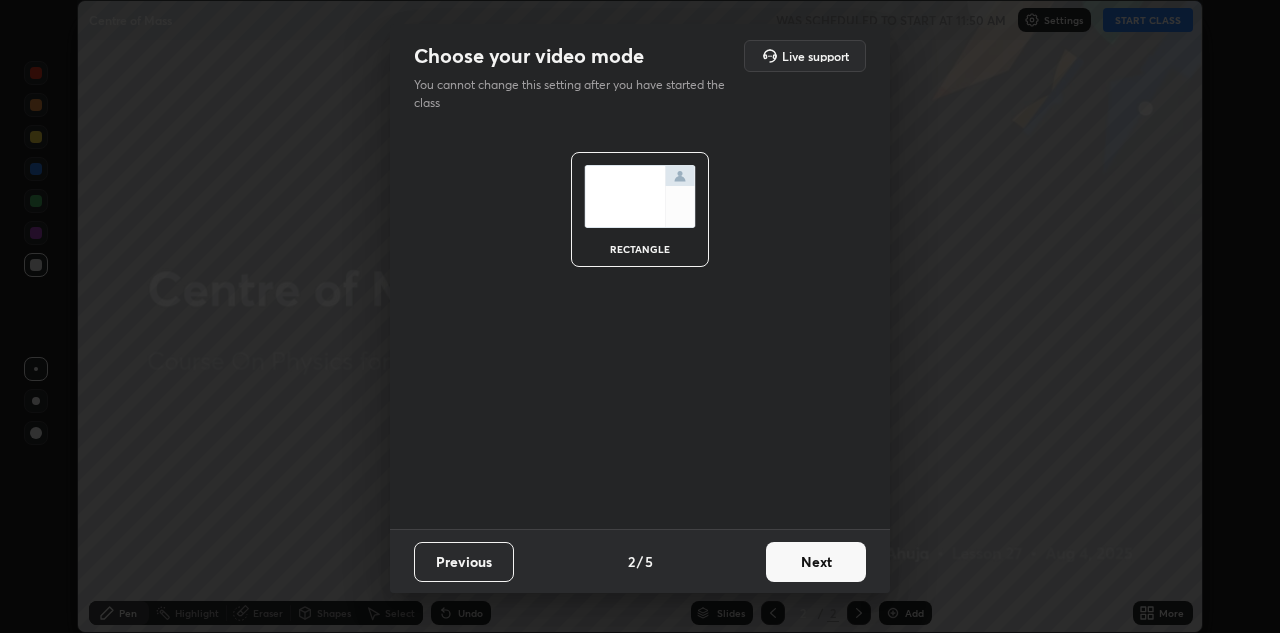 click on "Next" at bounding box center (816, 562) 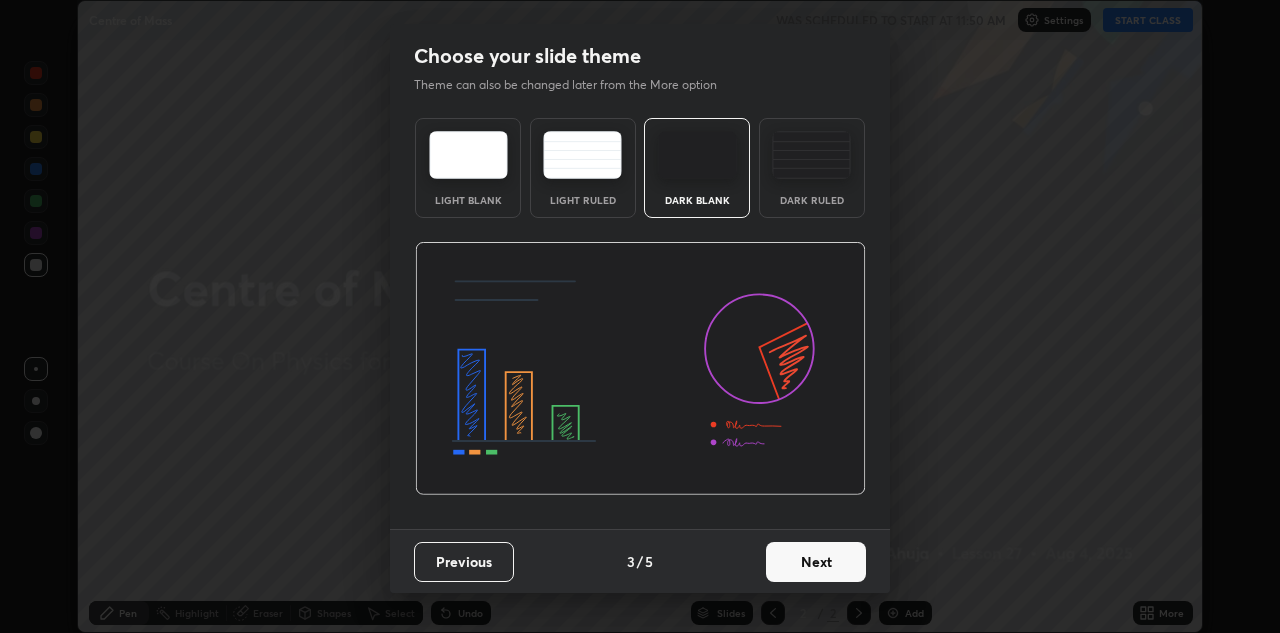 click on "Dark Ruled" at bounding box center [812, 200] 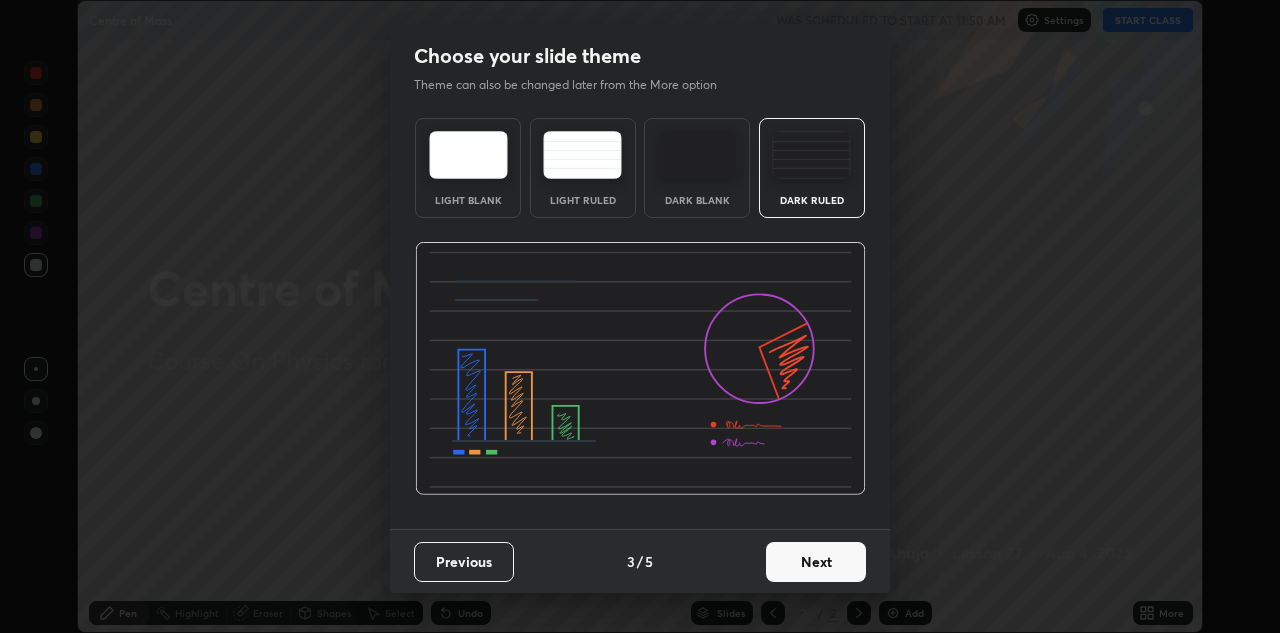 click on "Next" at bounding box center (816, 562) 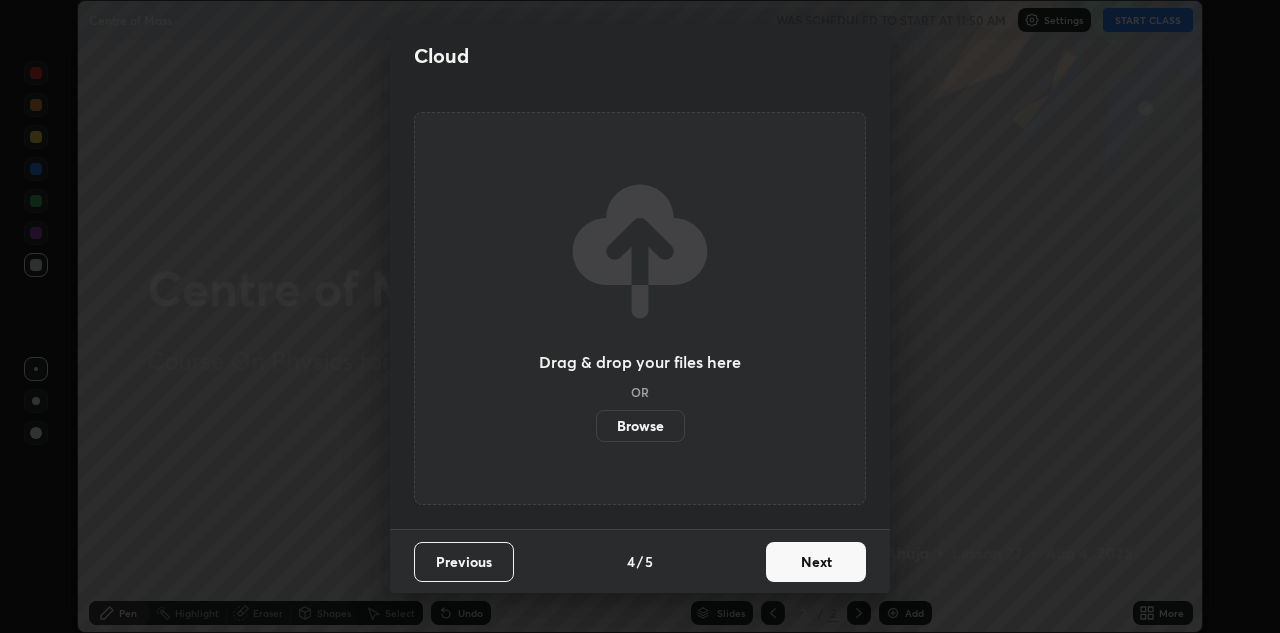 click on "Browse" at bounding box center [640, 426] 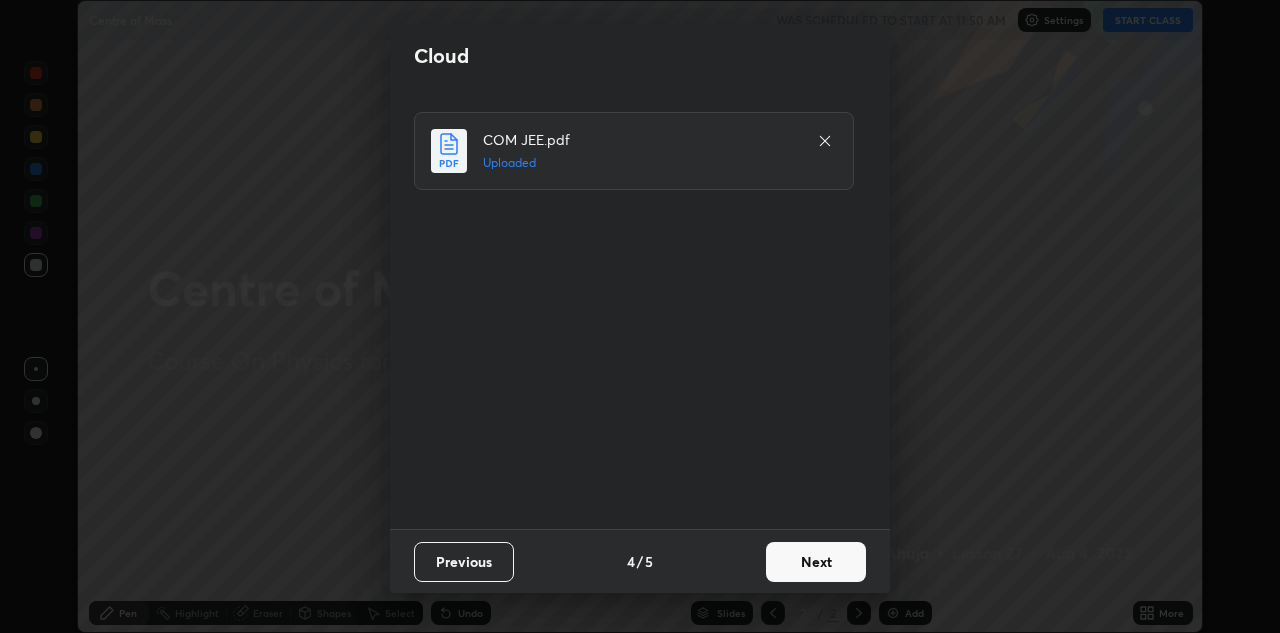 click on "Next" at bounding box center [816, 562] 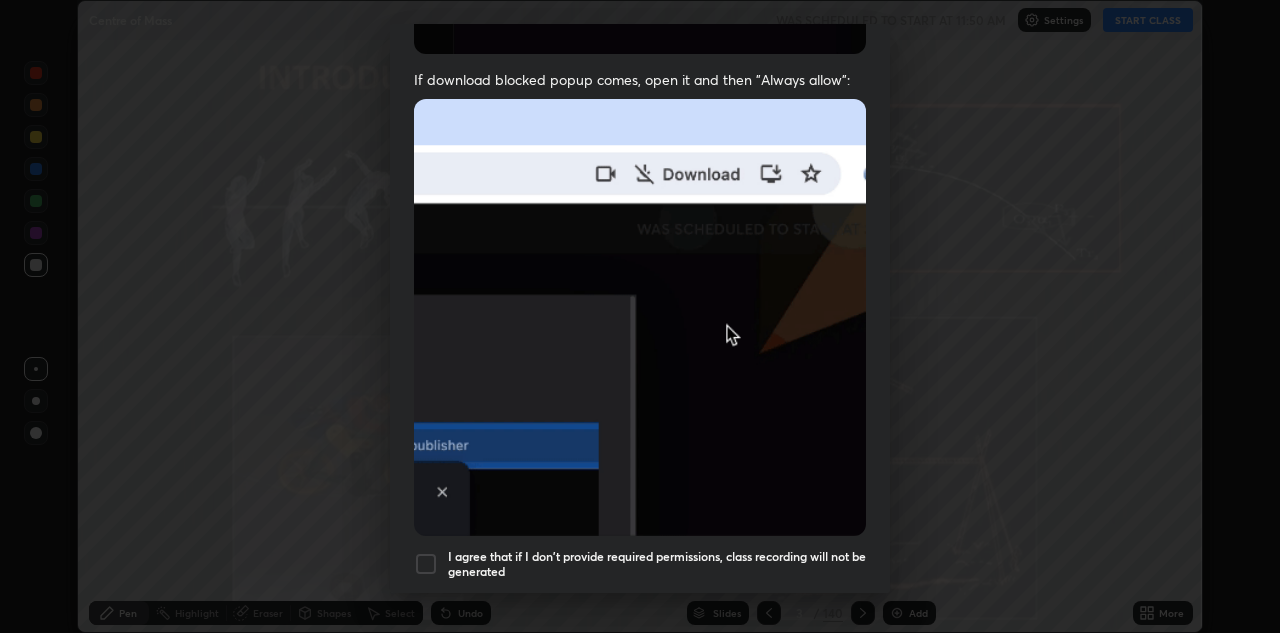 click on "I agree that if I don't provide required permissions, class recording will not be generated" at bounding box center [657, 564] 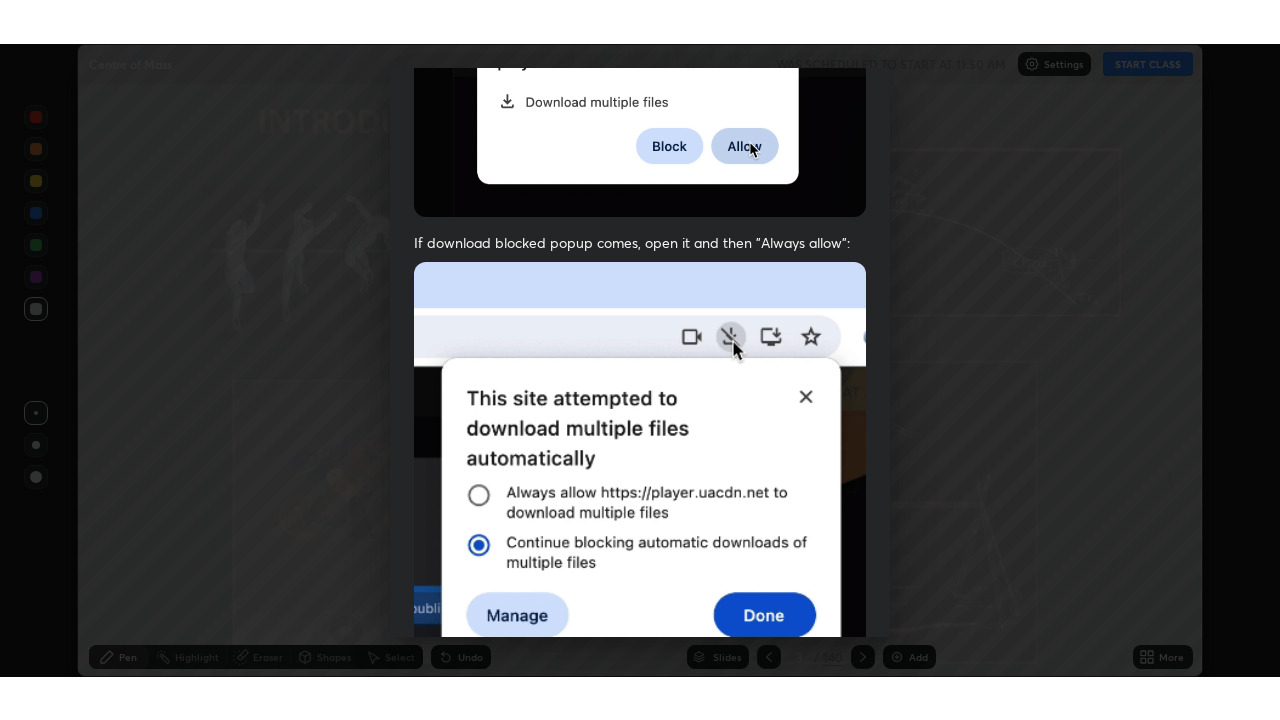 scroll, scrollTop: 431, scrollLeft: 0, axis: vertical 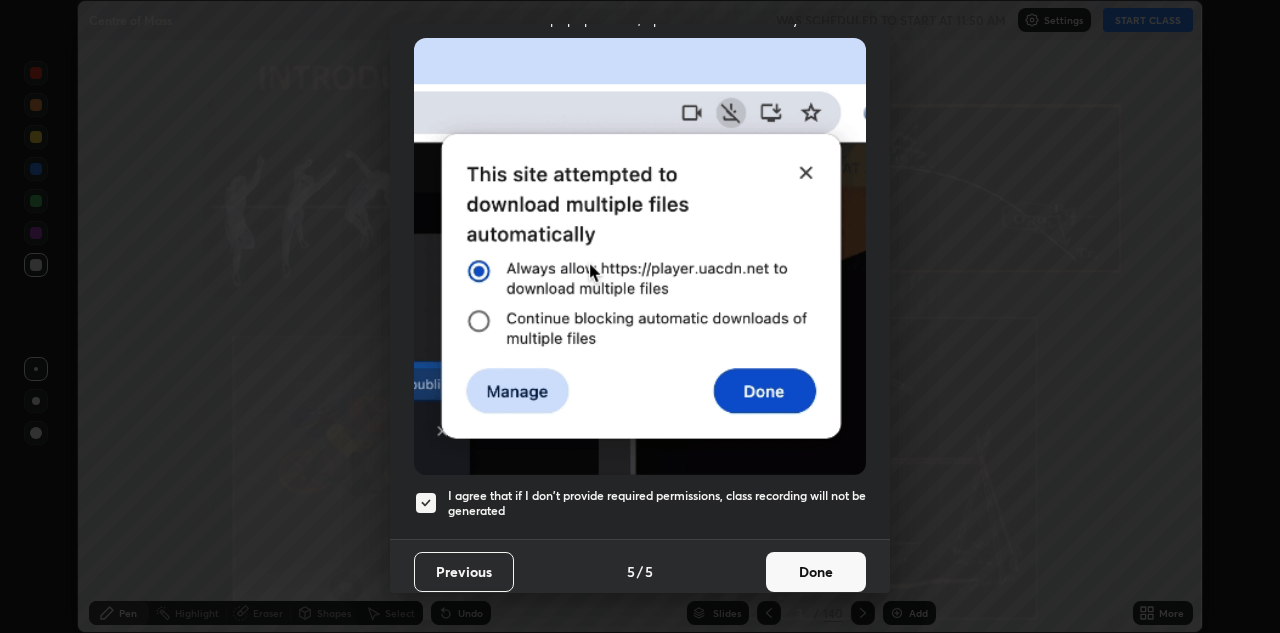 click on "Done" at bounding box center (816, 572) 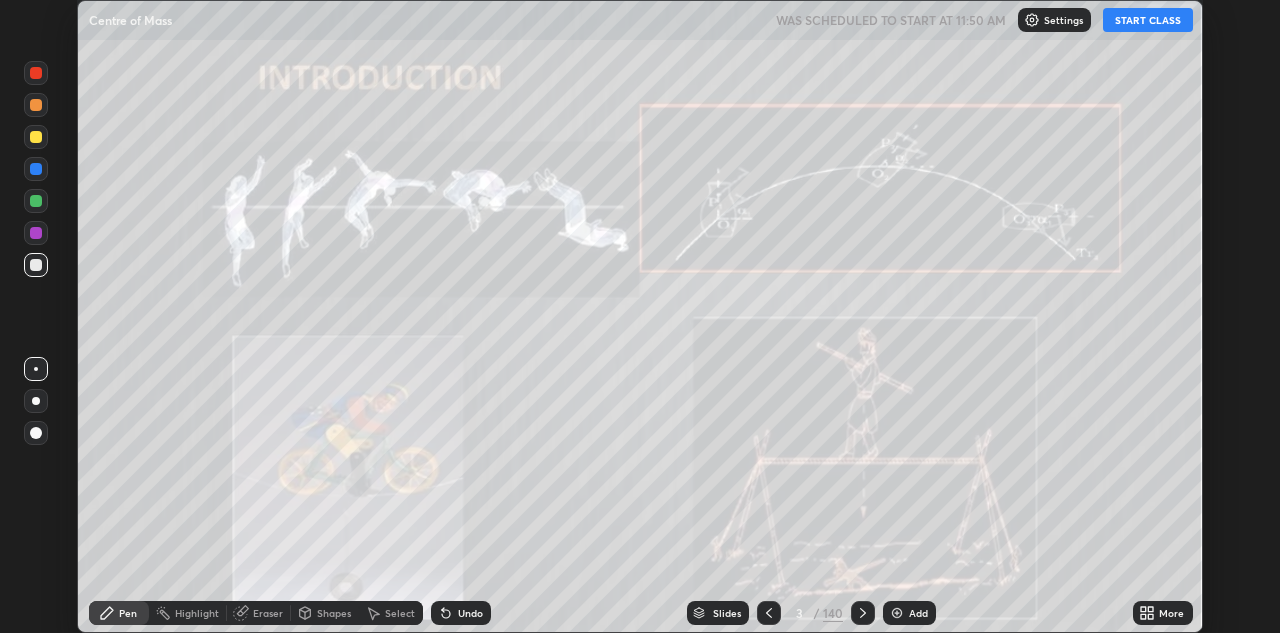 click on "START CLASS" at bounding box center (1148, 20) 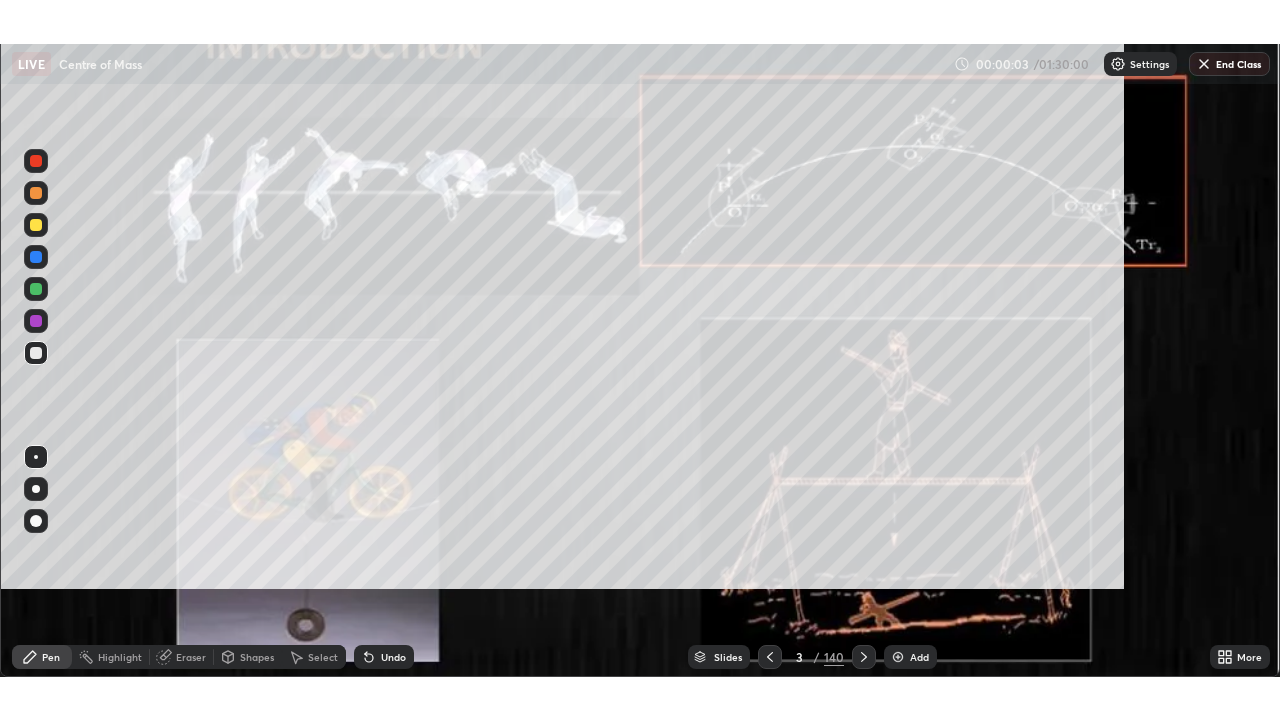 scroll, scrollTop: 99280, scrollLeft: 98720, axis: both 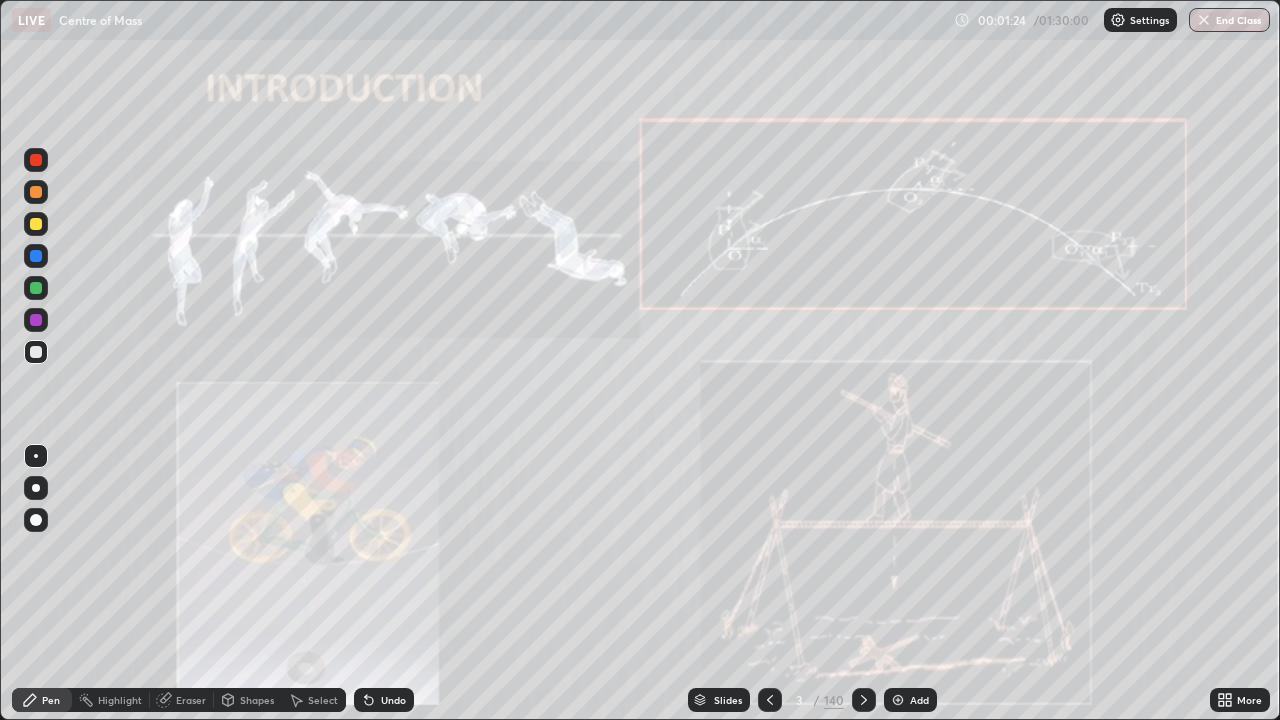click 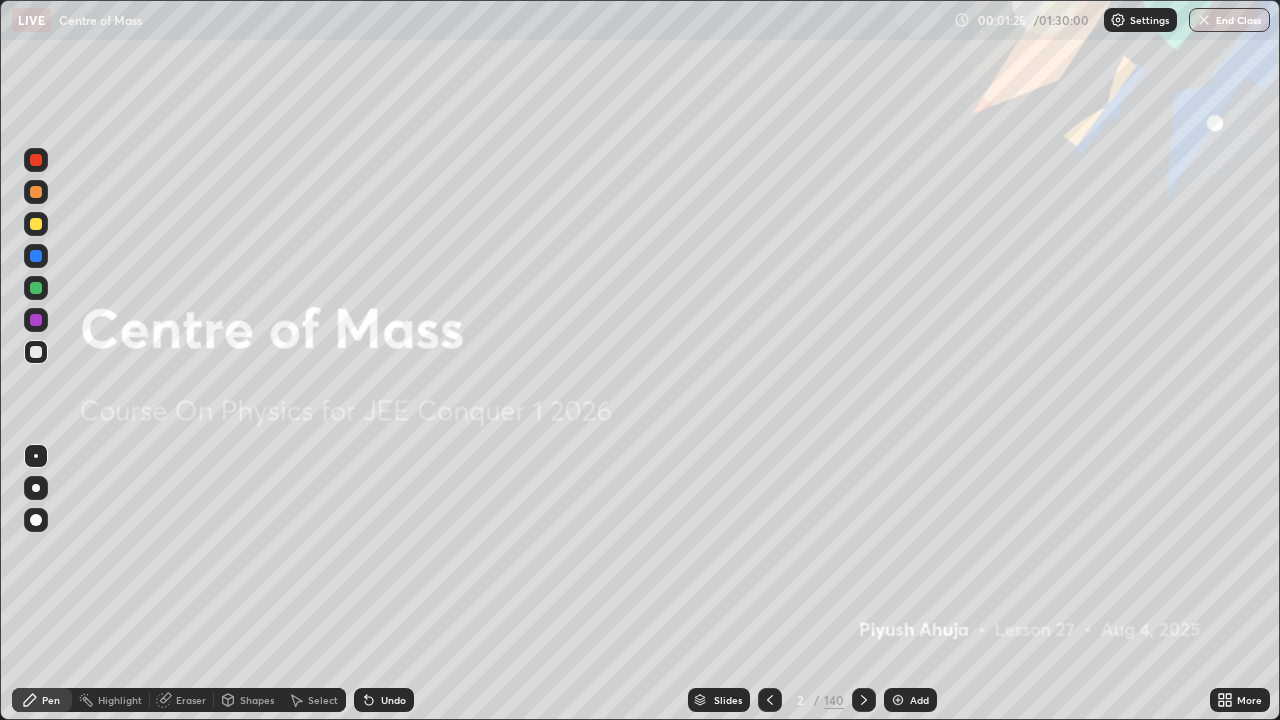 click on "Add" at bounding box center [919, 700] 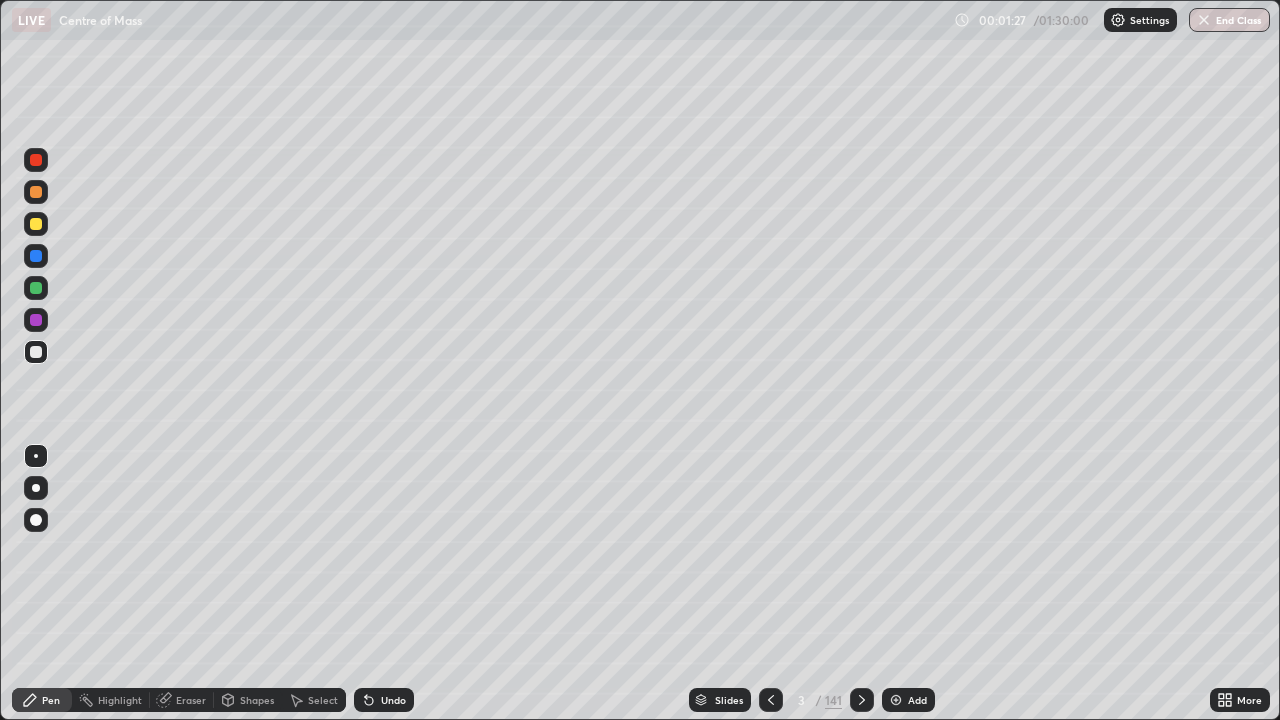 click on "Shapes" at bounding box center (248, 700) 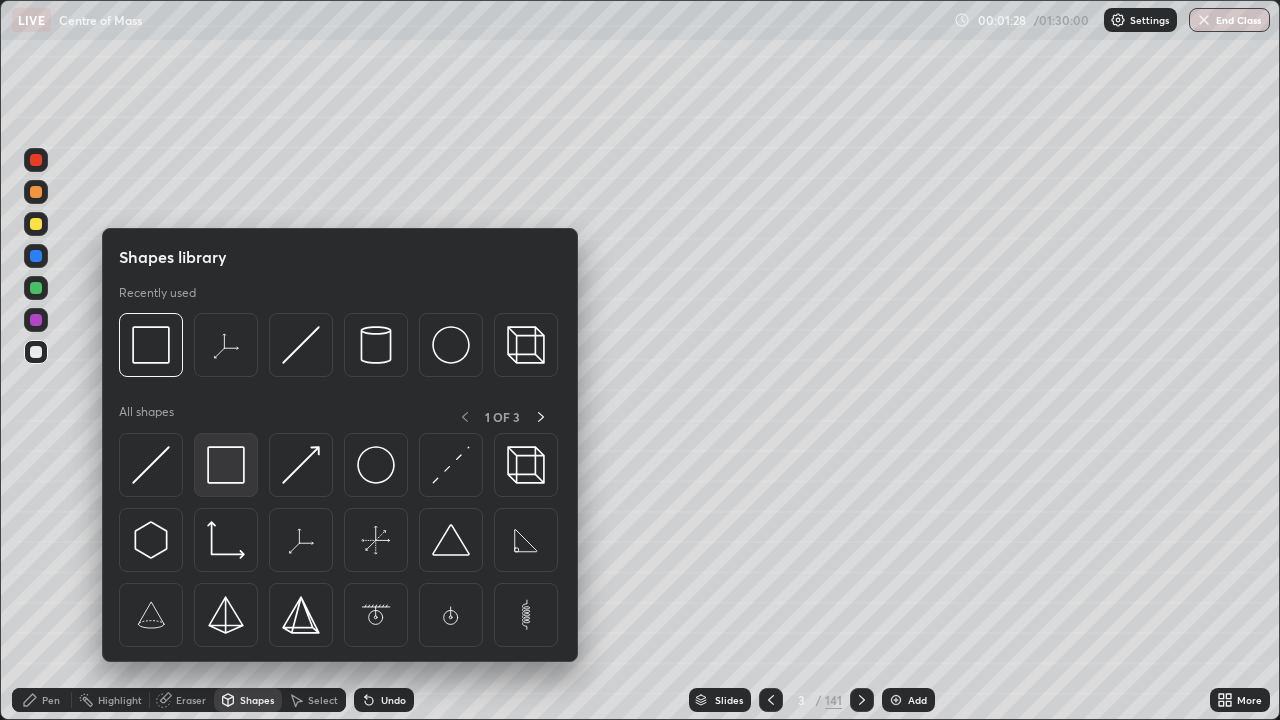 click at bounding box center [226, 465] 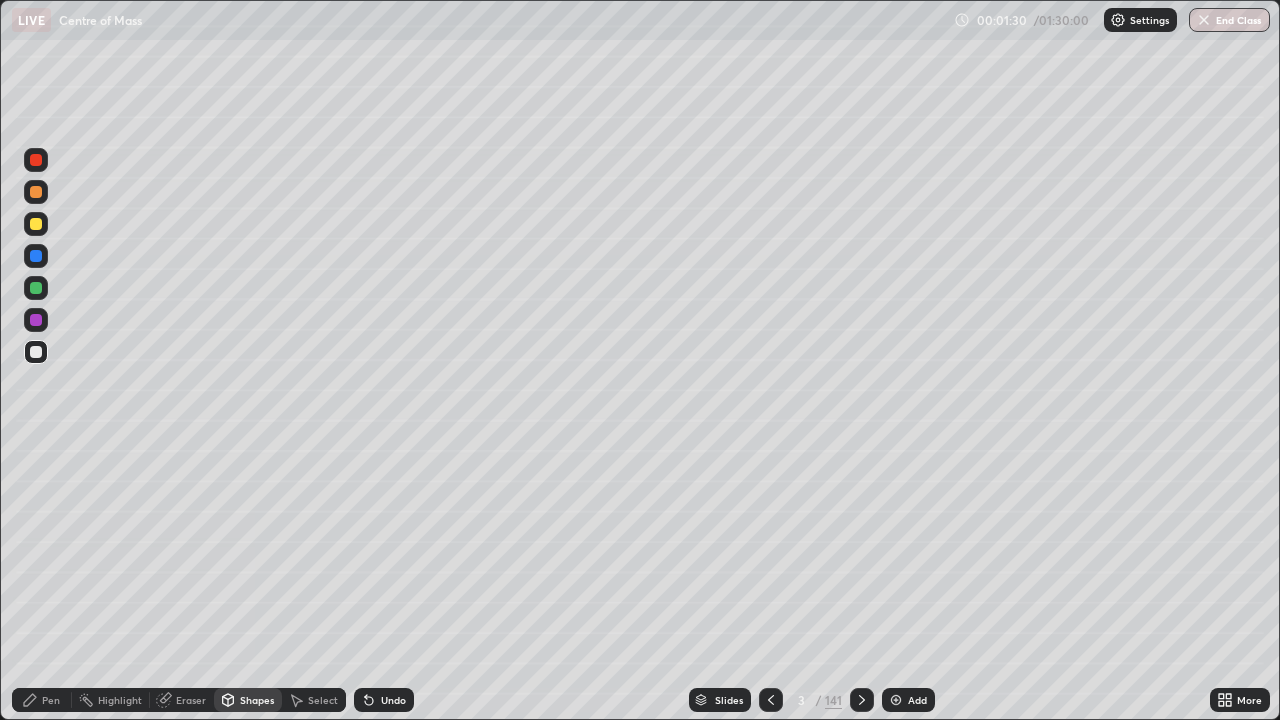 click on "Shapes" at bounding box center (248, 700) 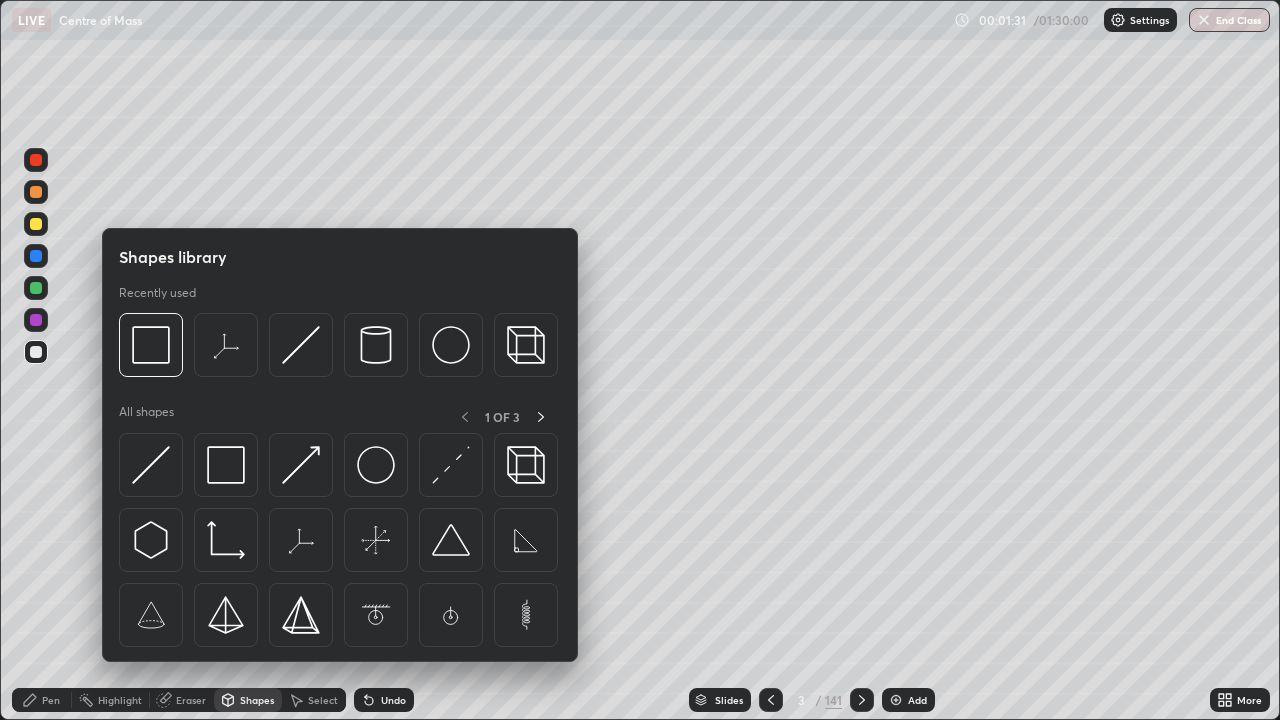 click at bounding box center (36, 288) 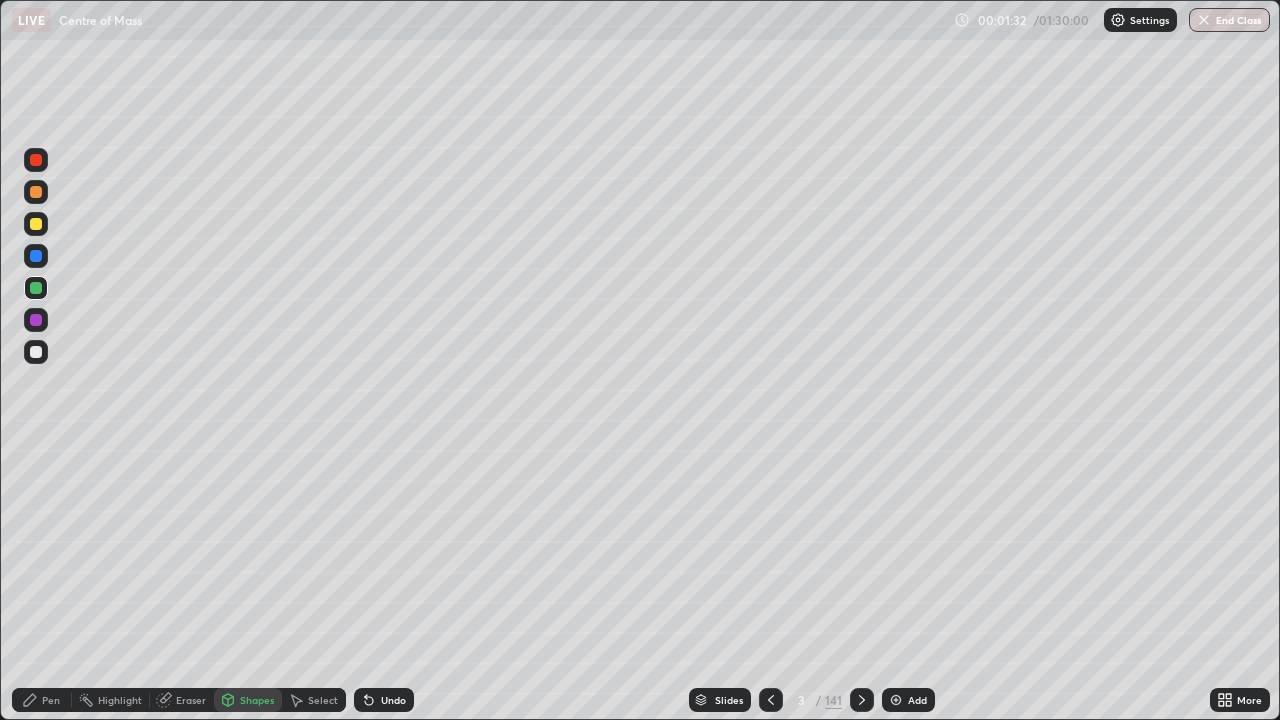 click on "Shapes" at bounding box center (257, 700) 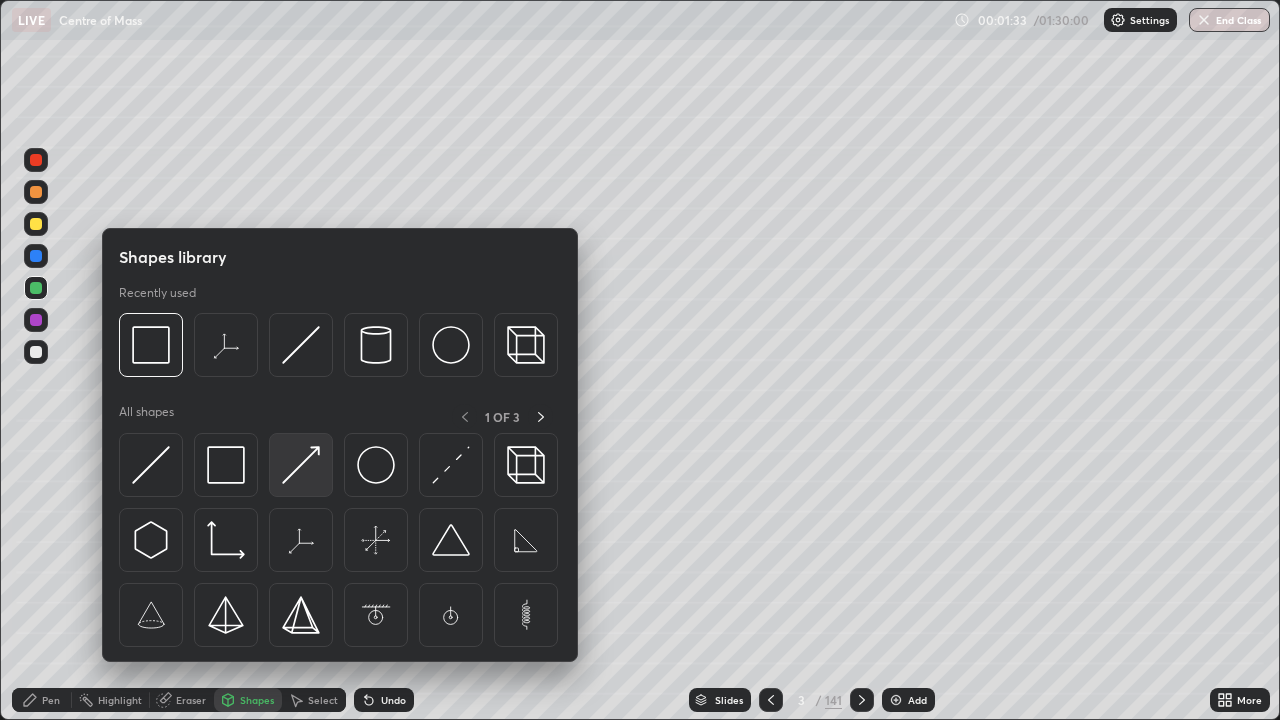 click at bounding box center (301, 465) 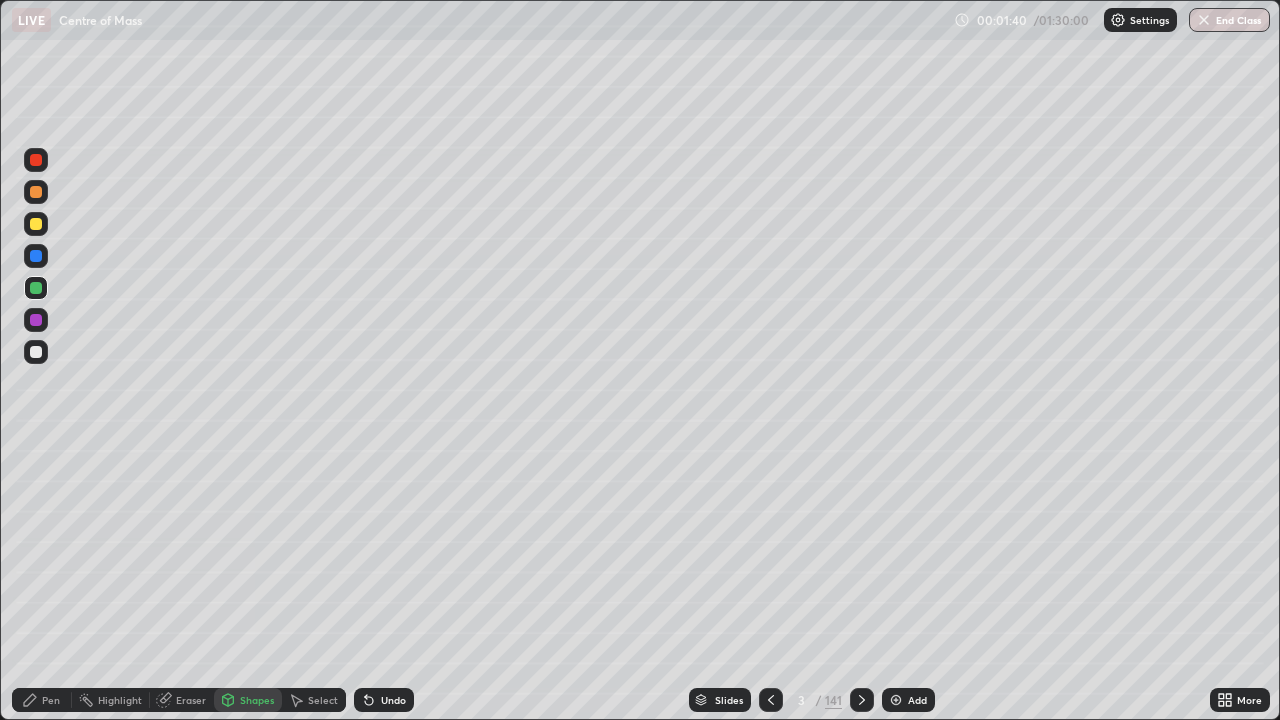 click on "Select" at bounding box center [323, 700] 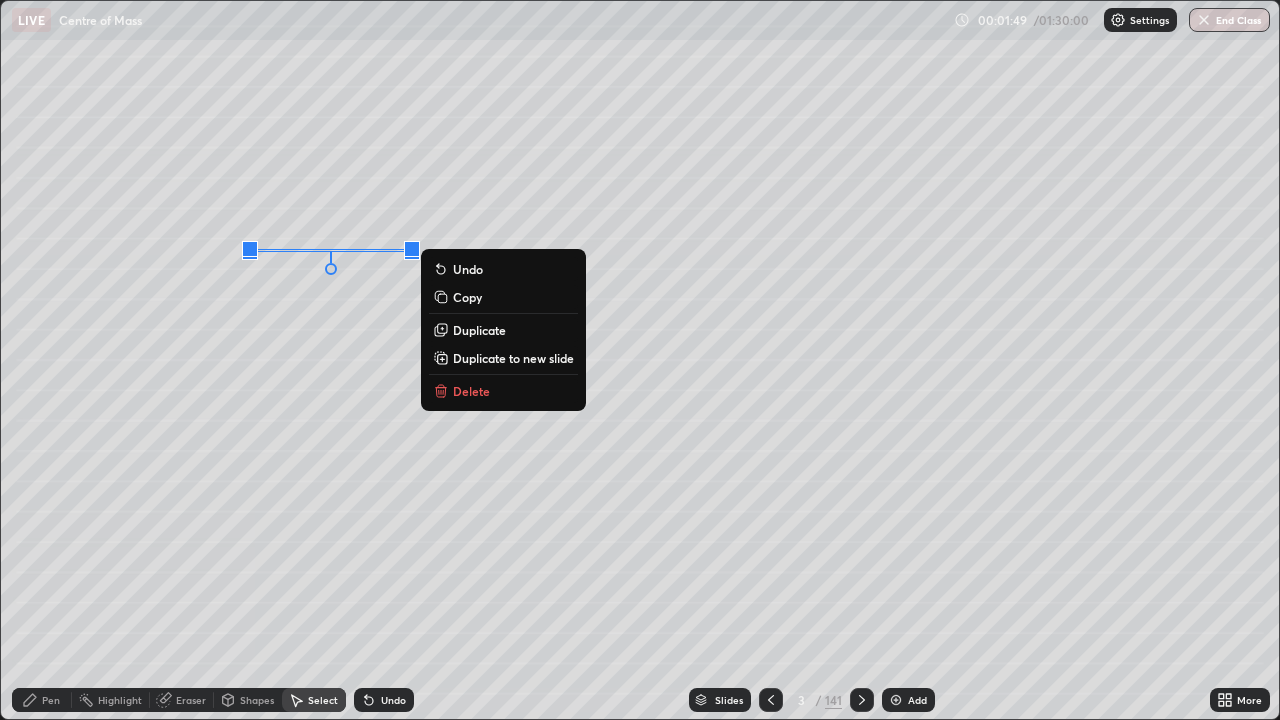 click 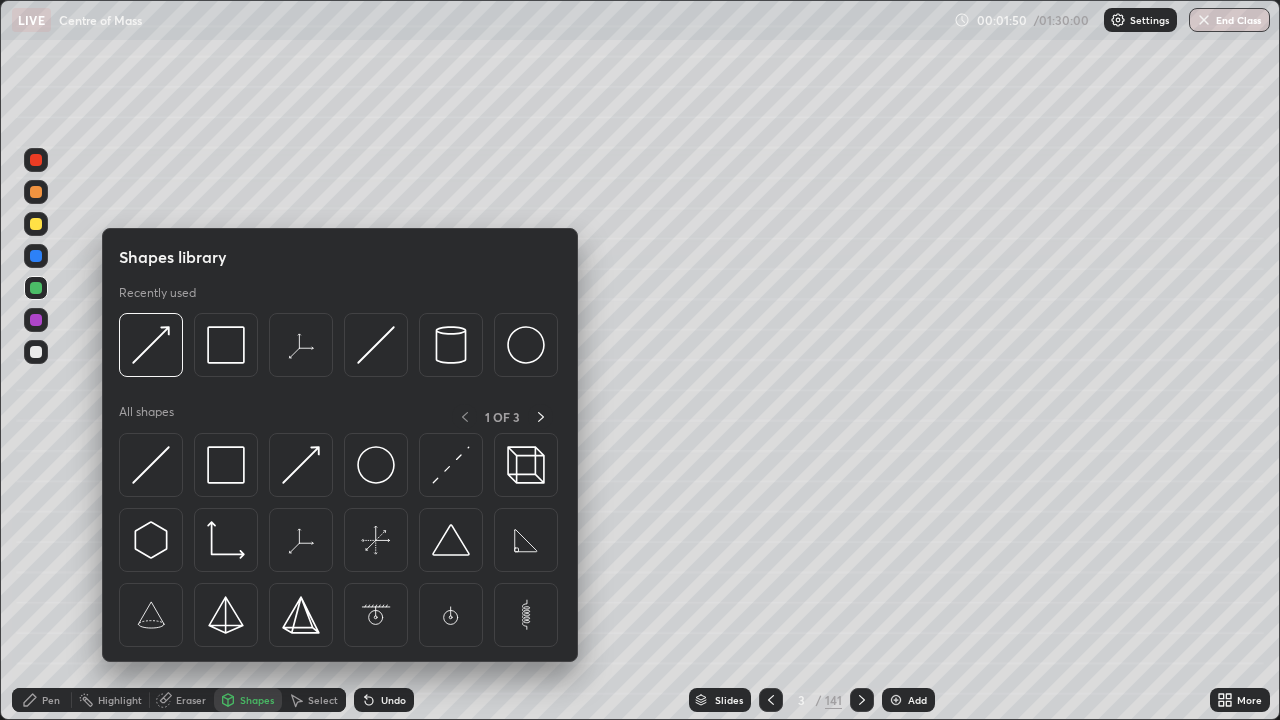 click on "Eraser" at bounding box center (191, 700) 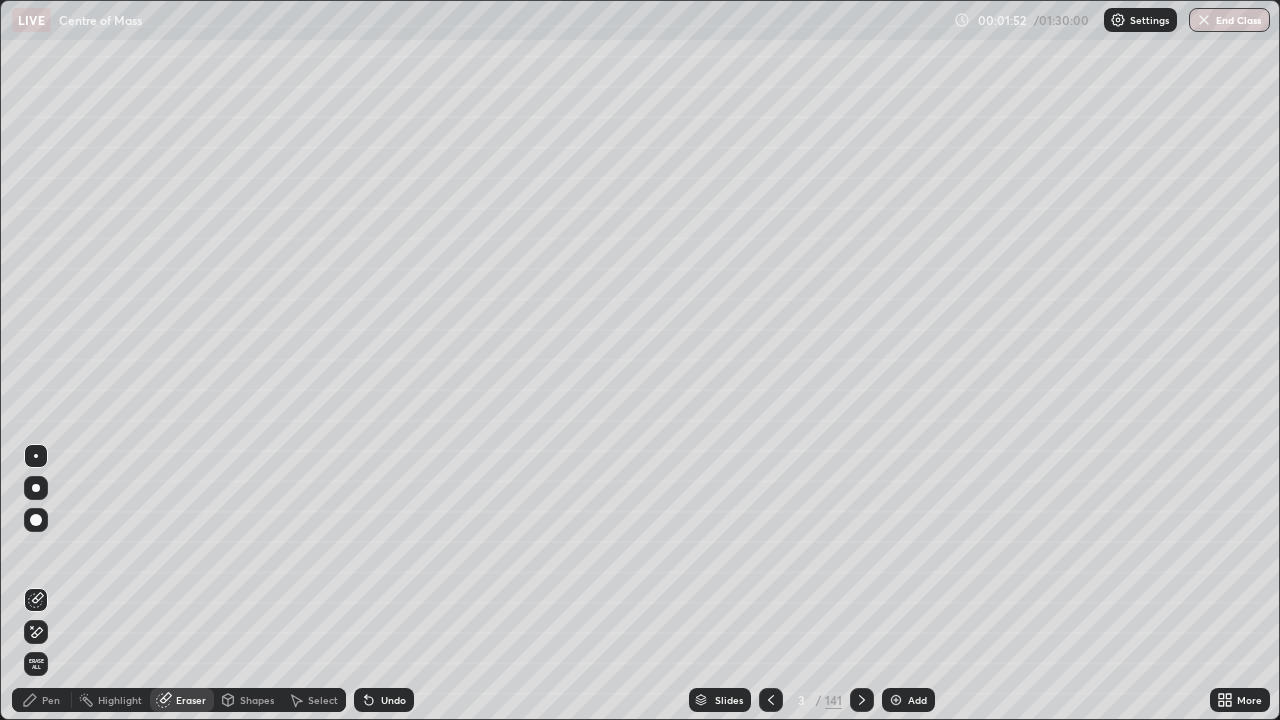click 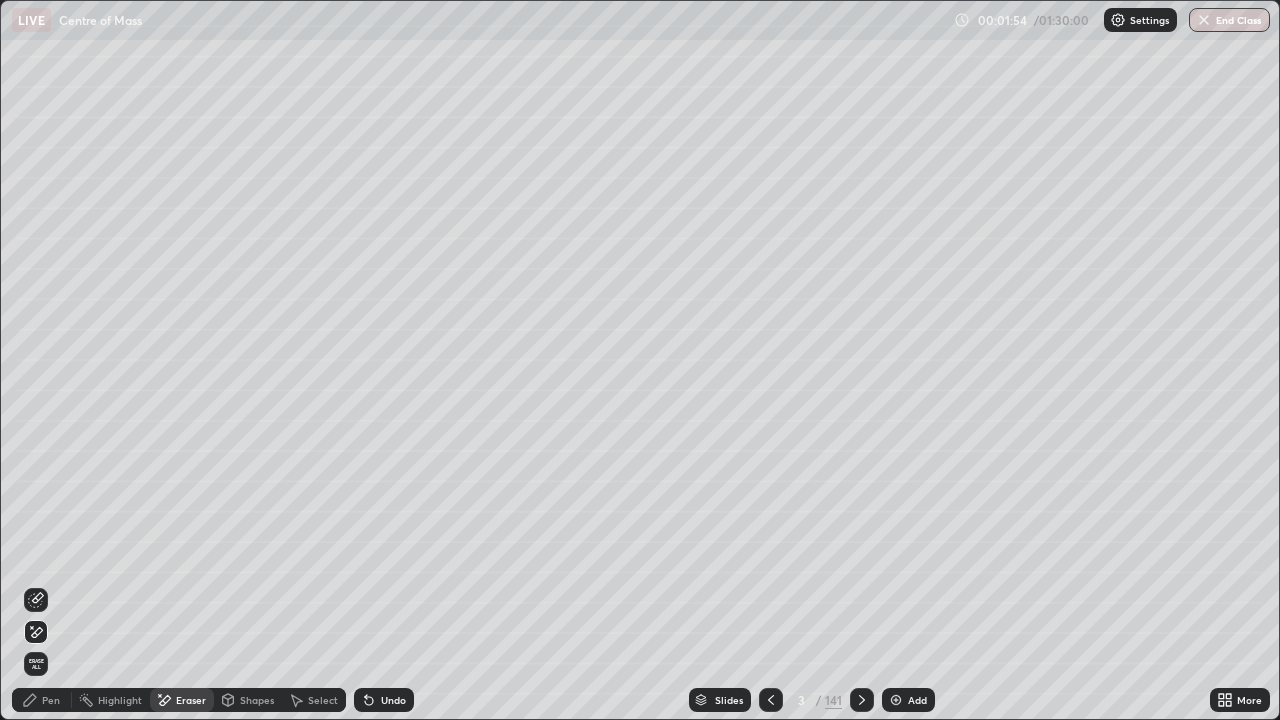 click on "Shapes" at bounding box center [257, 700] 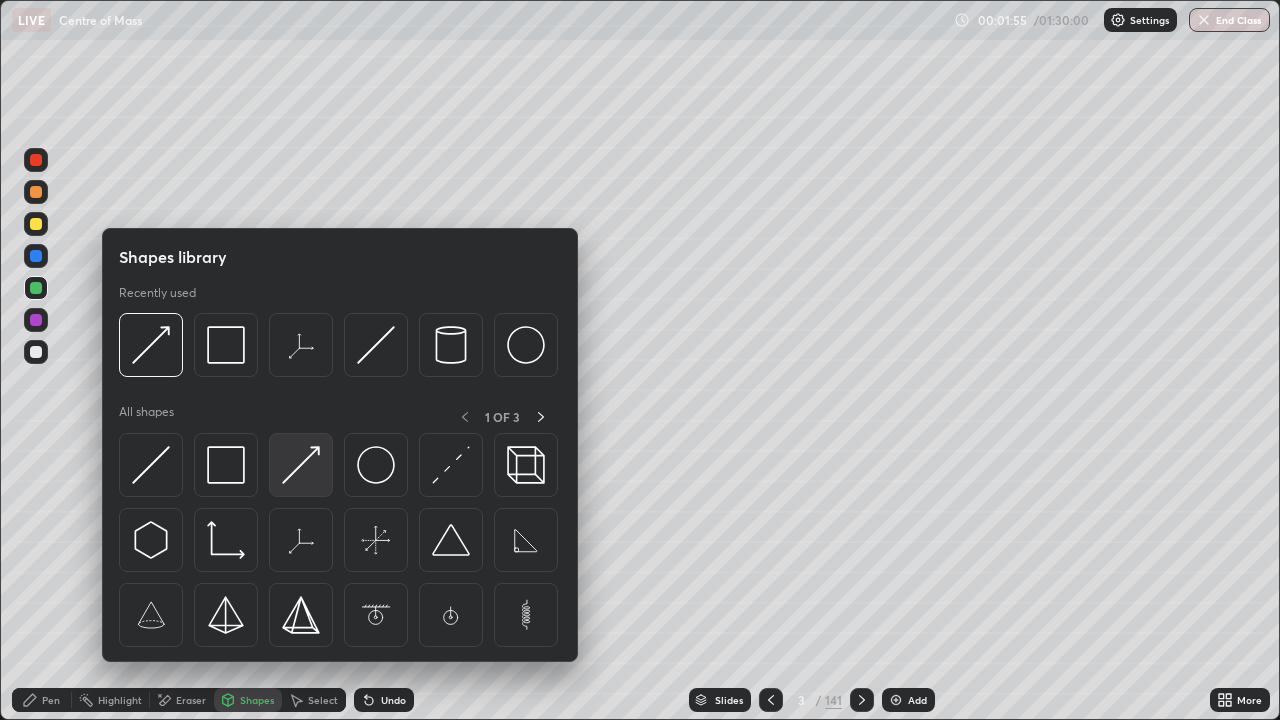 click at bounding box center [301, 465] 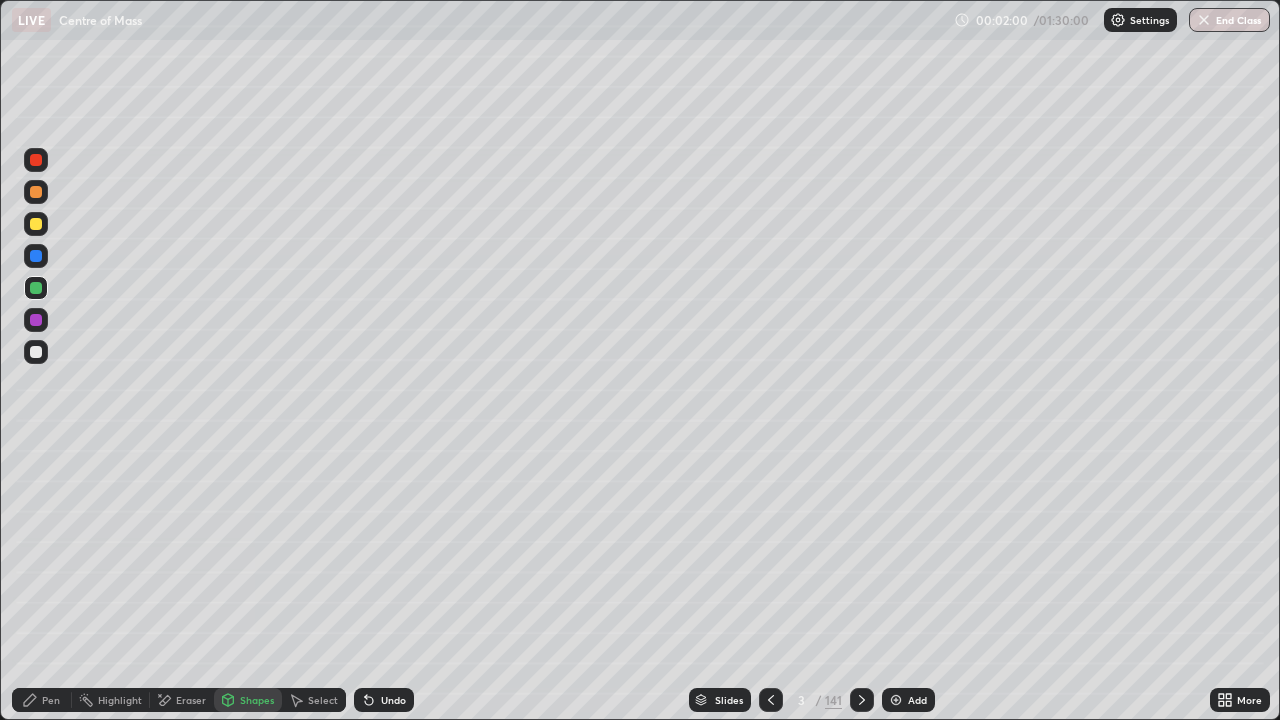 click on "Pen" at bounding box center (51, 700) 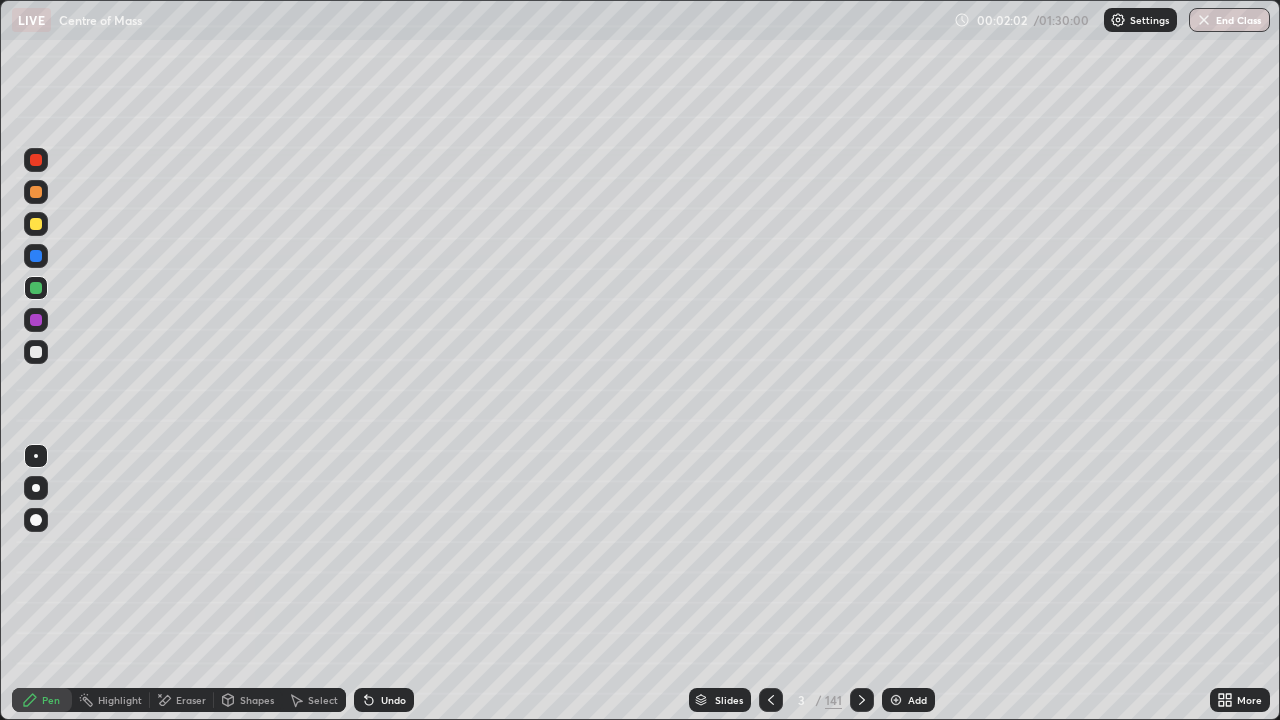 click at bounding box center [36, 352] 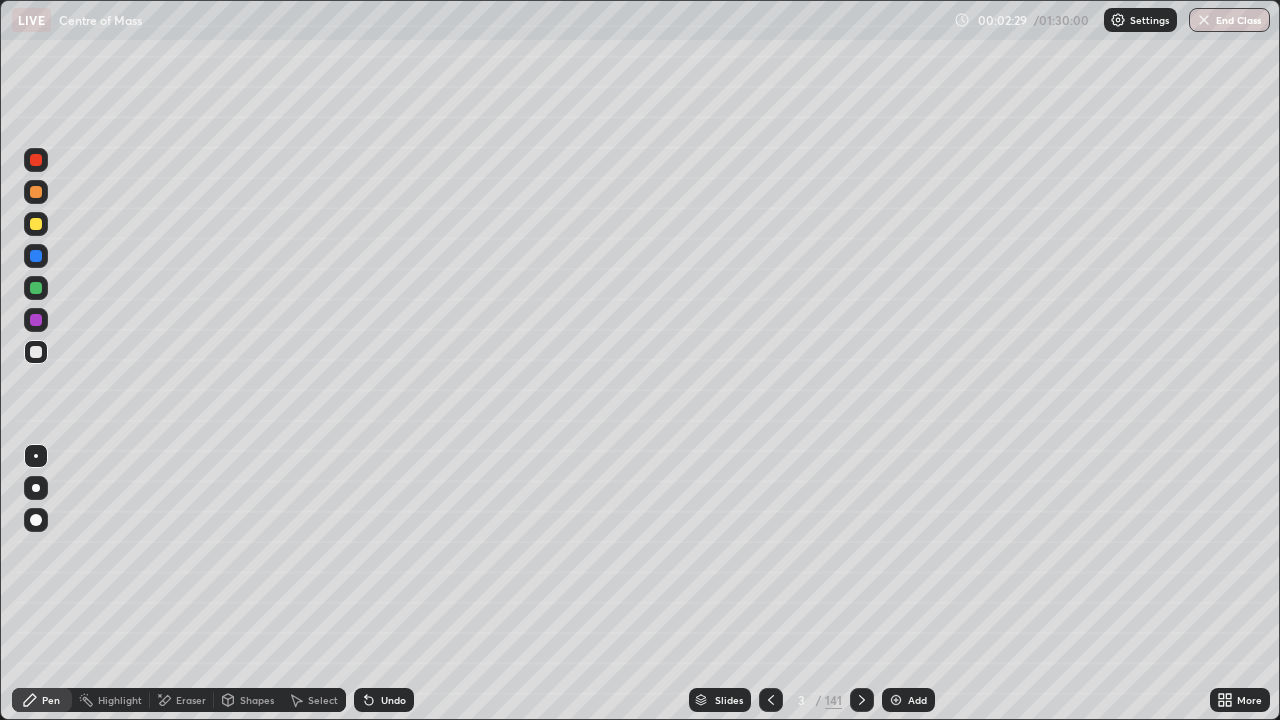 click on "Select" at bounding box center (323, 700) 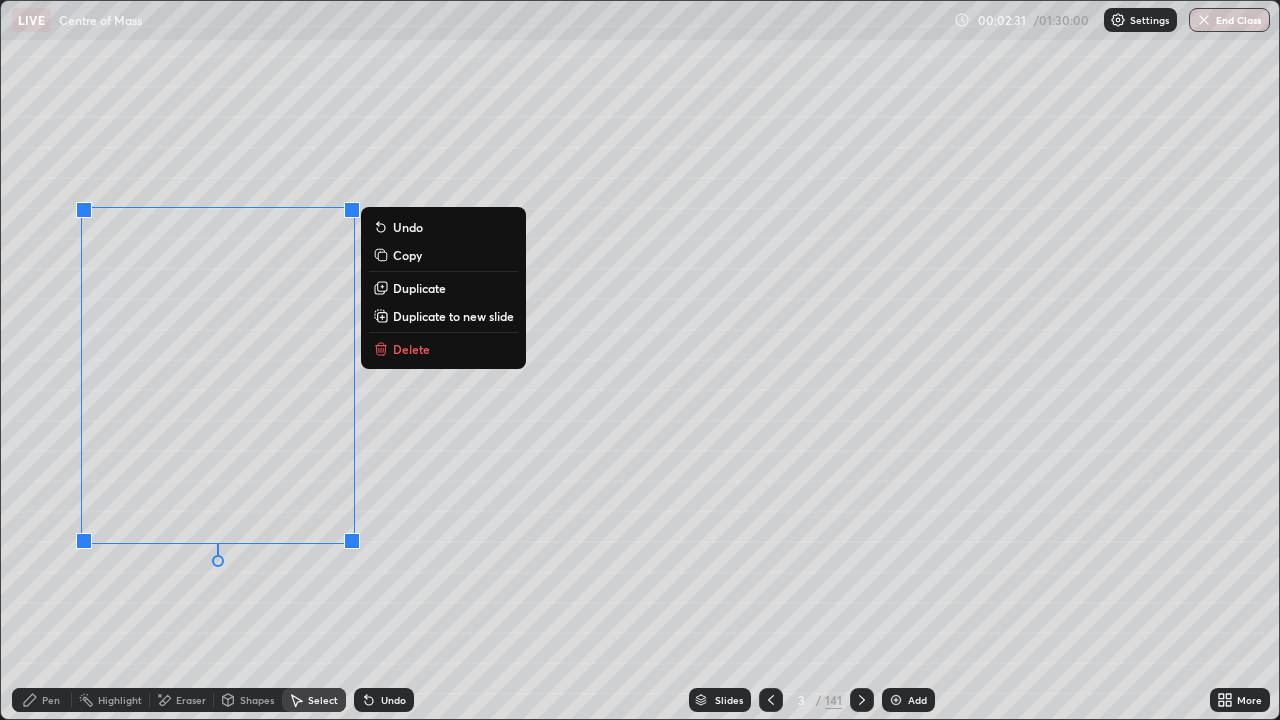 click on "Duplicate" at bounding box center (419, 288) 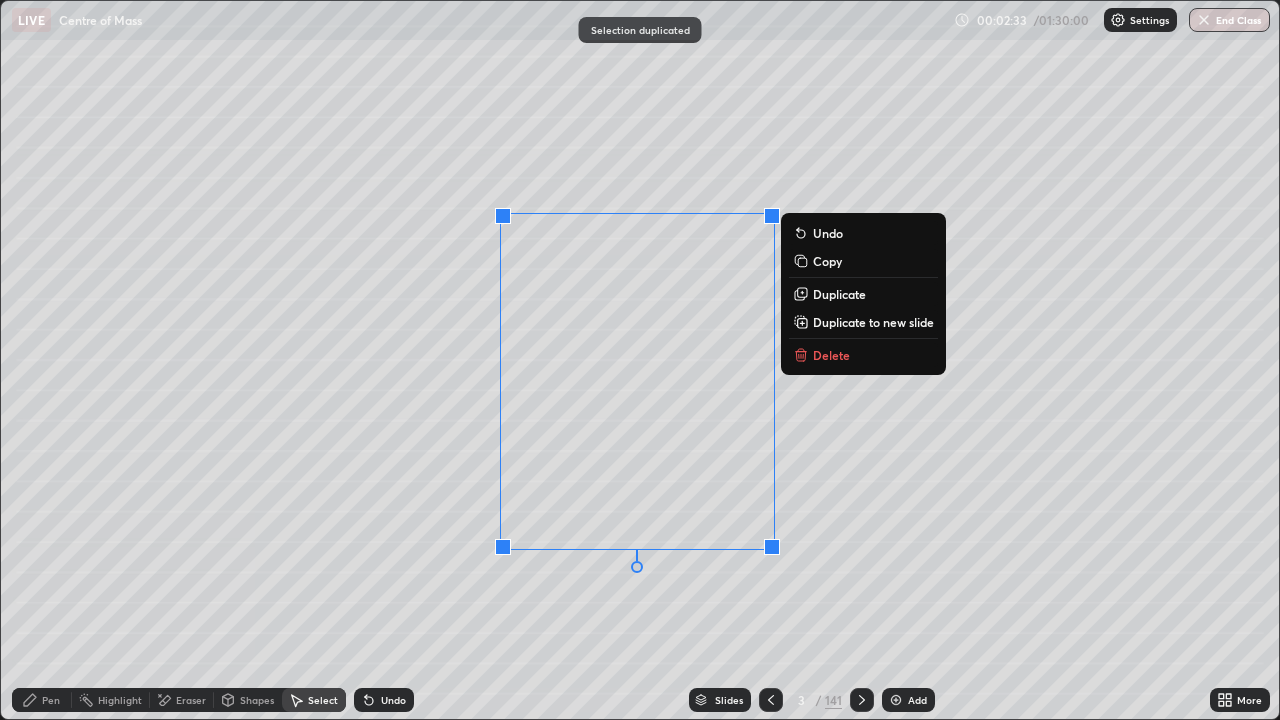 click on "0 ° Undo Copy Duplicate Duplicate to new slide Delete" at bounding box center (640, 360) 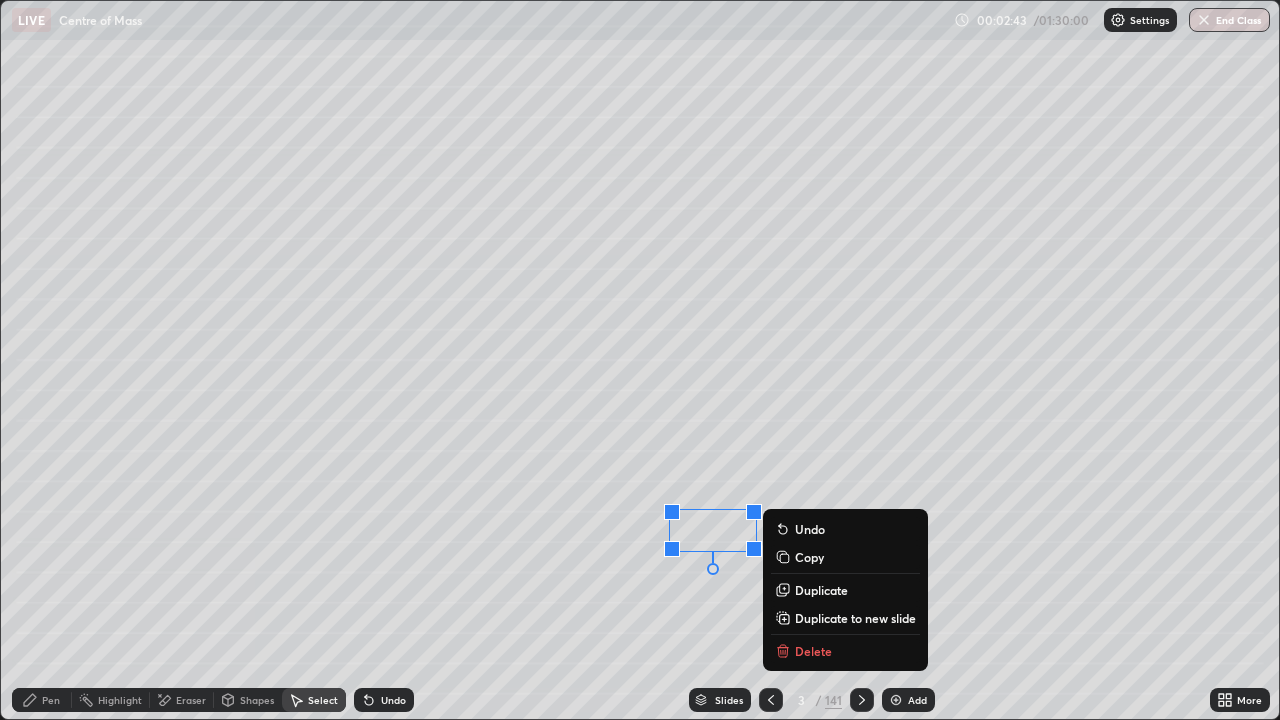 click on "Pen" at bounding box center (51, 700) 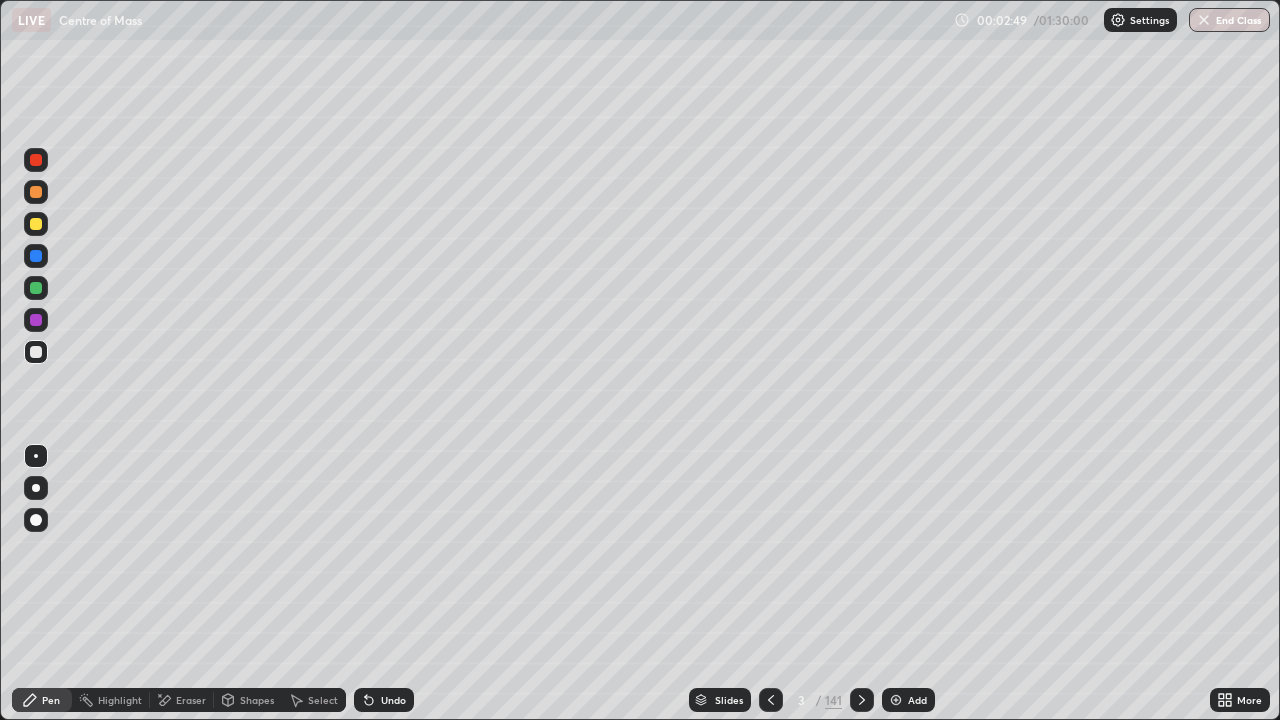 click on "Select" at bounding box center (314, 700) 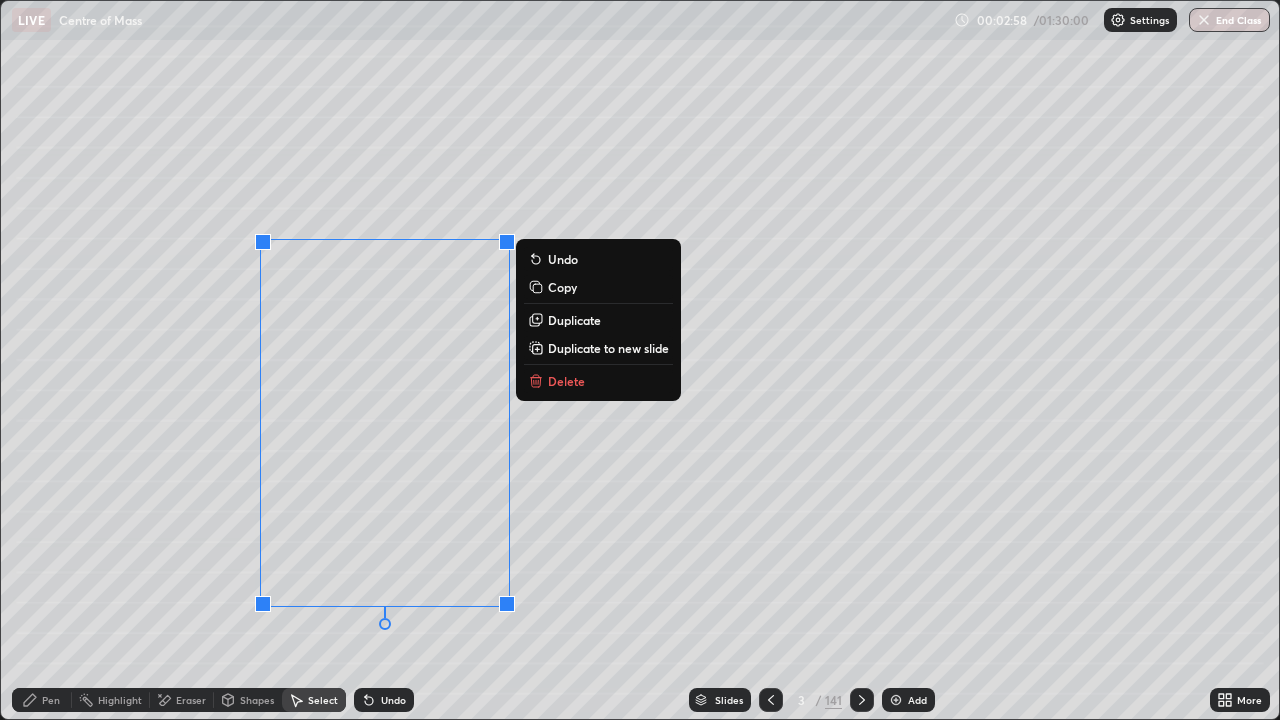 click on "Duplicate" at bounding box center [574, 320] 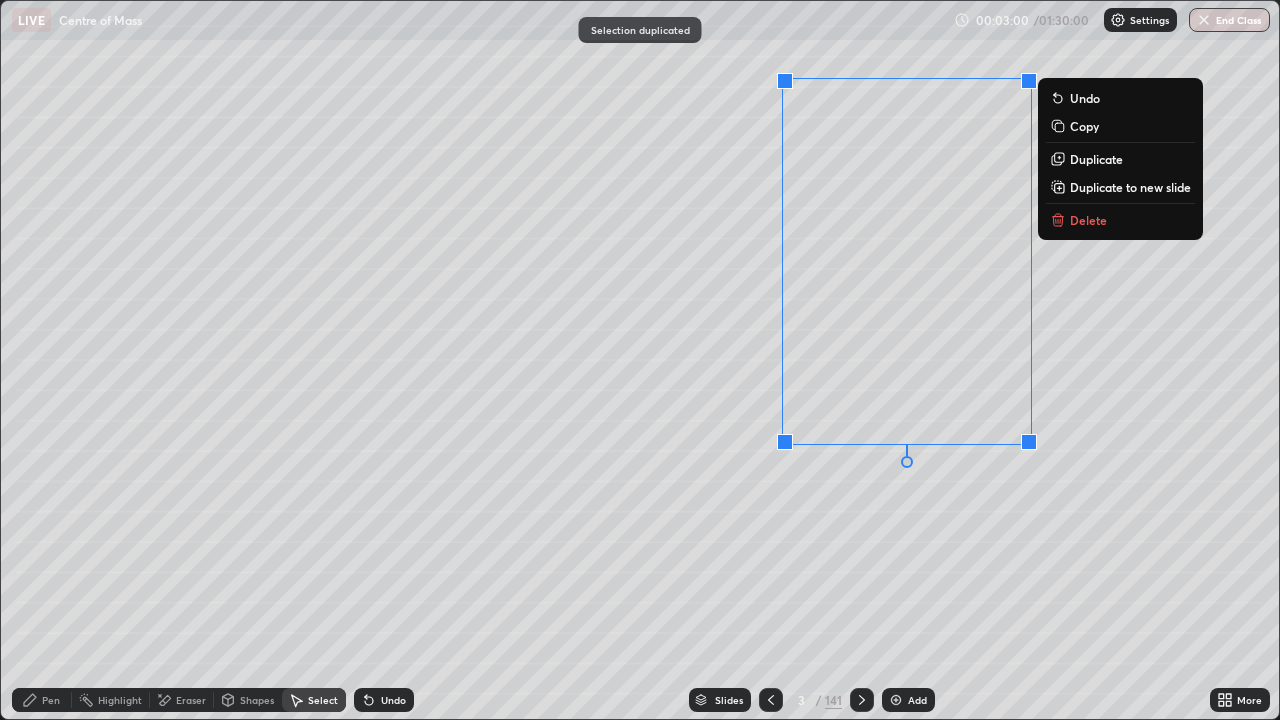 click on "0 ° Undo Copy Duplicate Duplicate to new slide Delete" at bounding box center (640, 360) 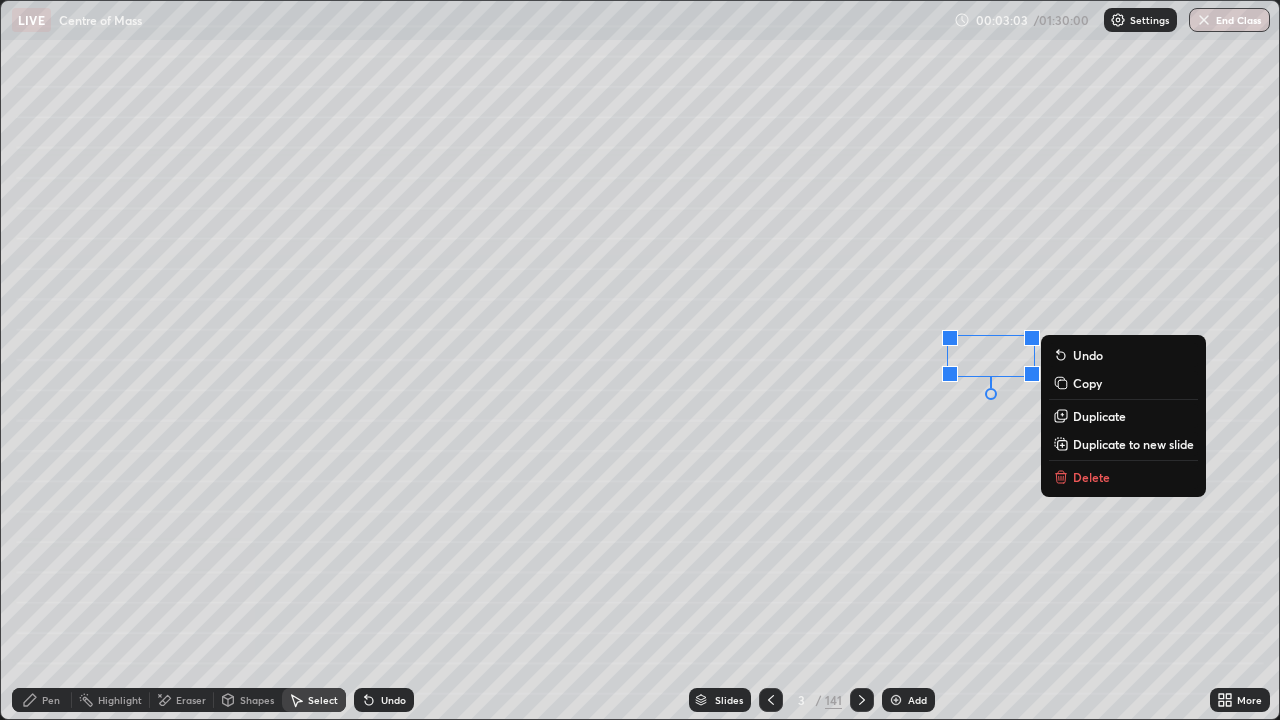 click on "0 ° Undo Copy Duplicate Duplicate to new slide Delete" at bounding box center [640, 360] 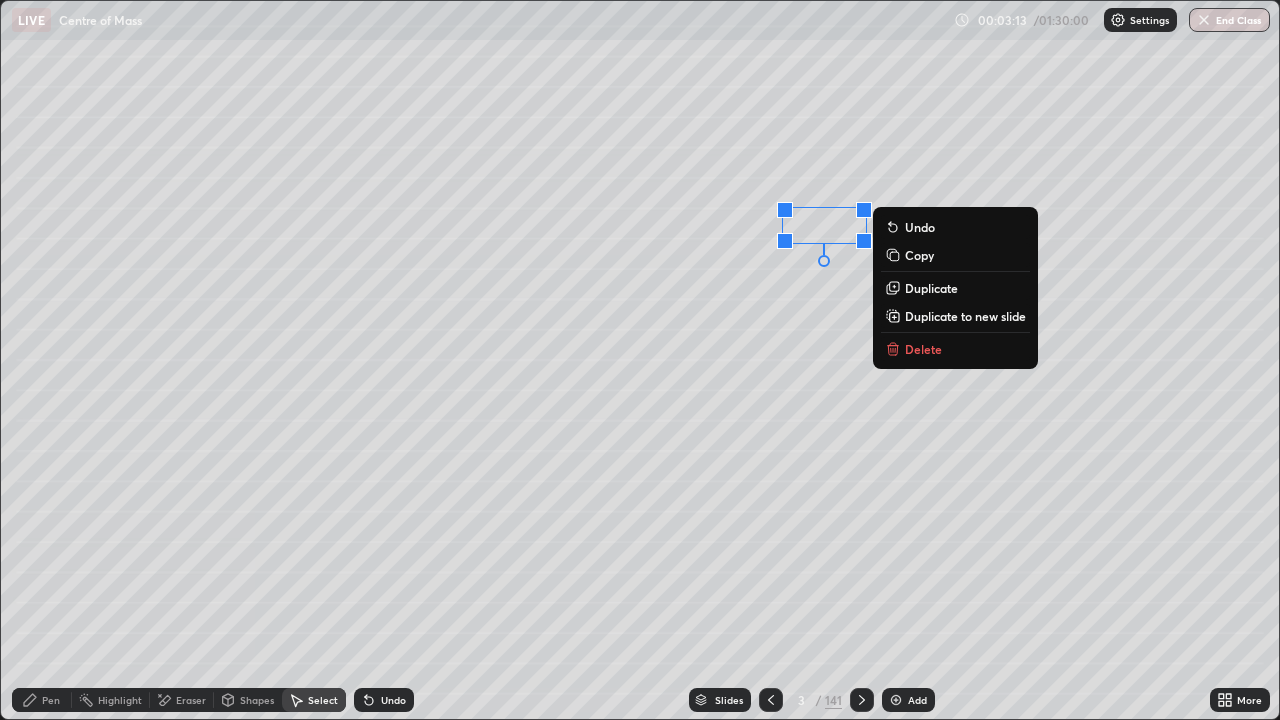 click on "0 ° Undo Copy Duplicate Duplicate to new slide Delete" at bounding box center [640, 360] 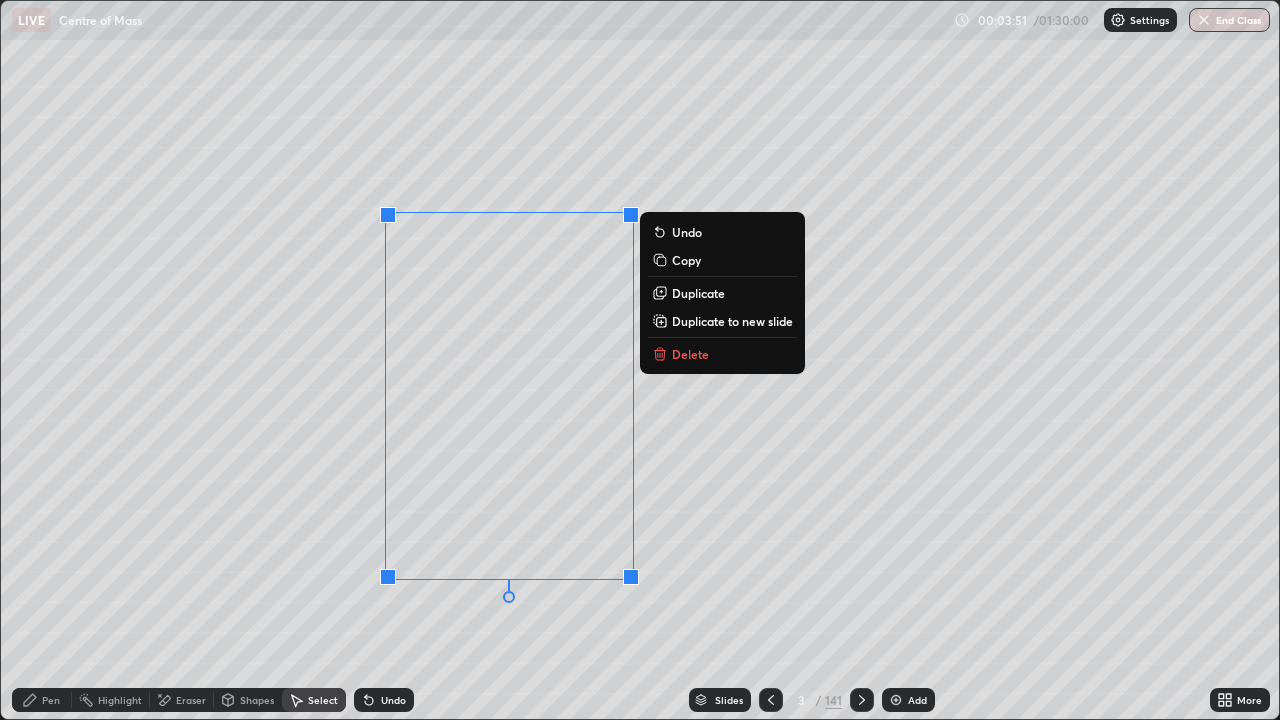 click on "Select" at bounding box center (314, 700) 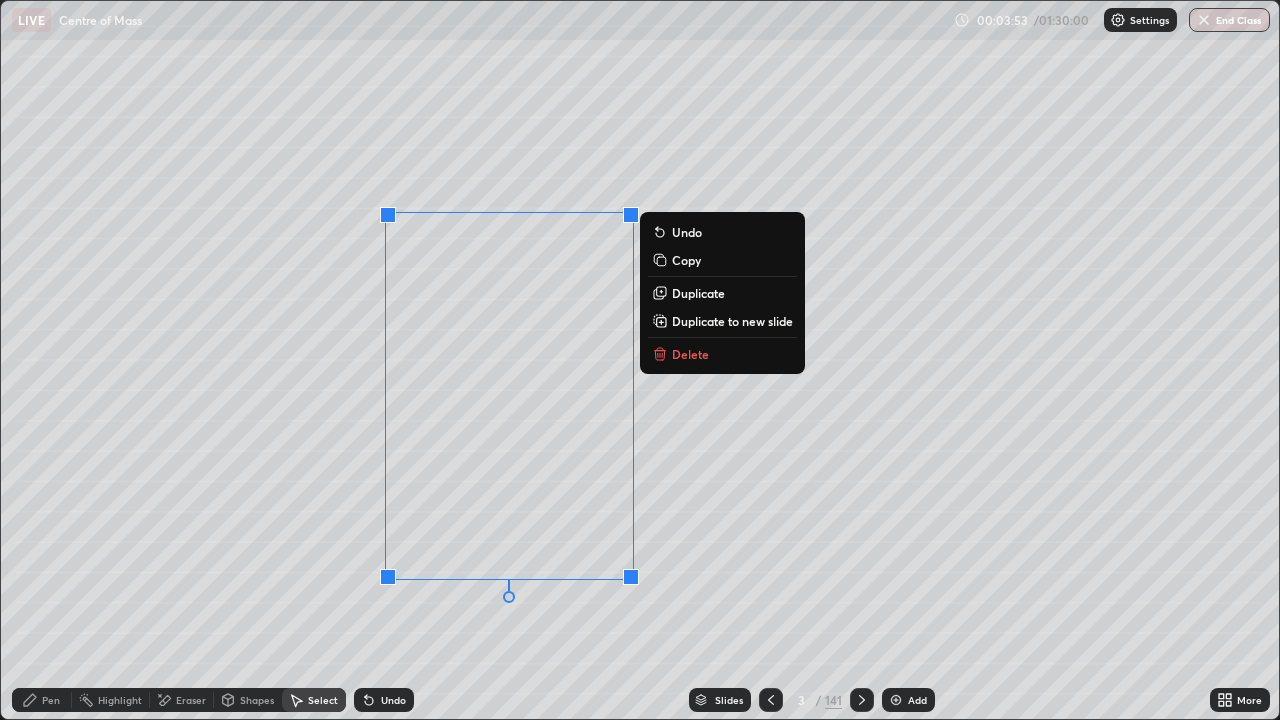 click on "0 ° Undo Copy Duplicate Duplicate to new slide Delete" at bounding box center (640, 360) 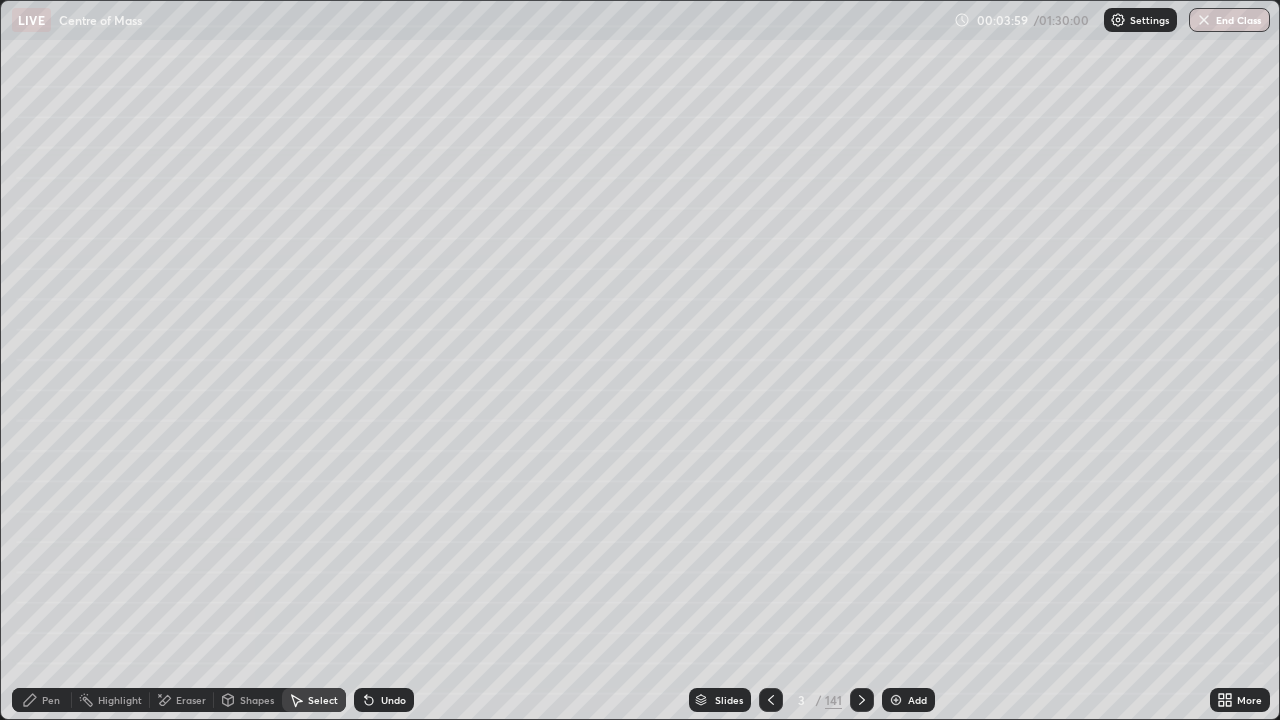 click on "Pen" at bounding box center [51, 700] 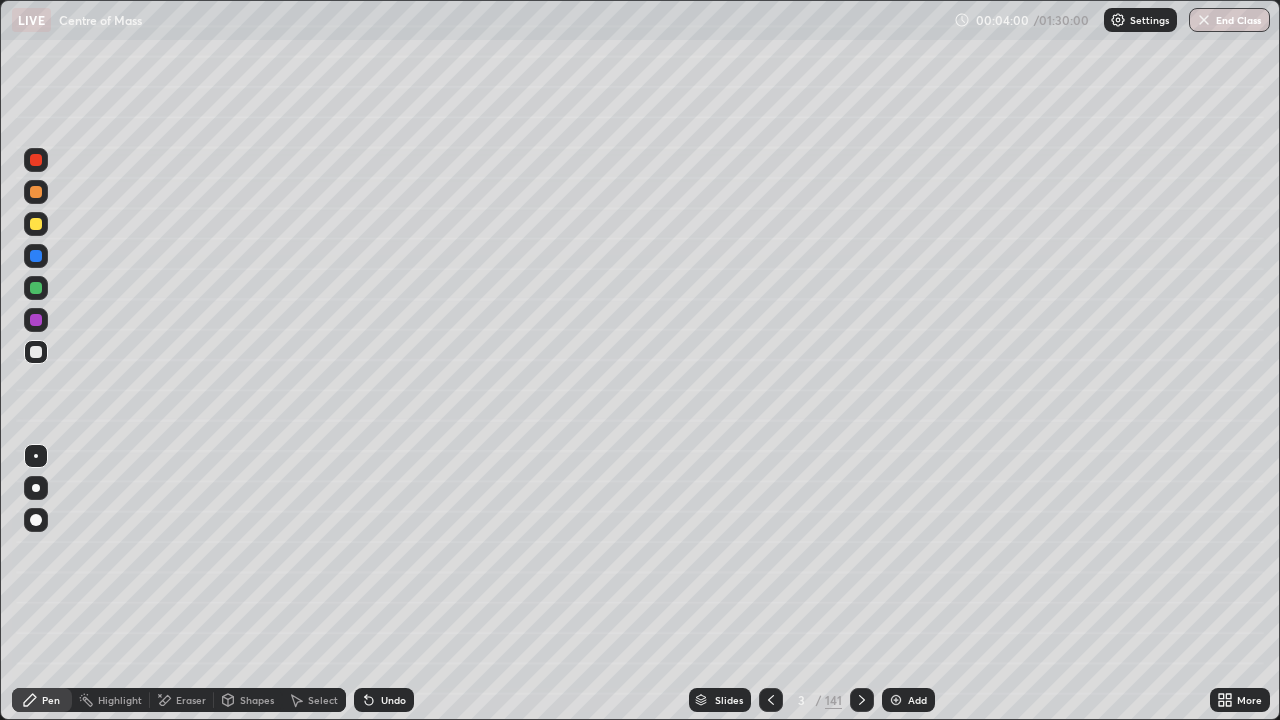 click at bounding box center (36, 288) 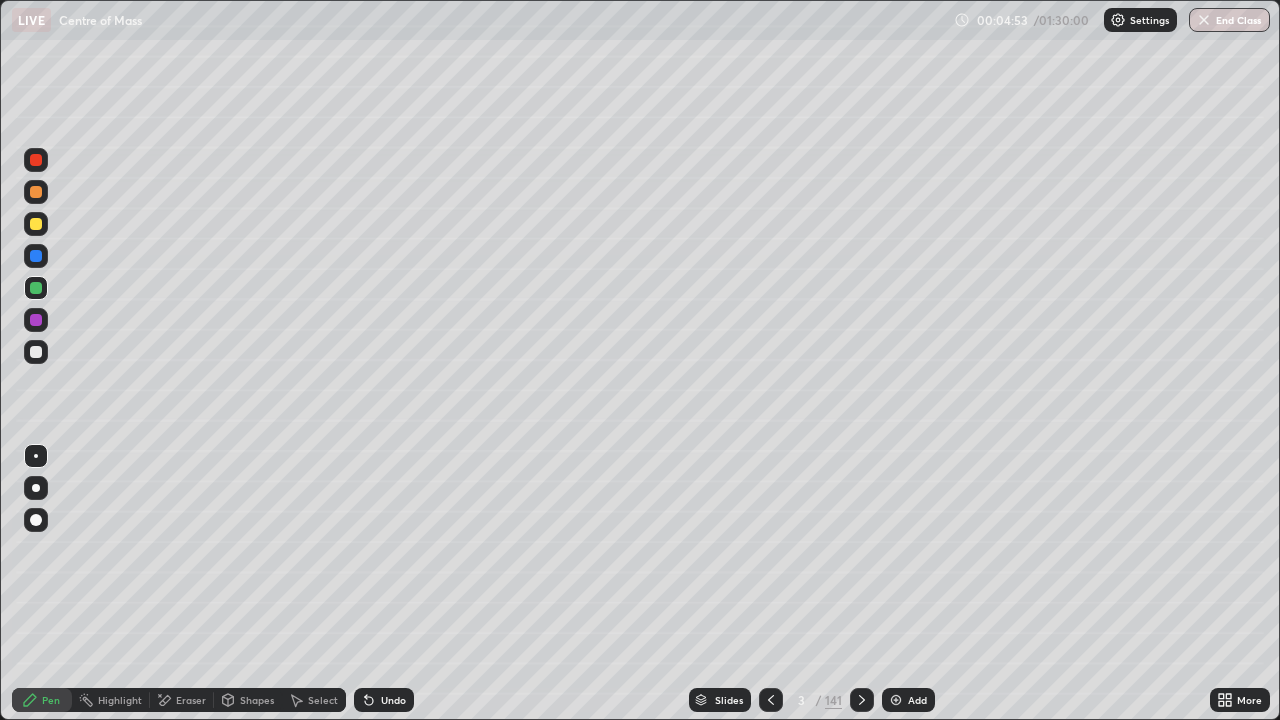 click at bounding box center (896, 700) 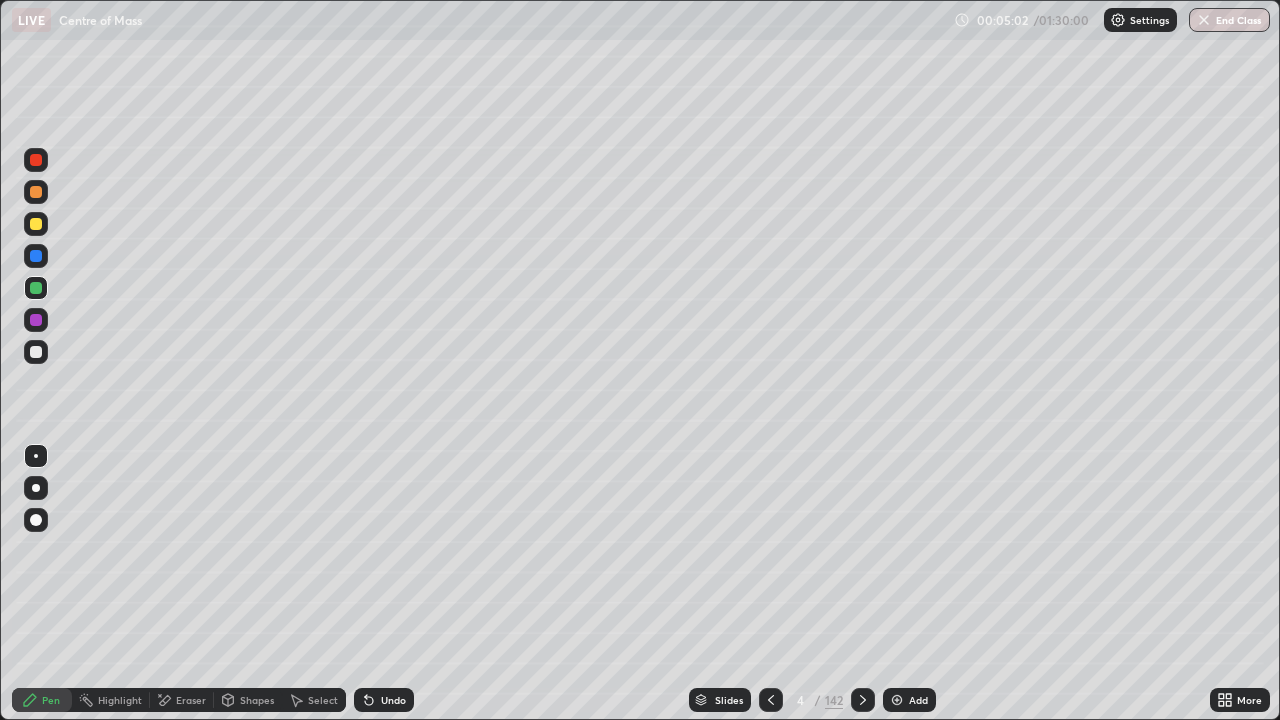 click at bounding box center [36, 488] 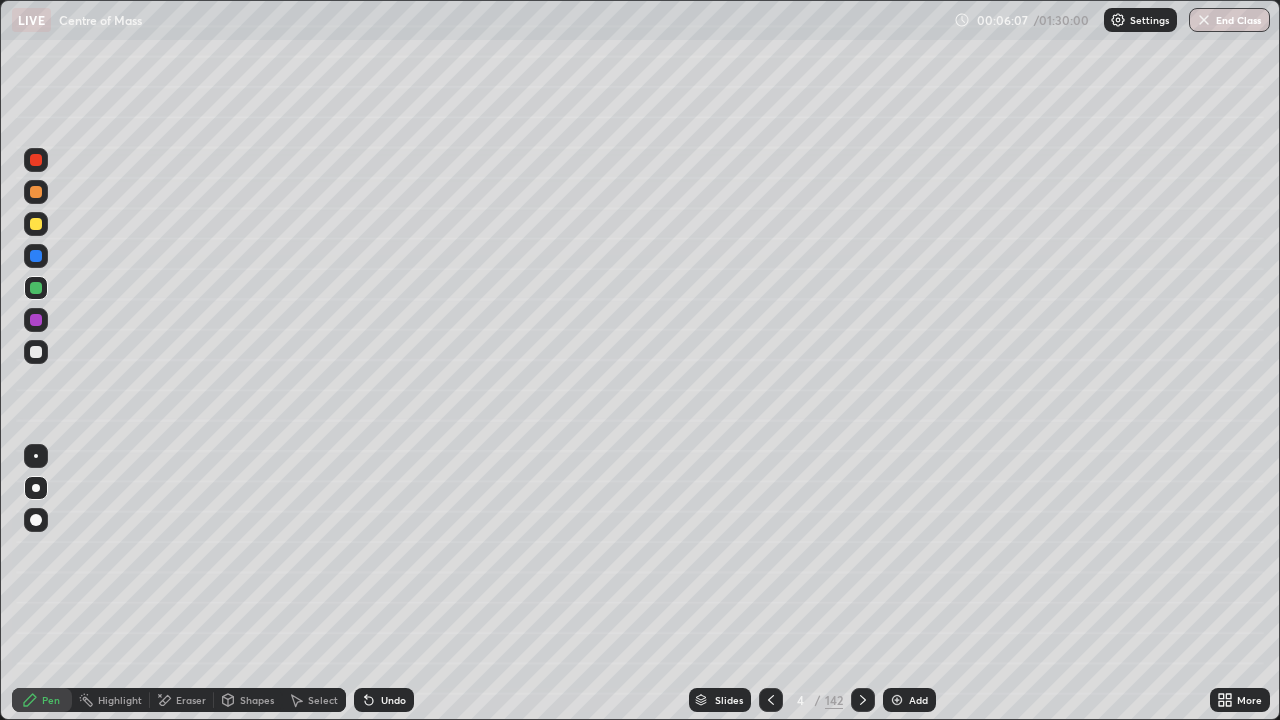click on "Settings" at bounding box center [1149, 20] 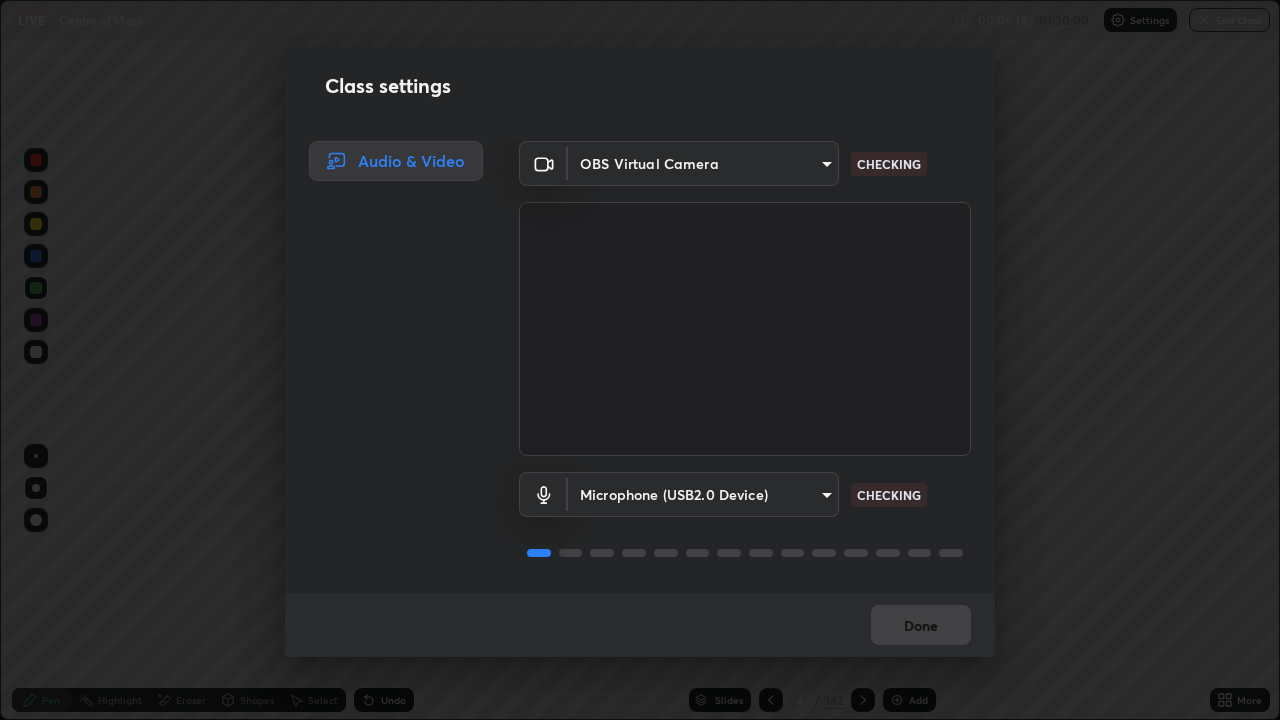 click on "Done" at bounding box center (921, 625) 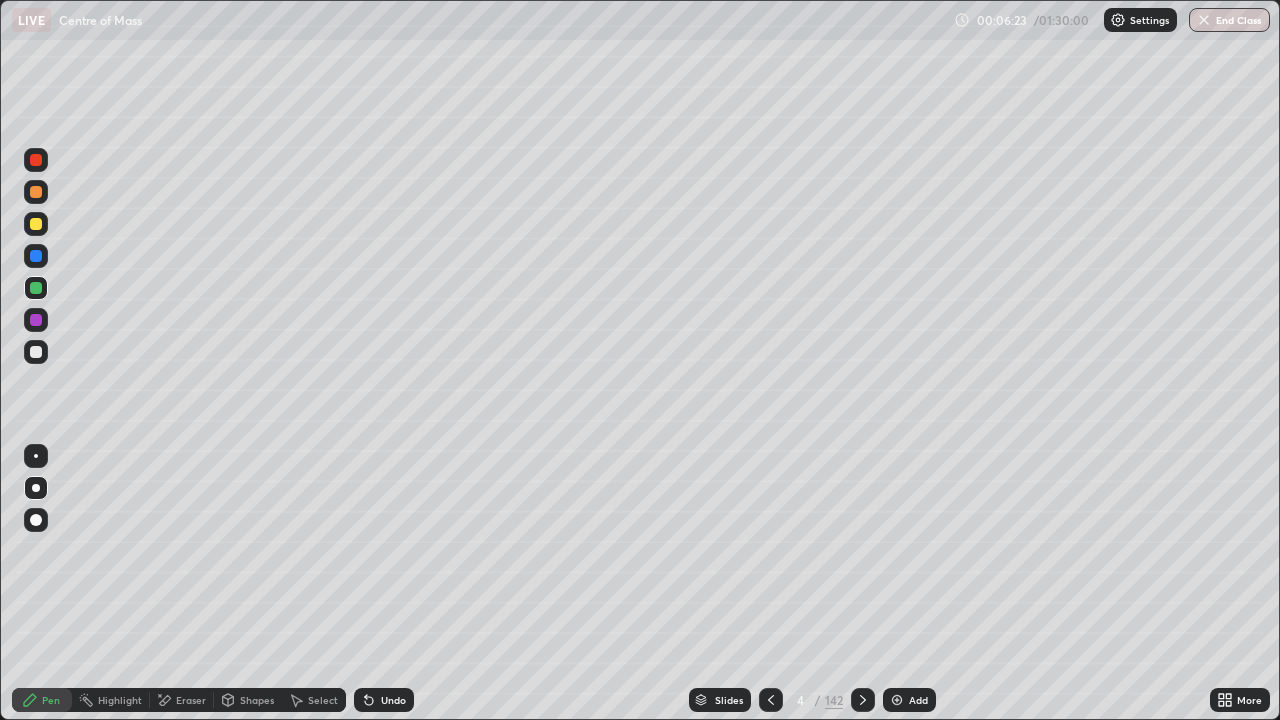 click on "LIVE" at bounding box center (31, 20) 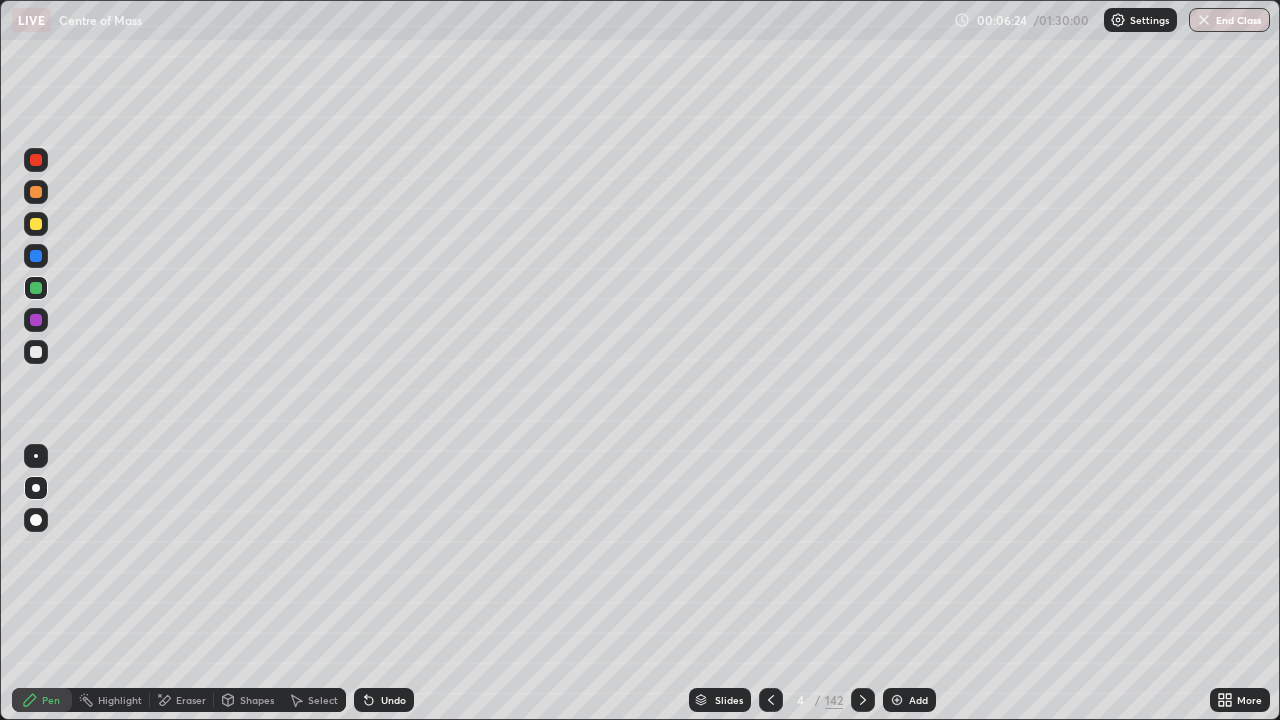 click on "Centre of Mass" at bounding box center [100, 20] 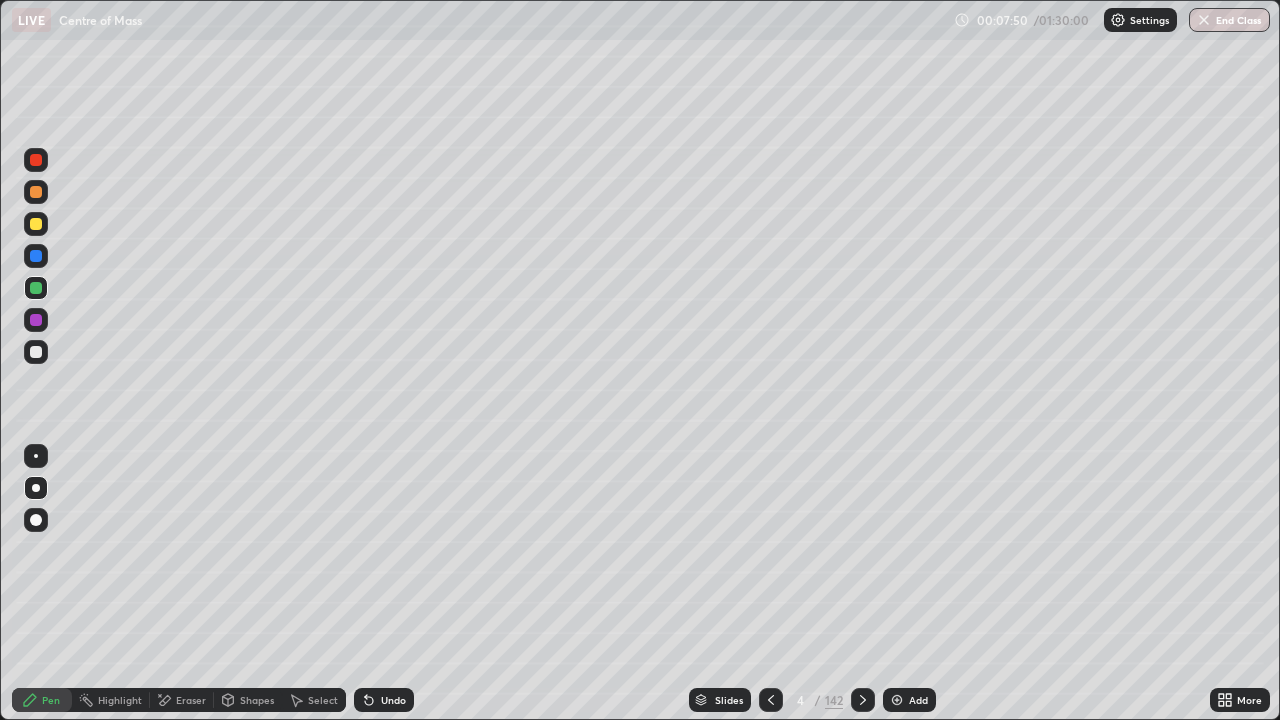 click at bounding box center [36, 352] 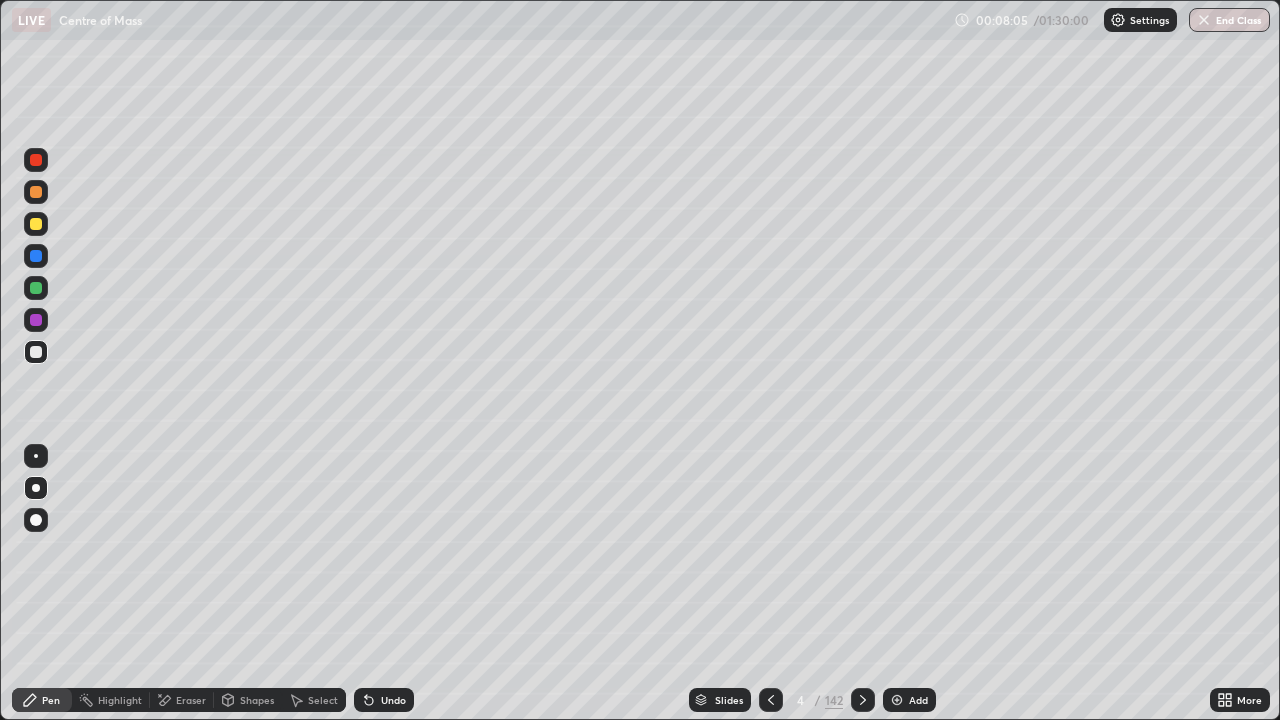 click 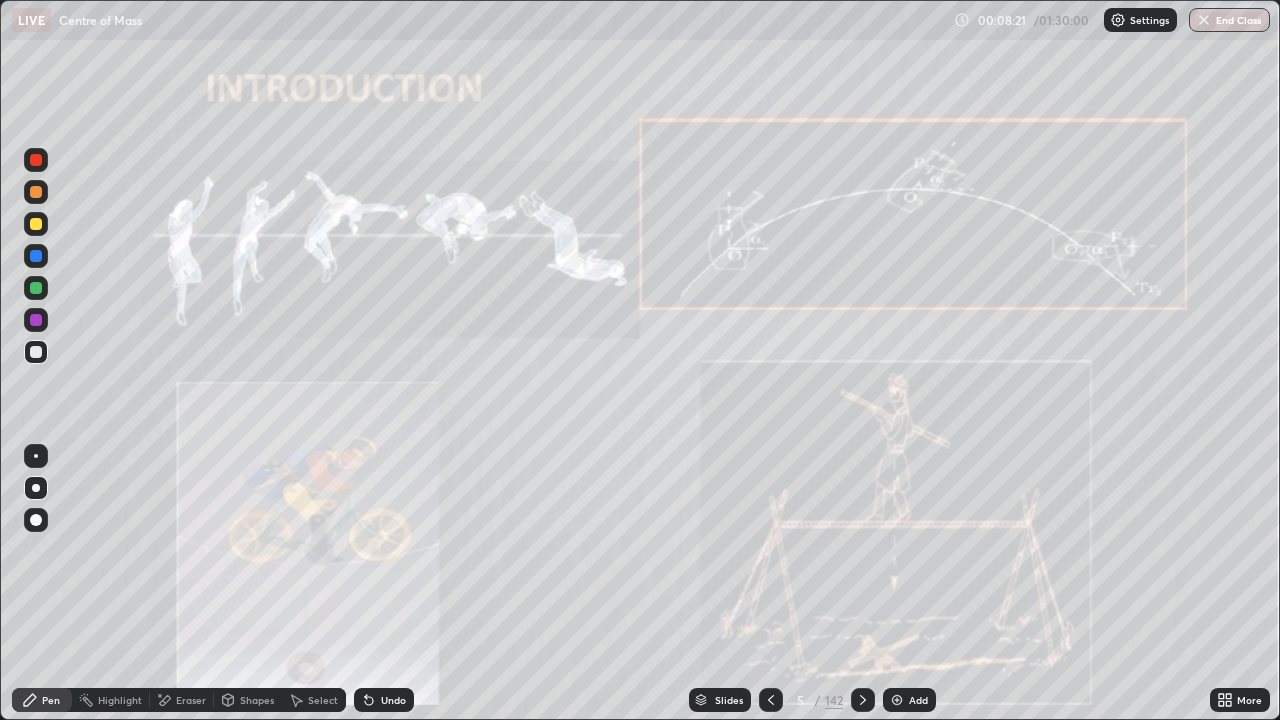 click 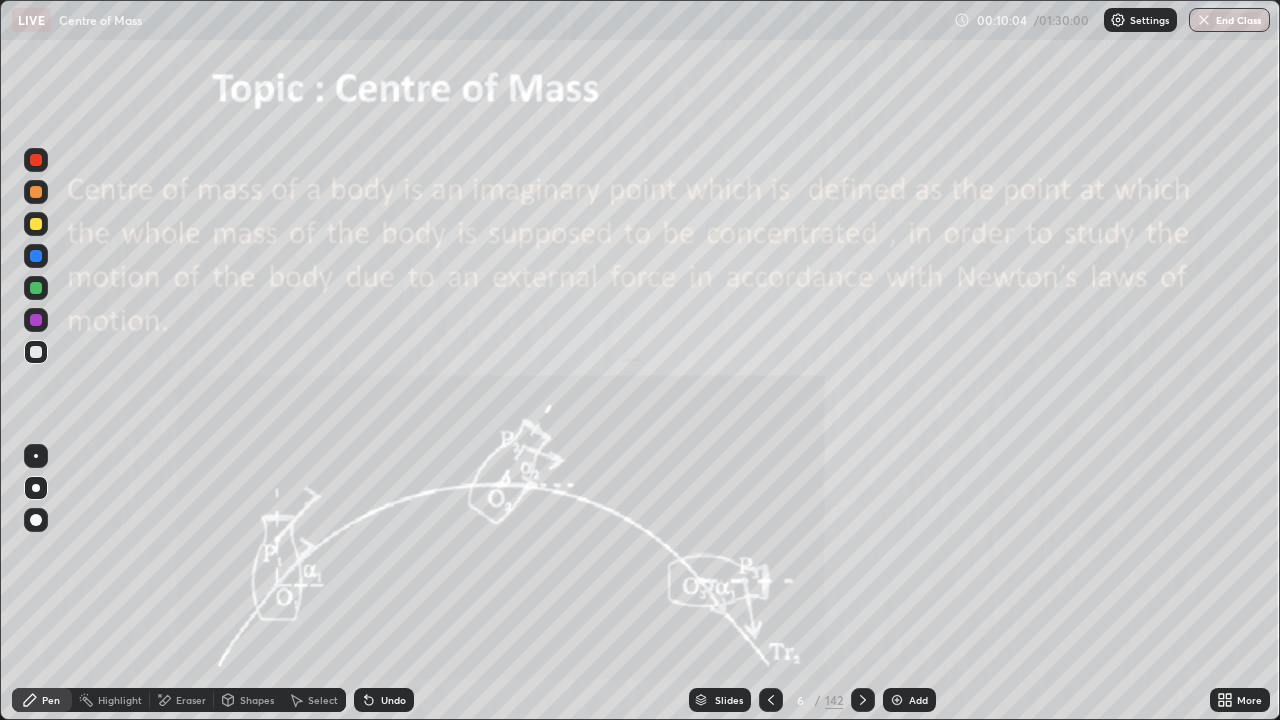 click 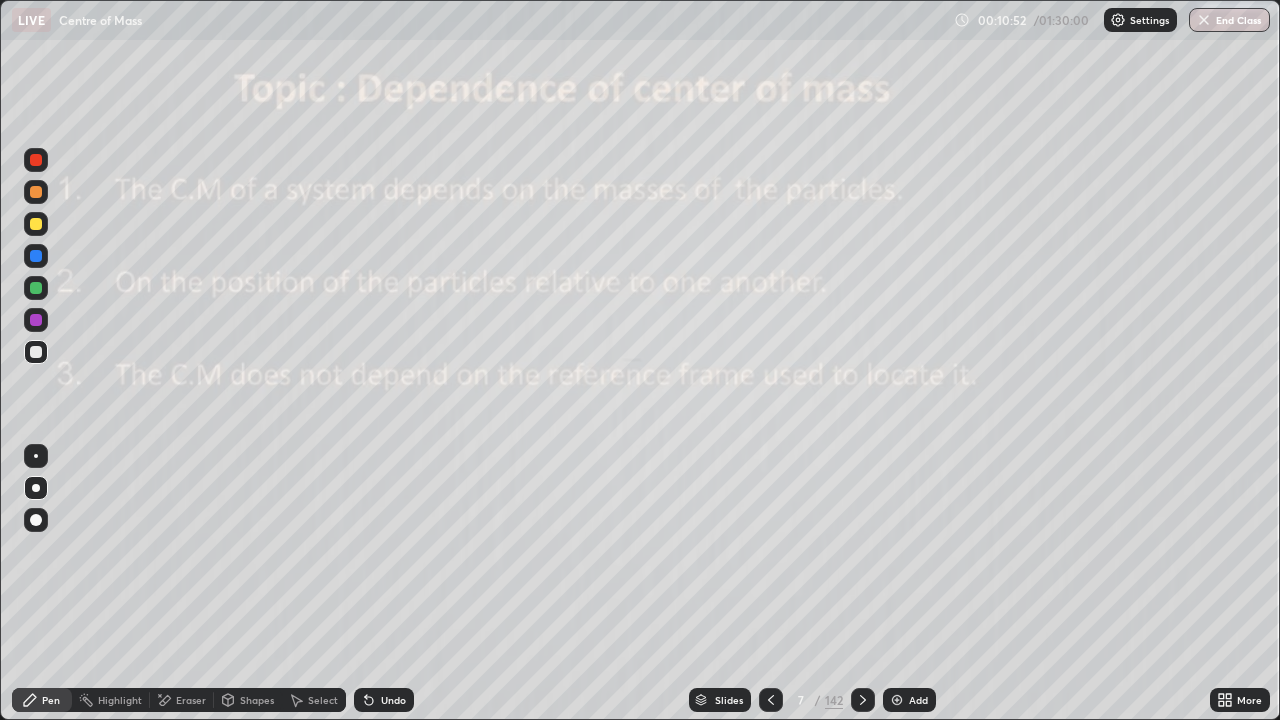 click 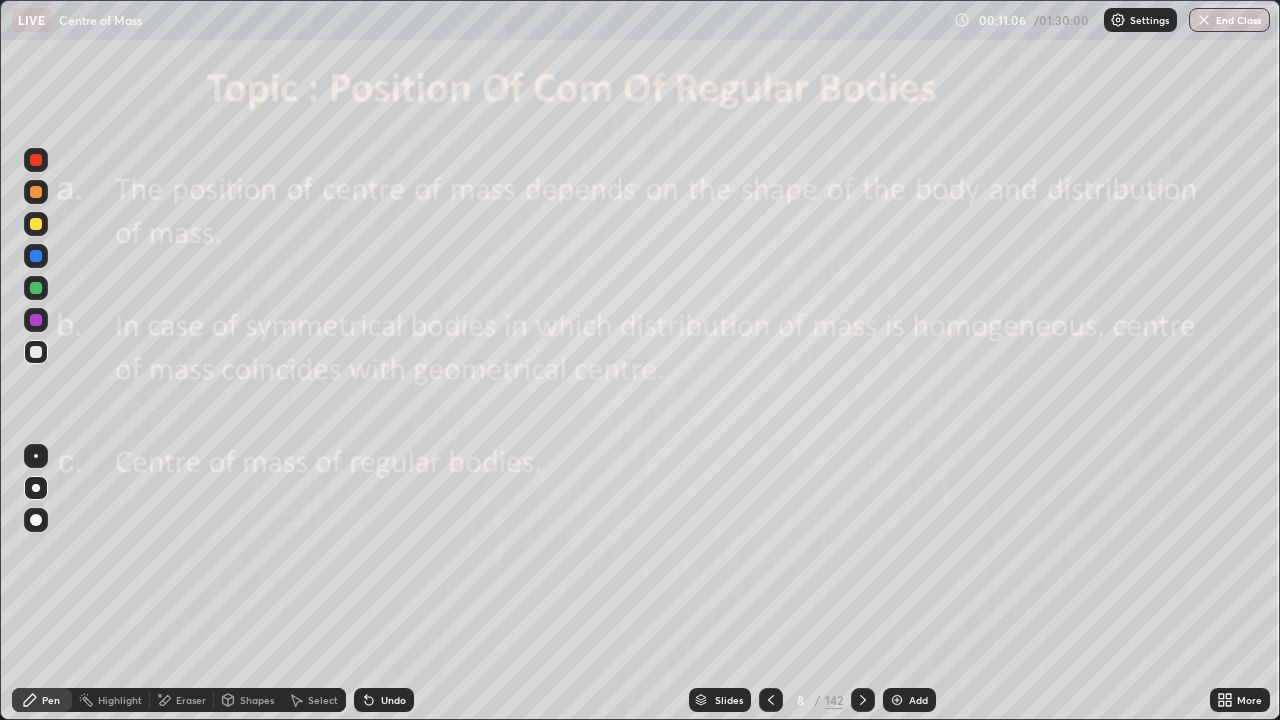 click 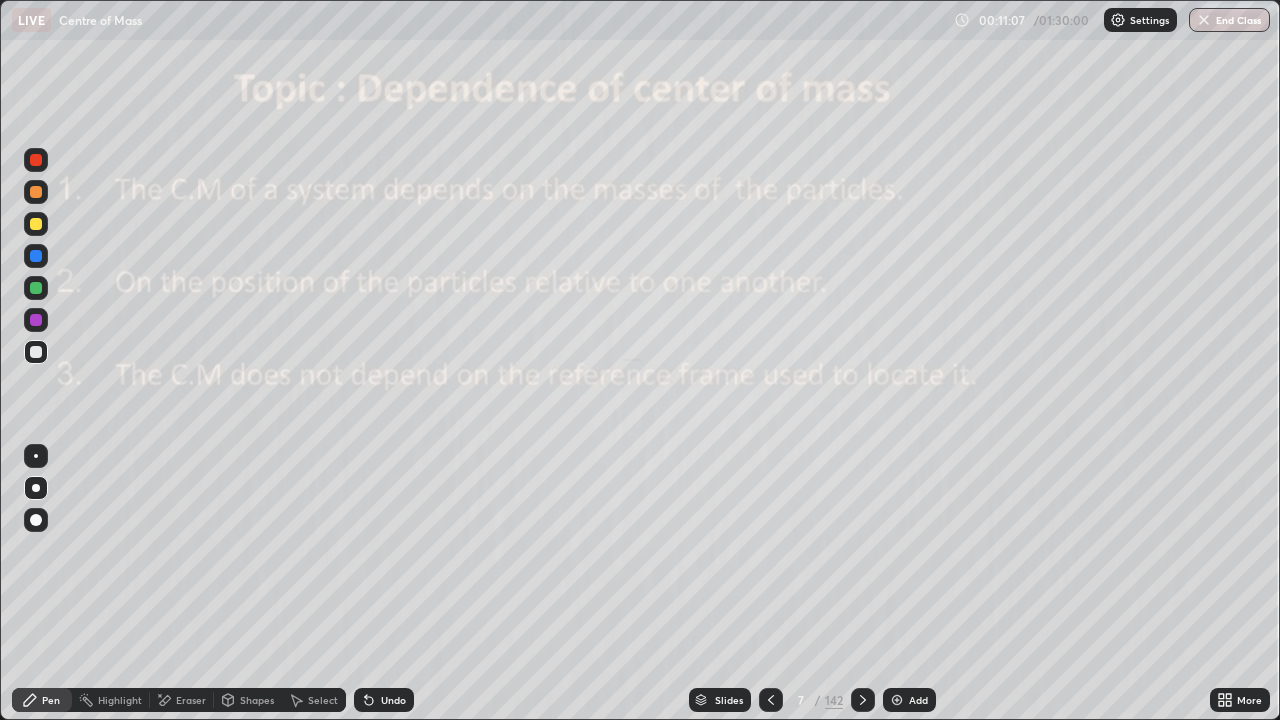 click on "Add" at bounding box center (918, 700) 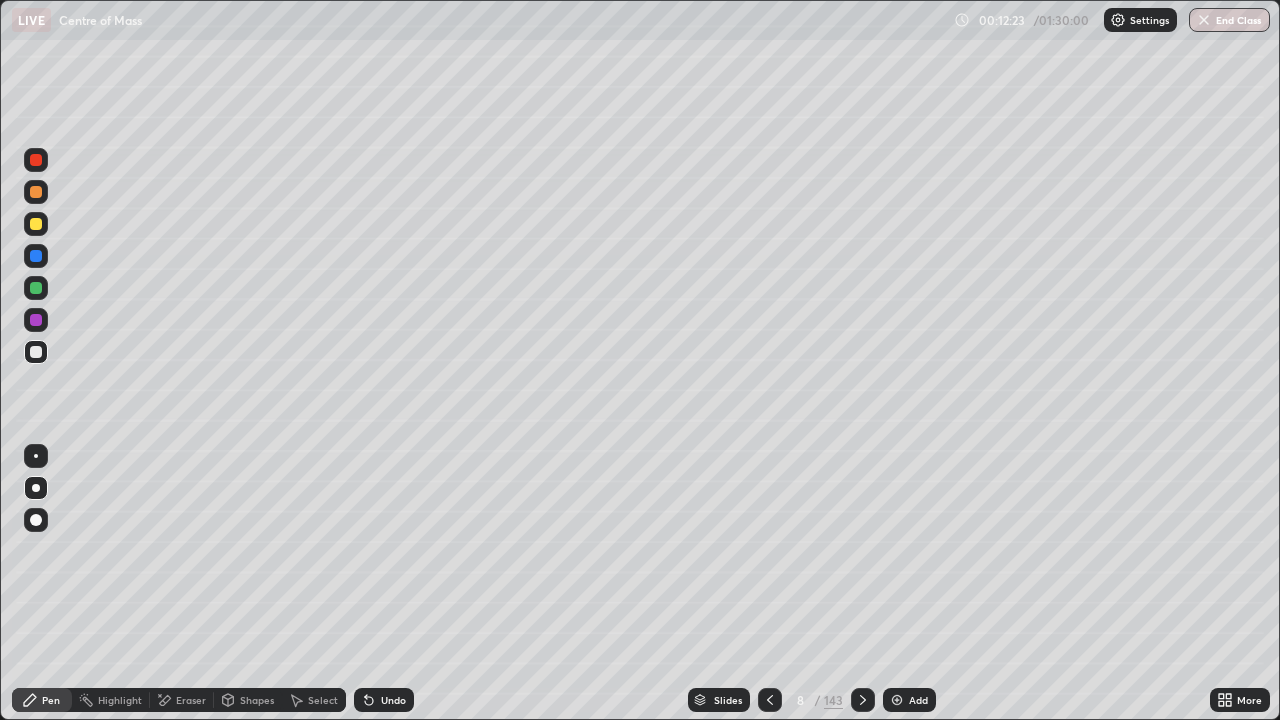 click on "Undo" at bounding box center [393, 700] 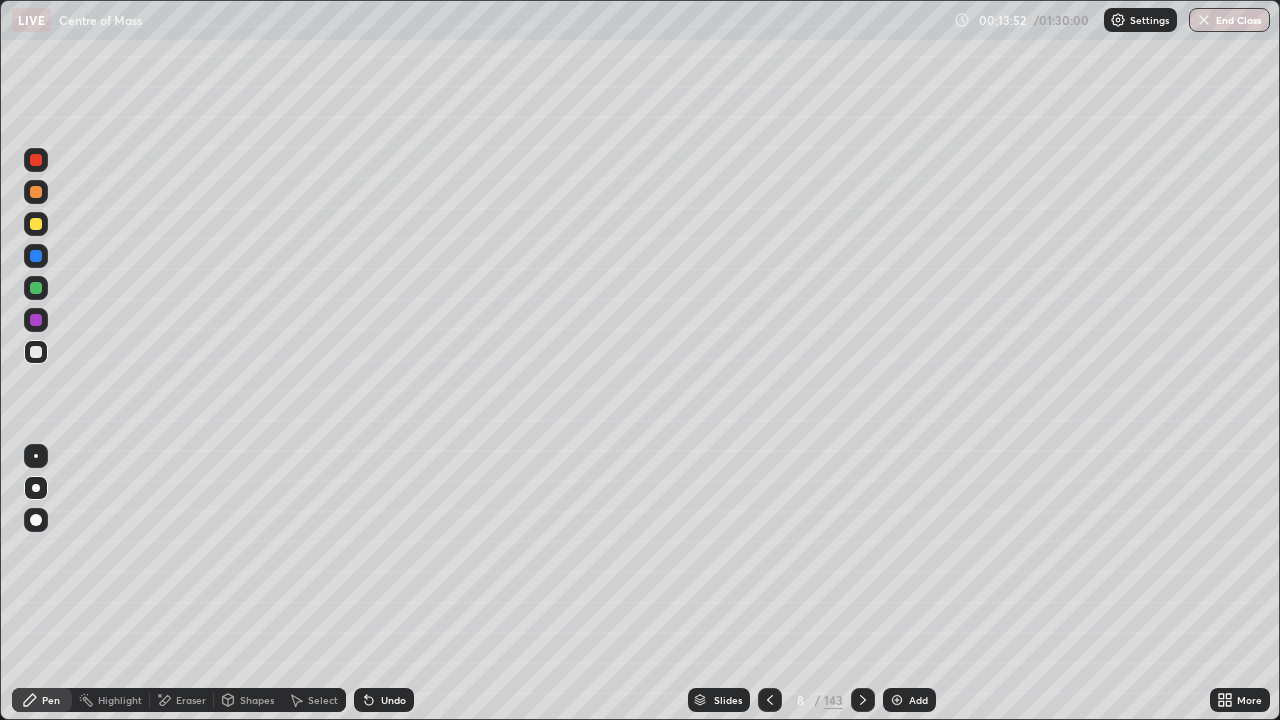 click 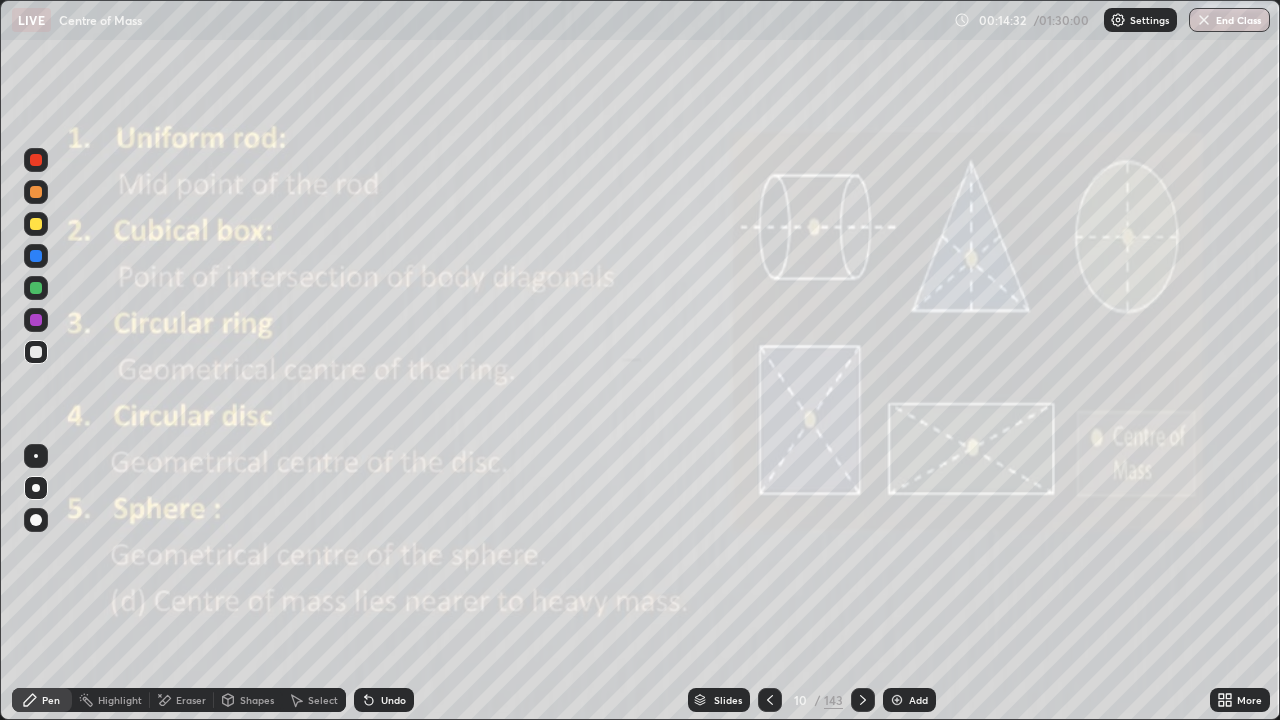 click on "143" at bounding box center (833, 700) 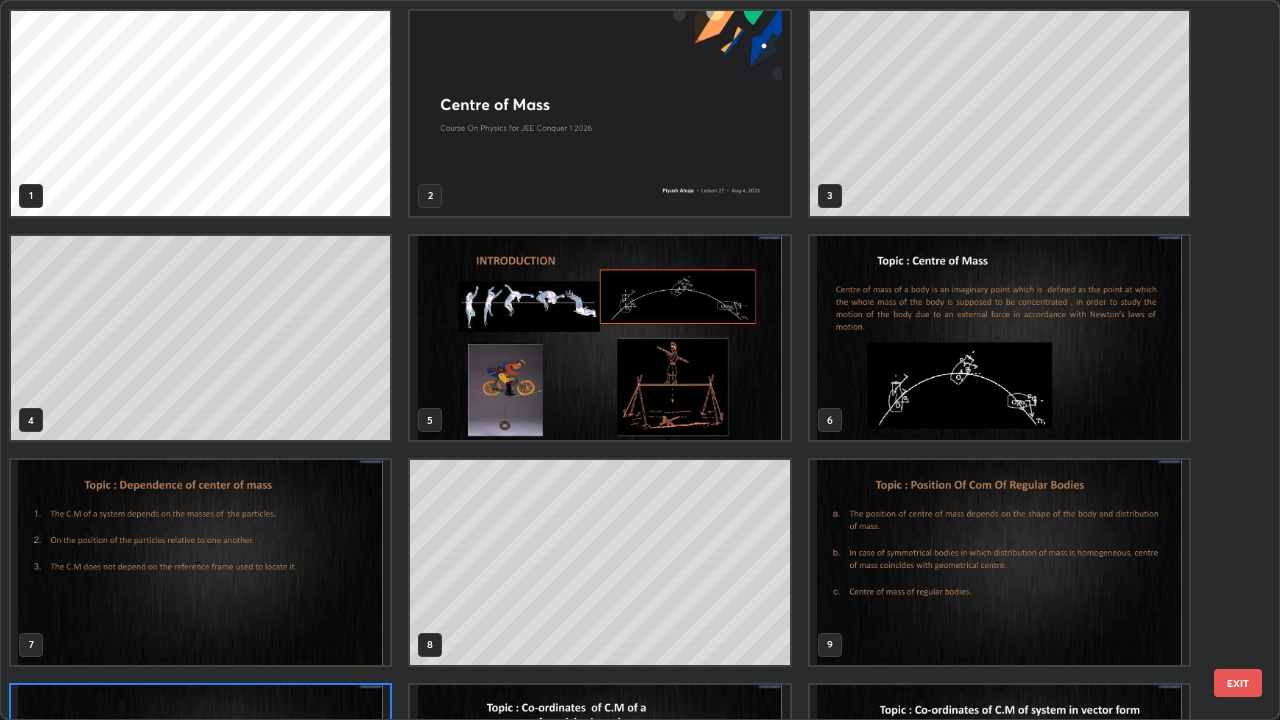 scroll, scrollTop: 180, scrollLeft: 0, axis: vertical 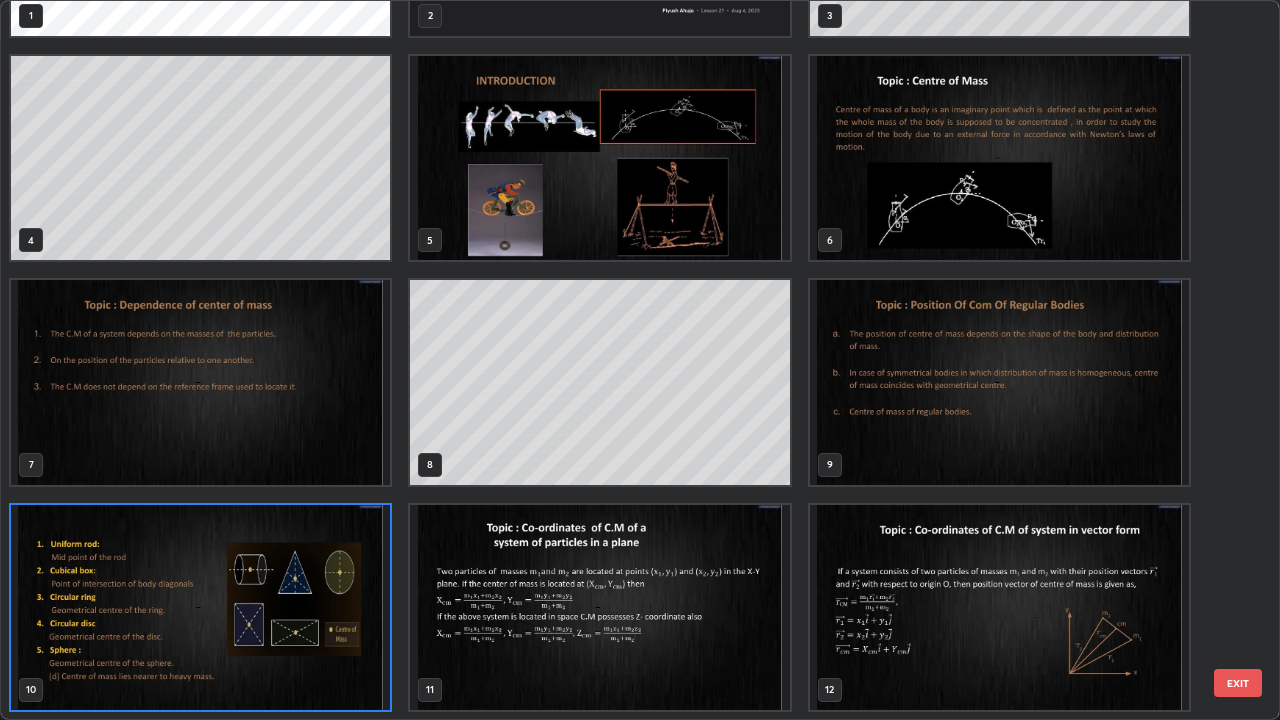 click at bounding box center [200, 607] 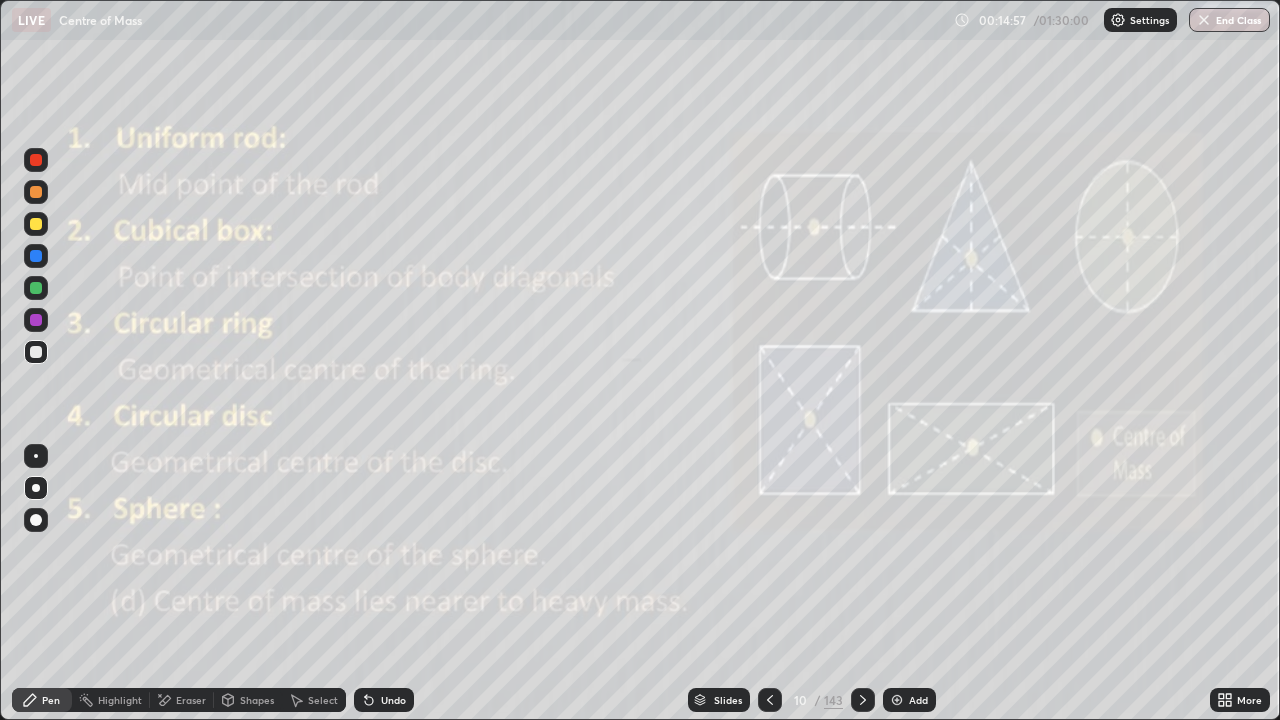 click on "143" at bounding box center [833, 700] 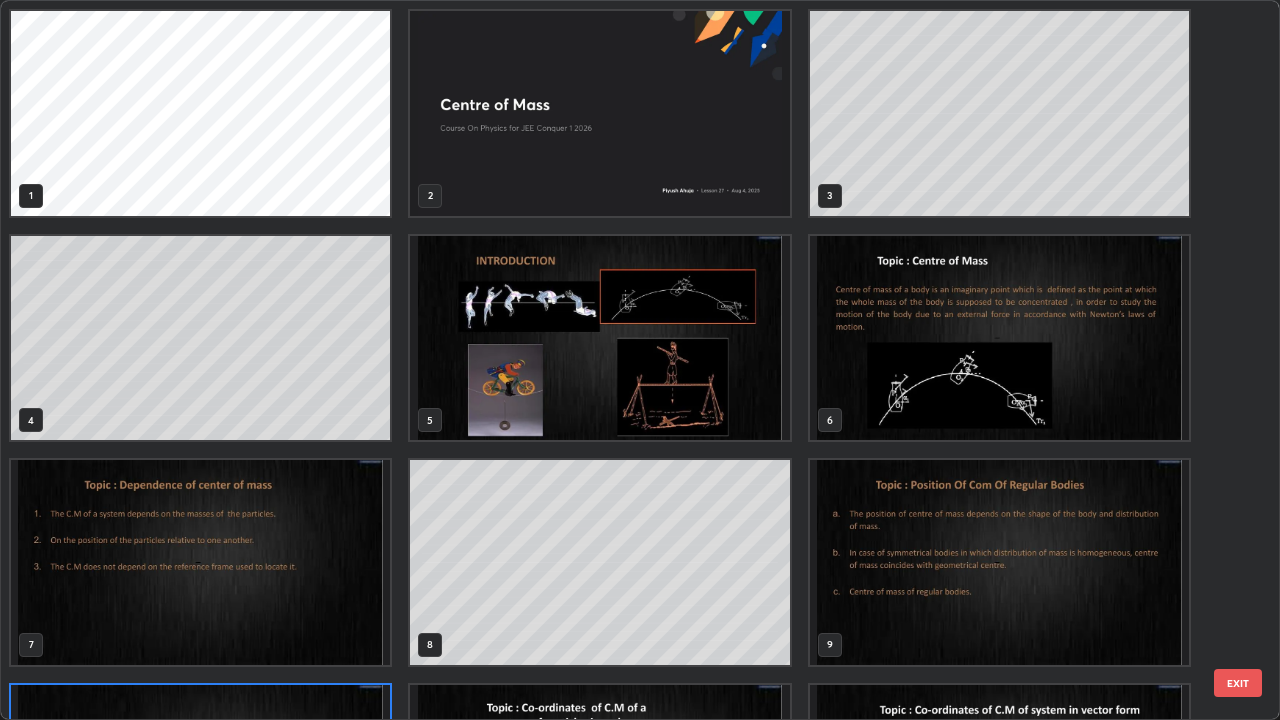 scroll, scrollTop: 180, scrollLeft: 0, axis: vertical 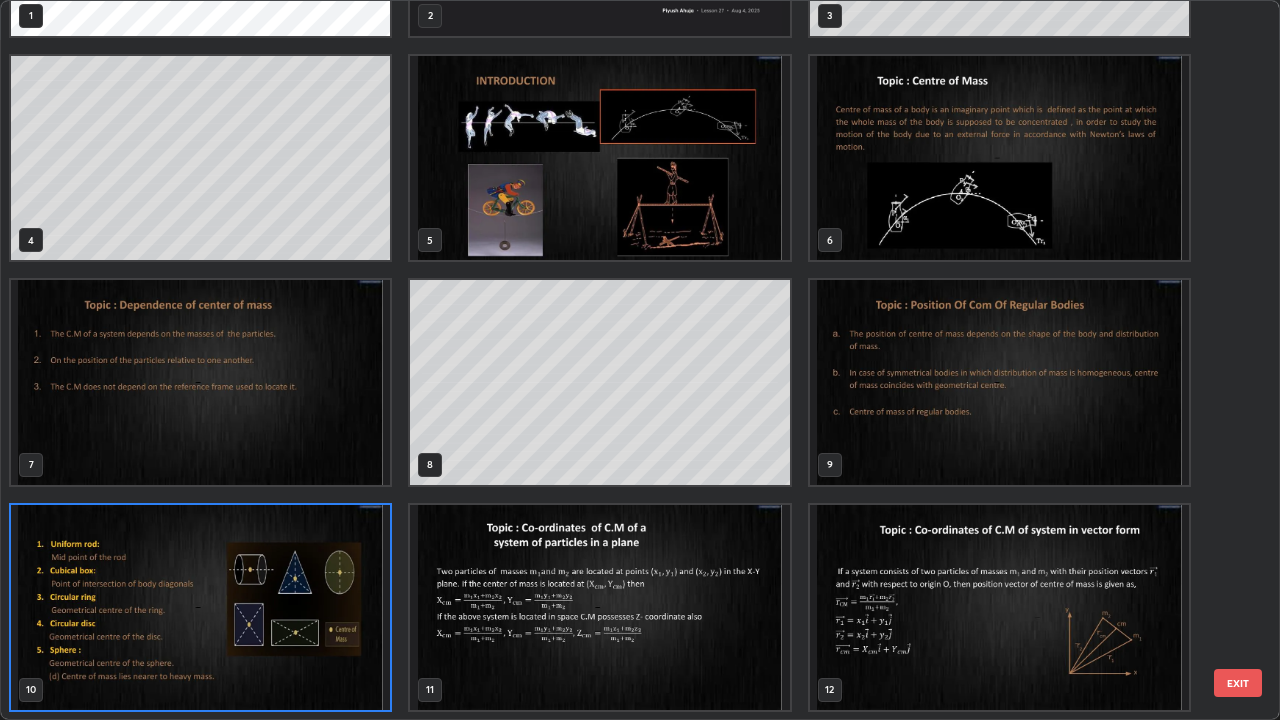 click at bounding box center (599, 607) 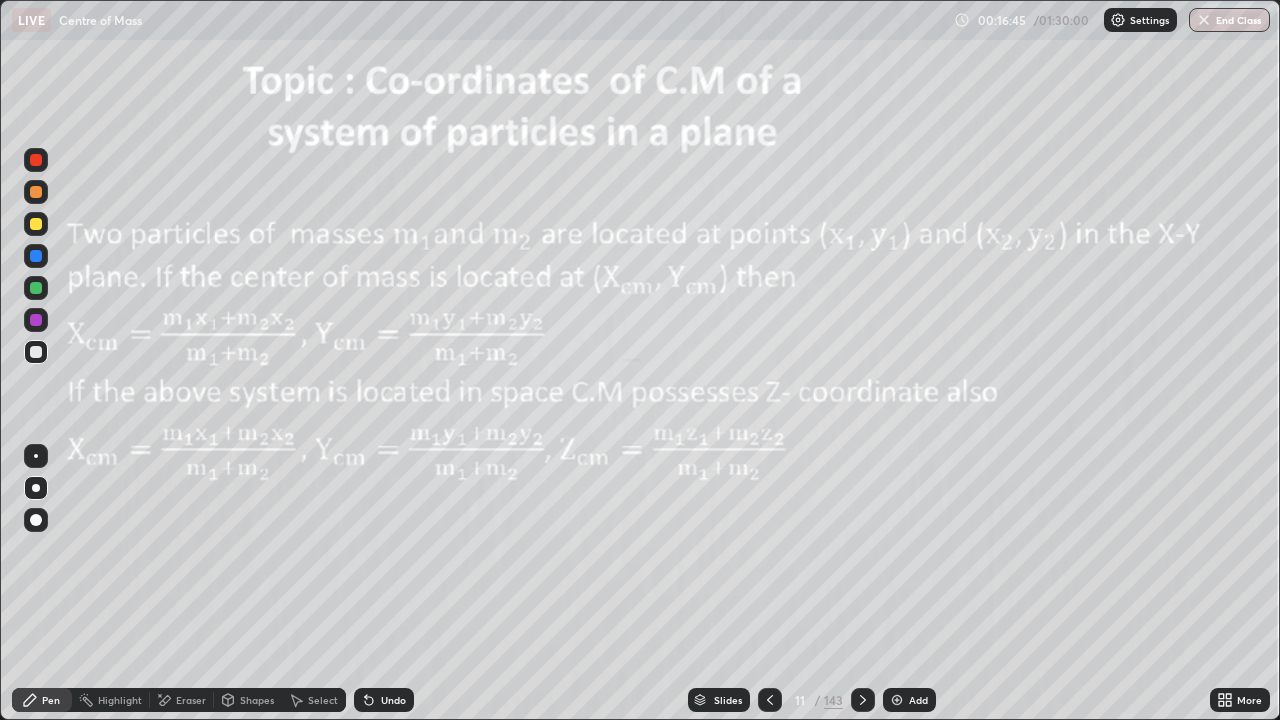 click at bounding box center (863, 700) 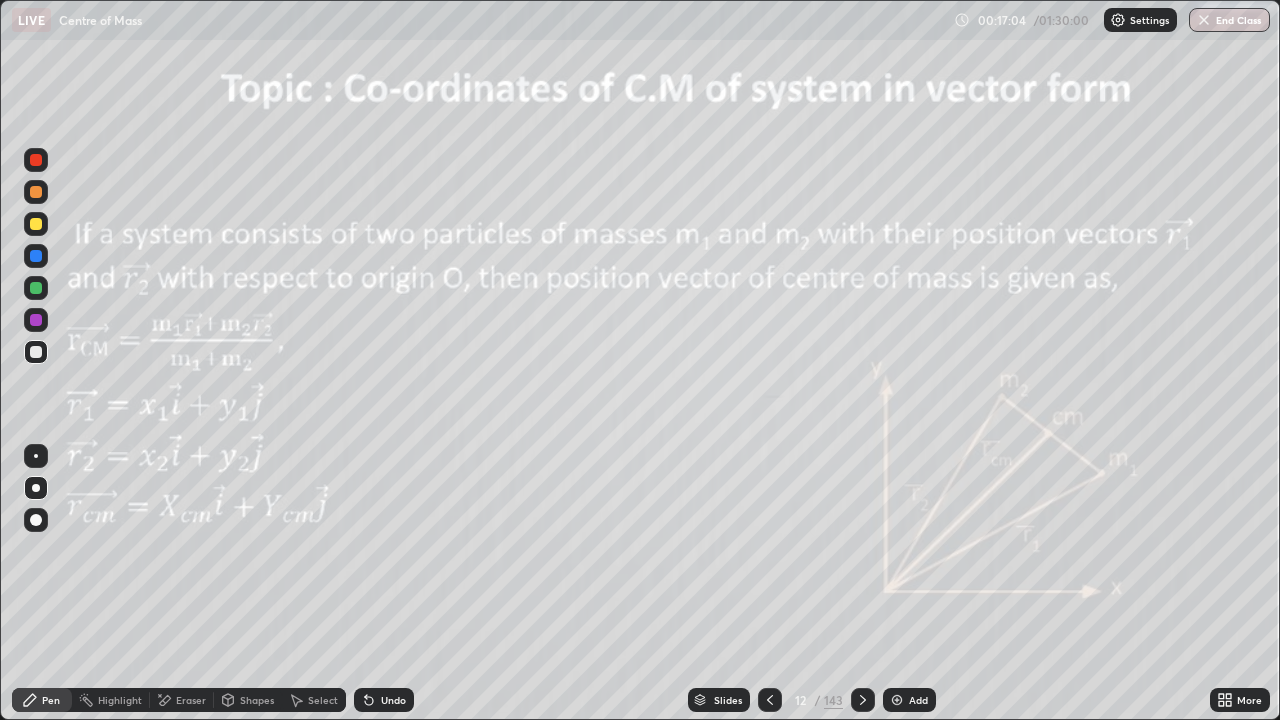 click at bounding box center (863, 700) 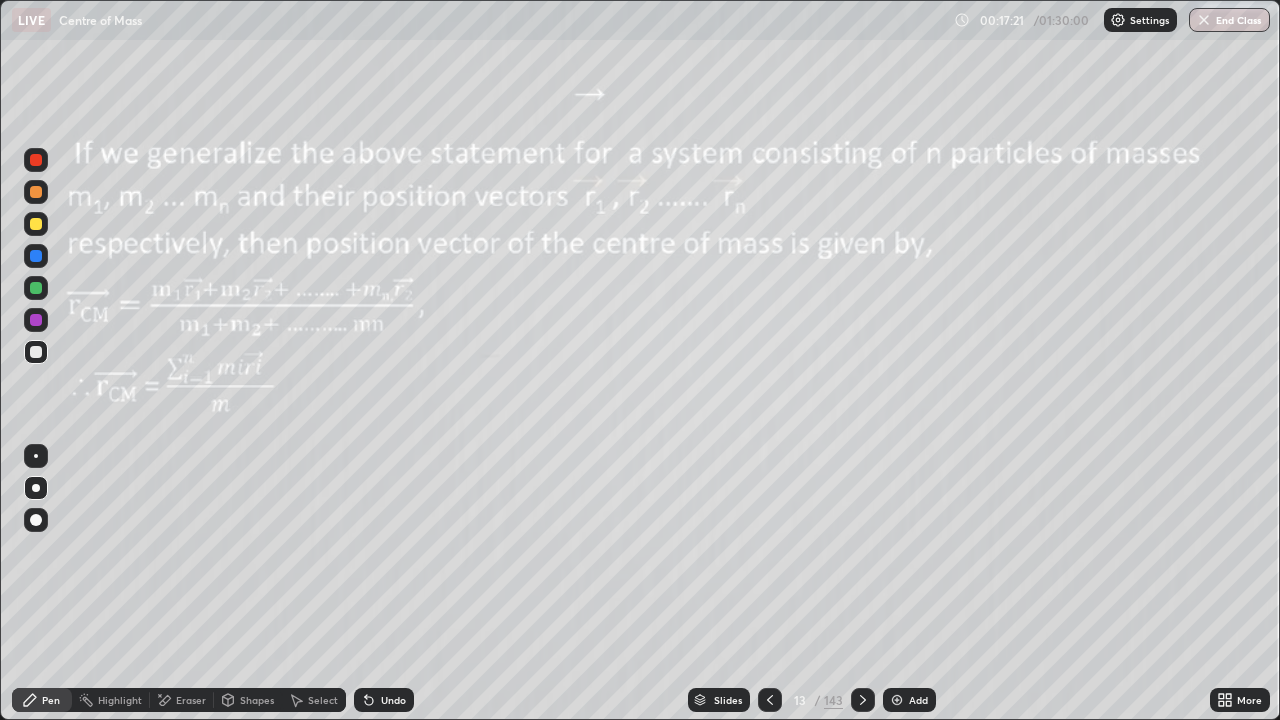 click at bounding box center (863, 700) 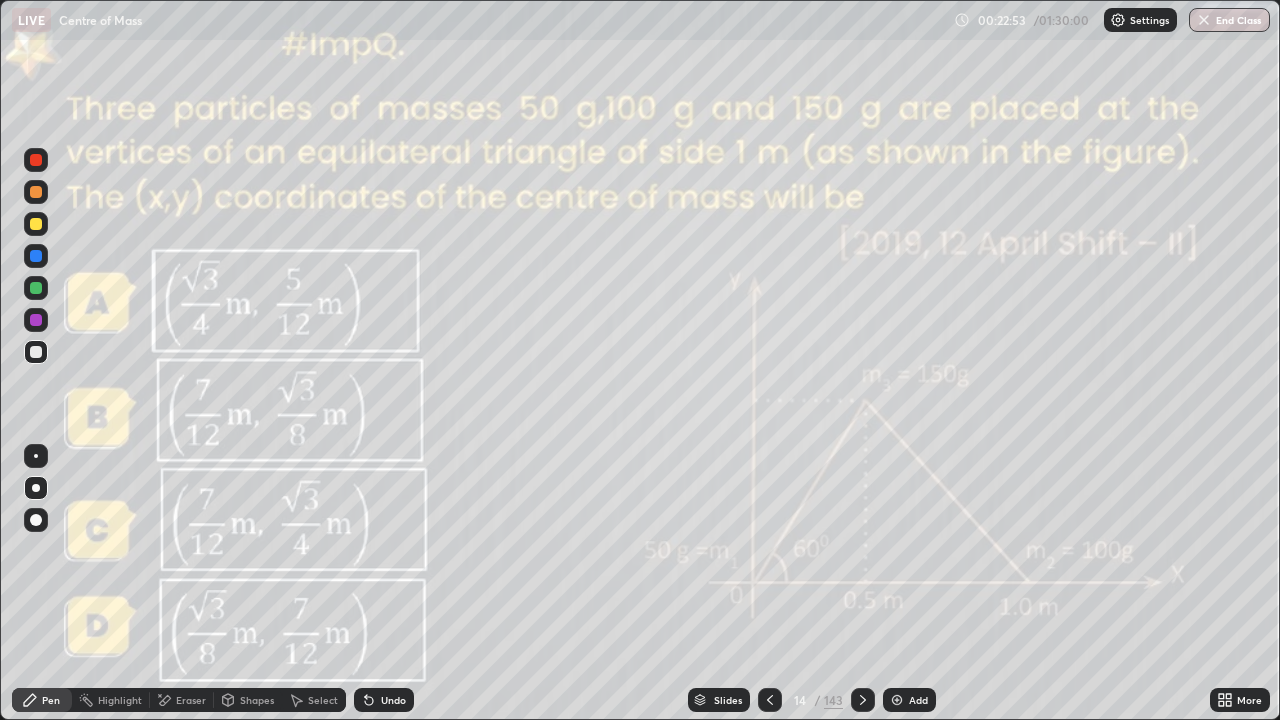 click 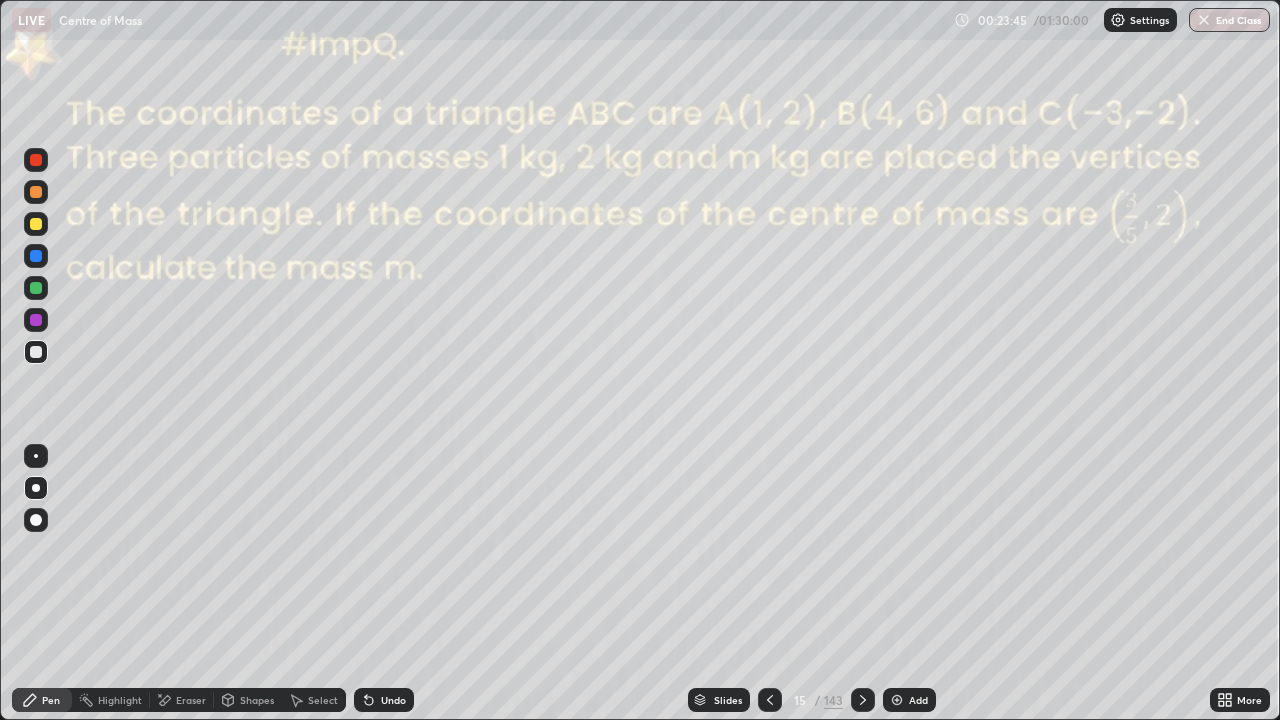 click on "Shapes" at bounding box center [257, 700] 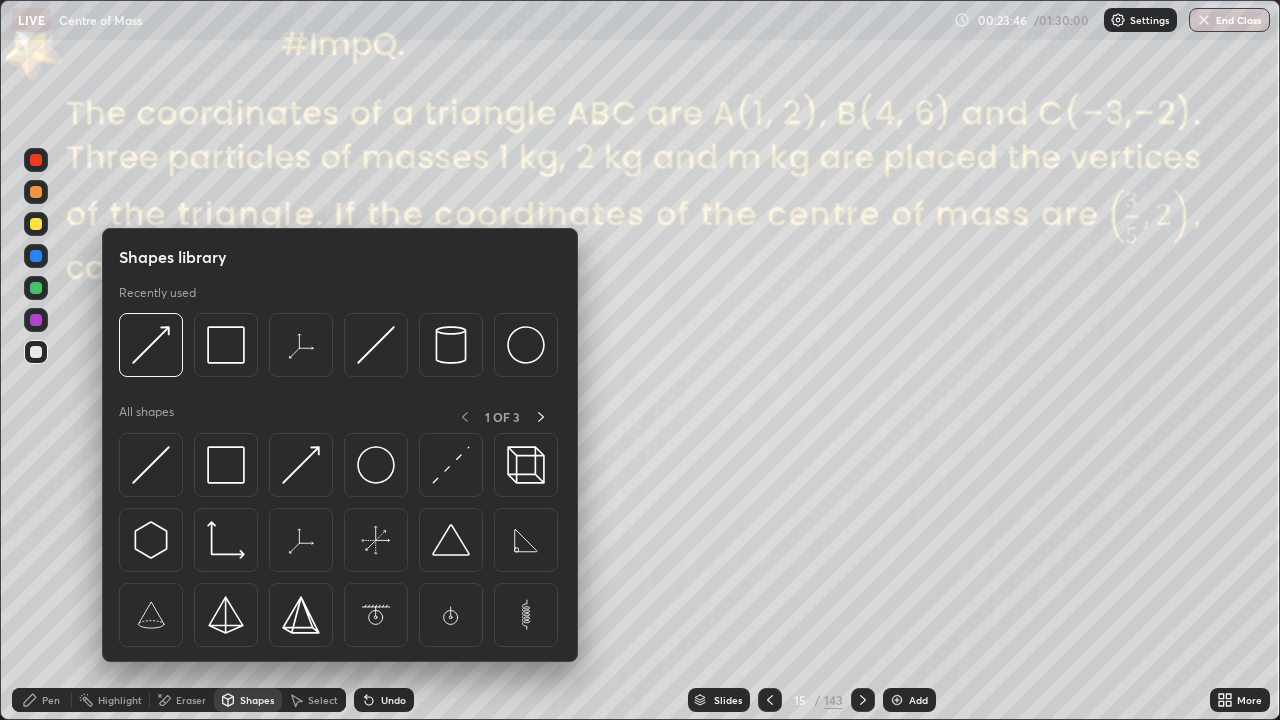 click on "Eraser" at bounding box center [182, 700] 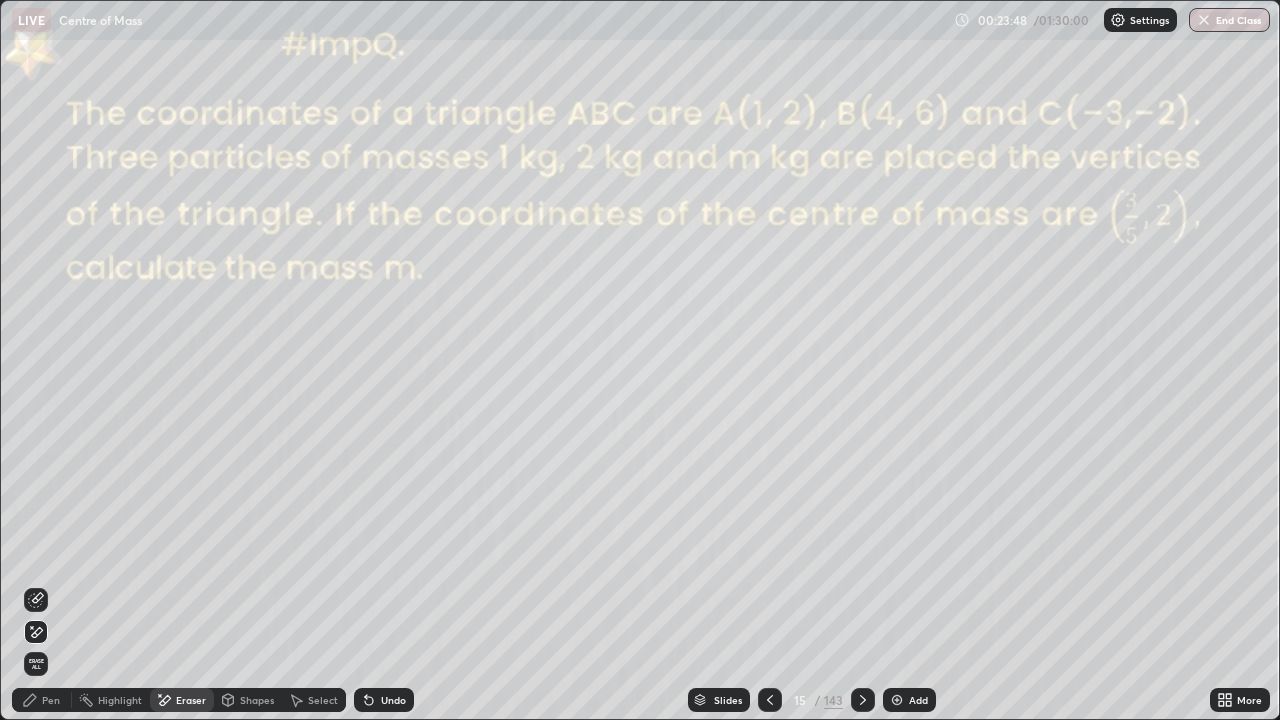 click on "Pen" at bounding box center (42, 700) 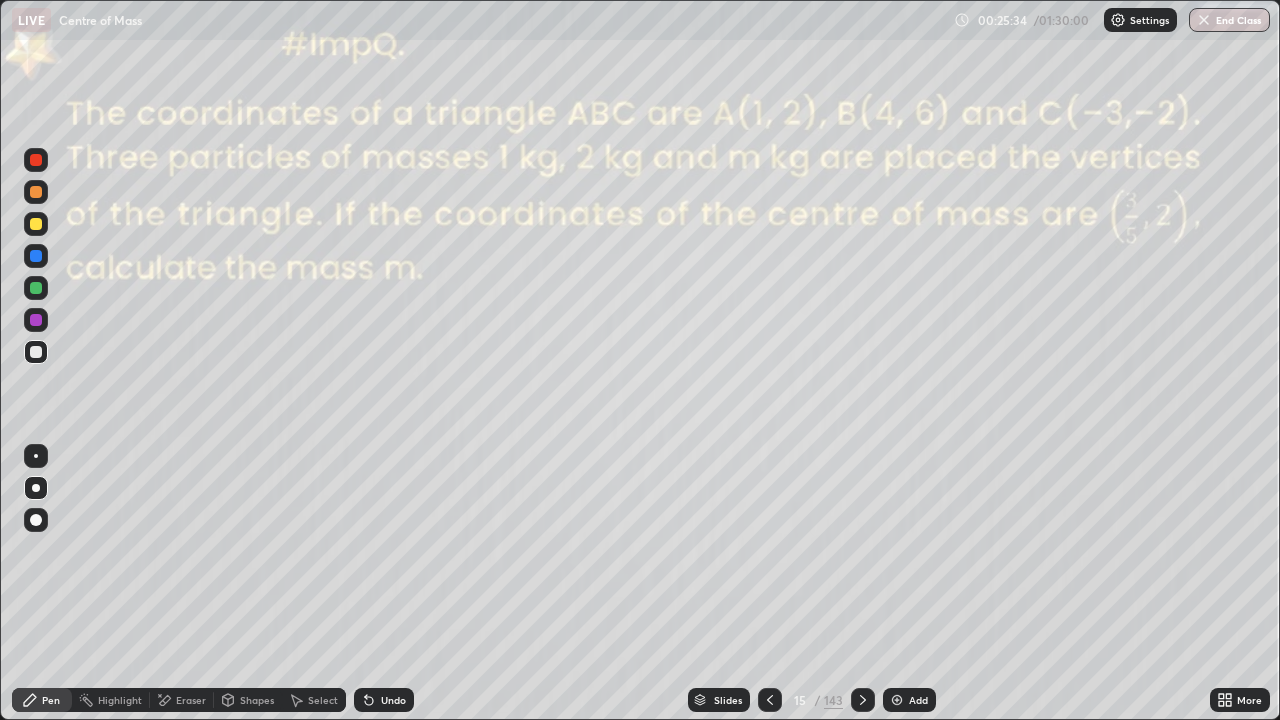 click at bounding box center (36, 288) 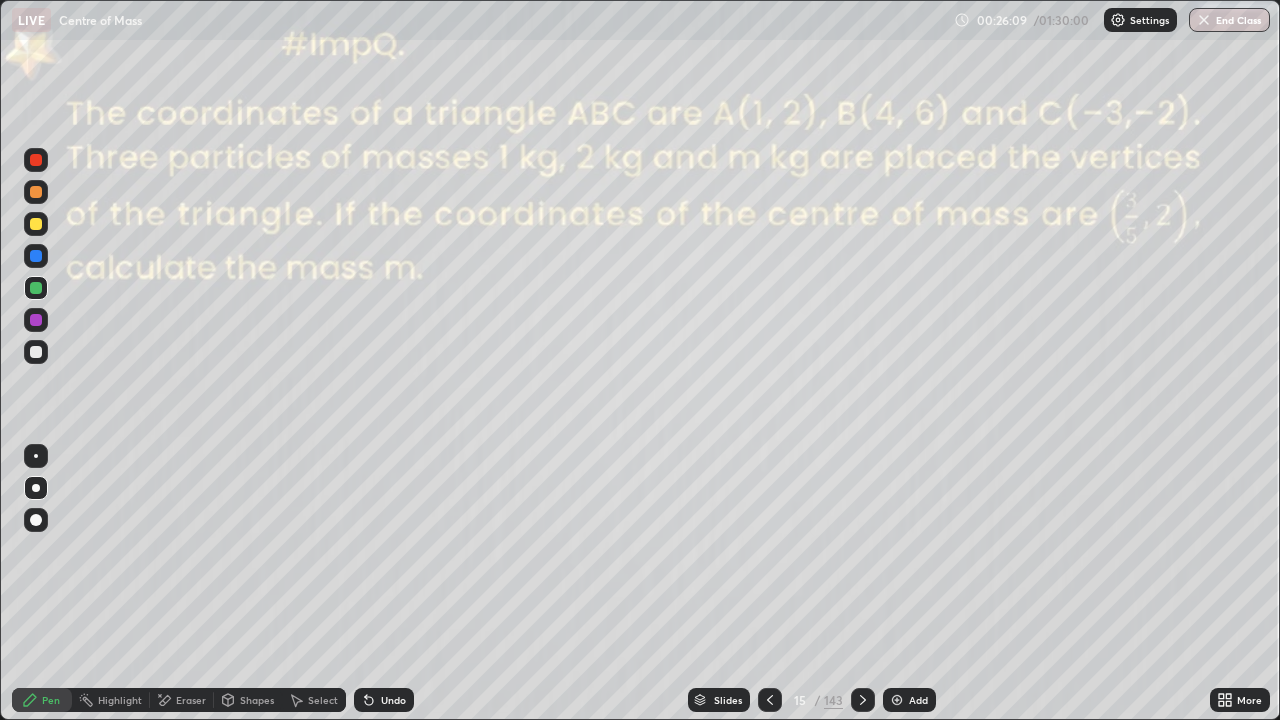 click 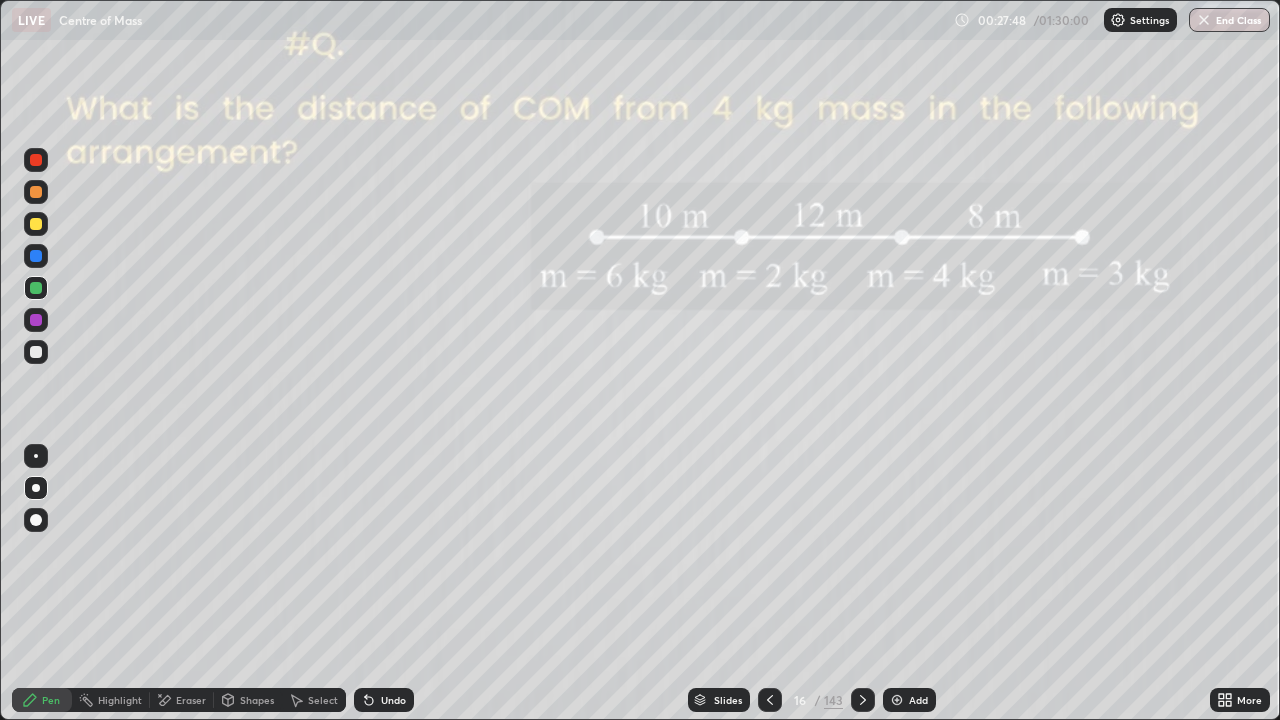 click on "Shapes" at bounding box center (248, 700) 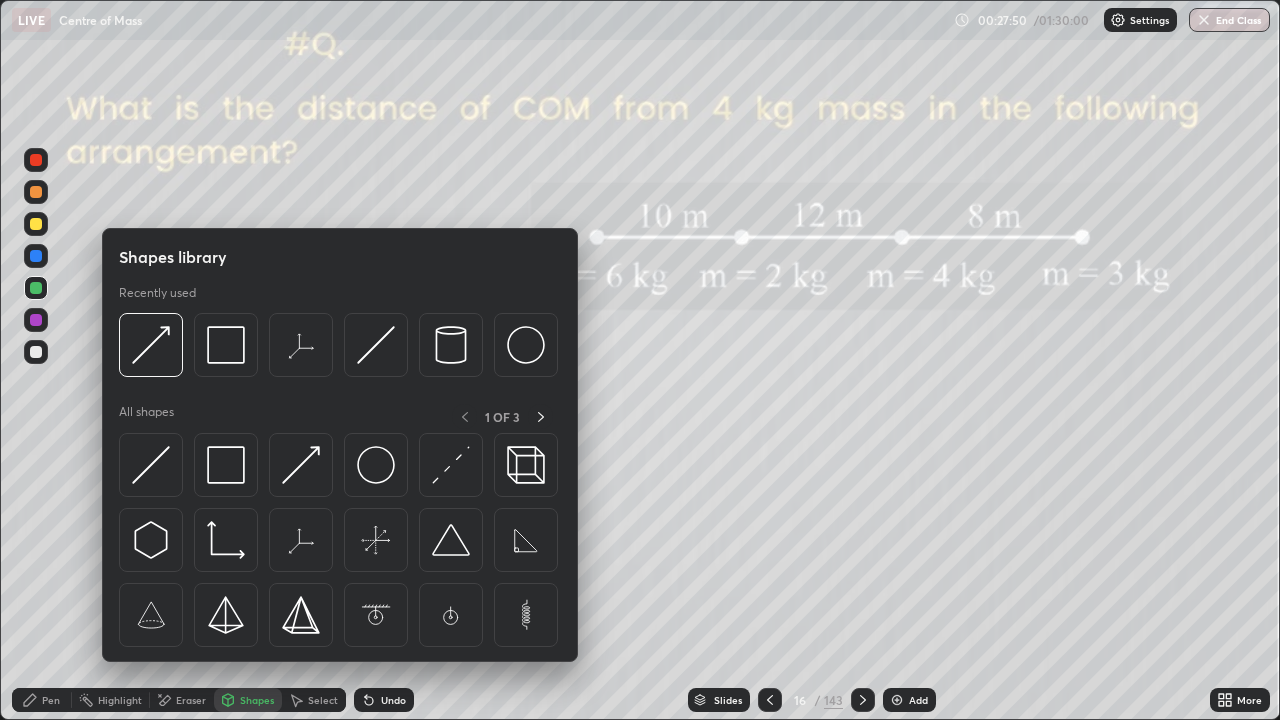 click at bounding box center [36, 412] 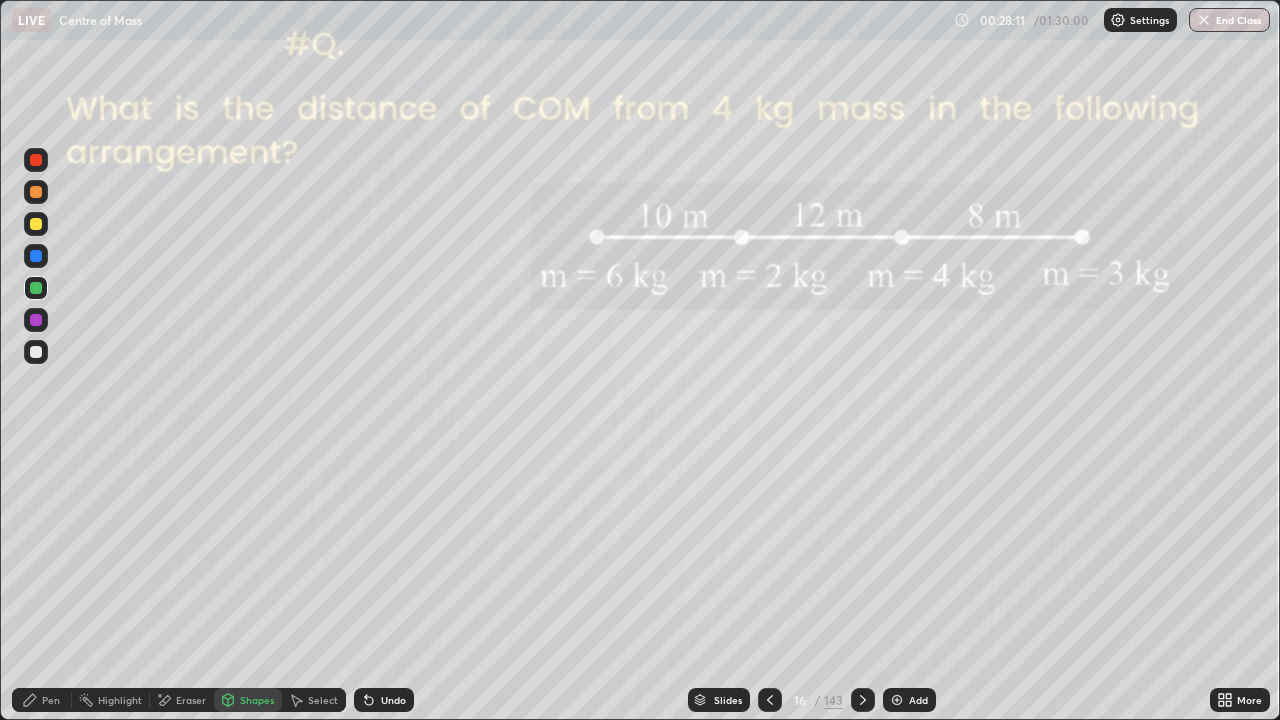 click 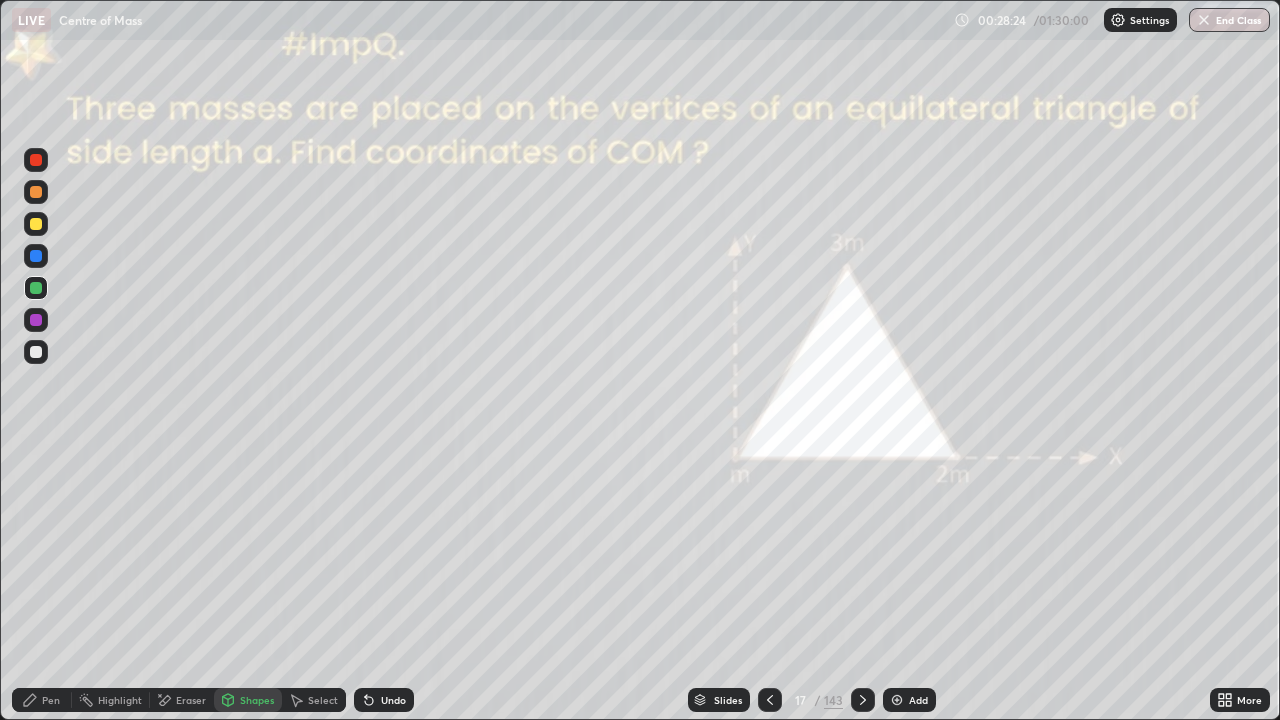 click on "Add" at bounding box center [918, 700] 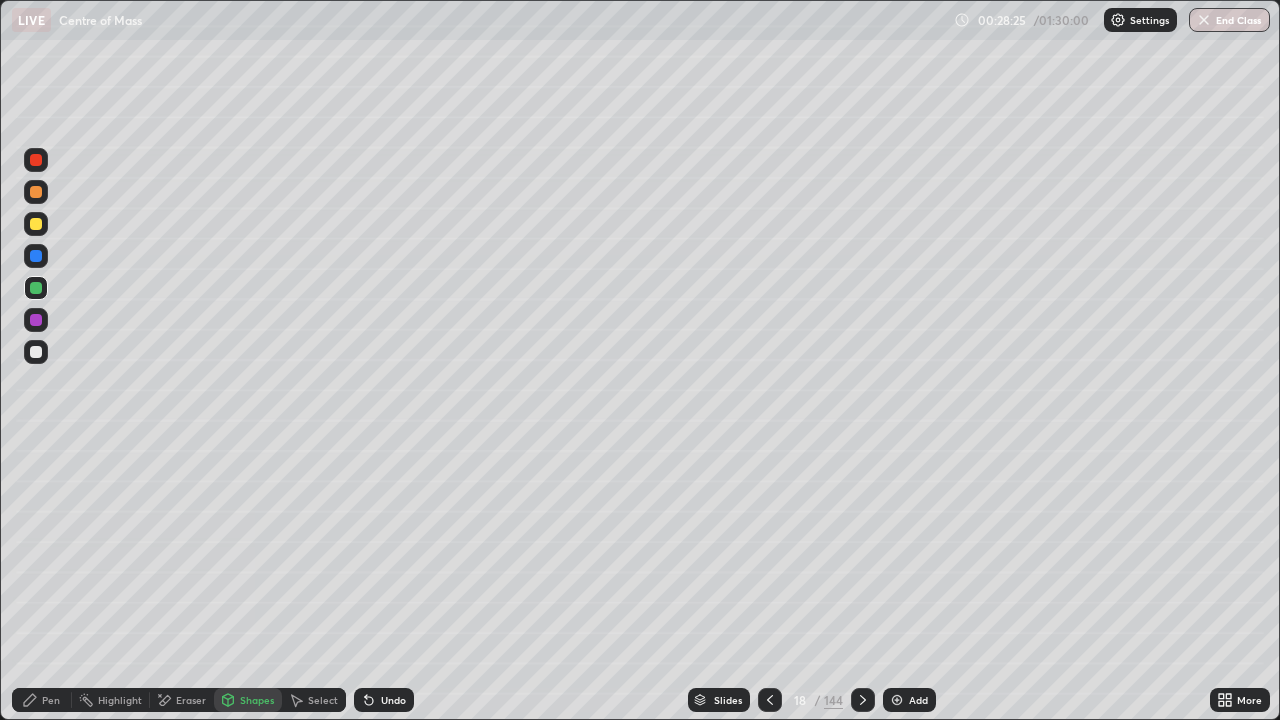 click 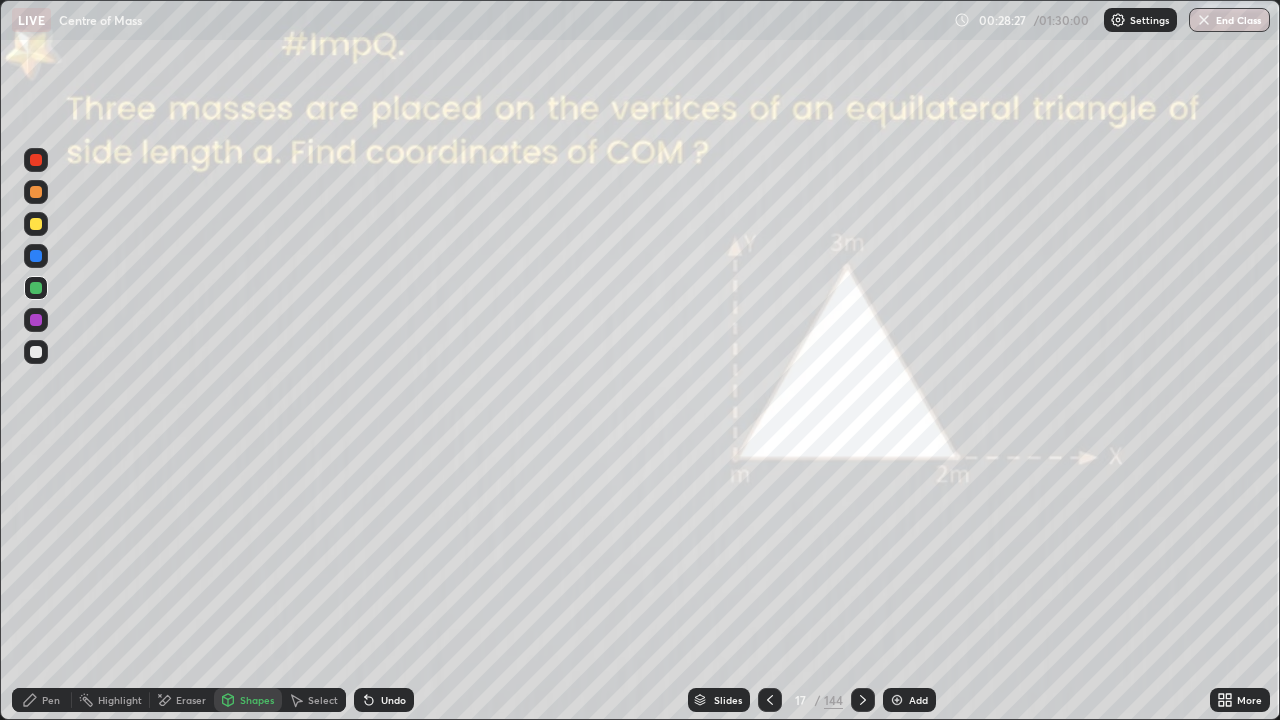 click on "Undo" at bounding box center [393, 700] 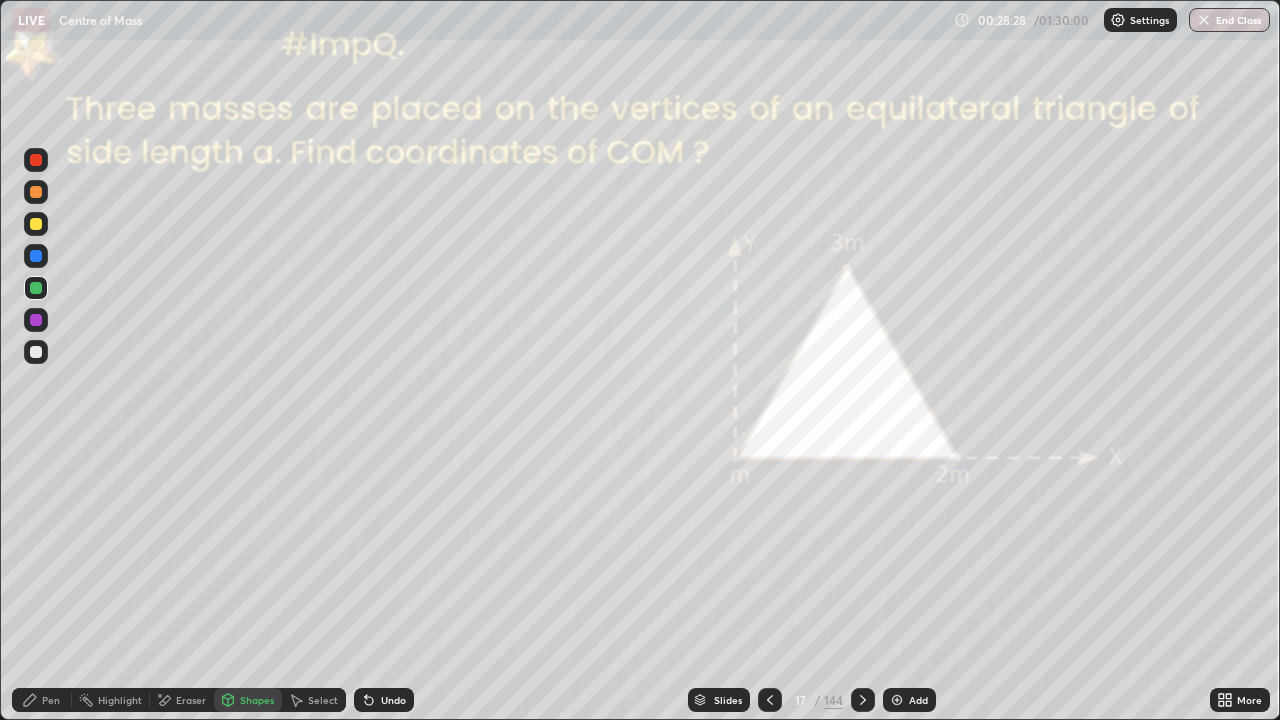 click 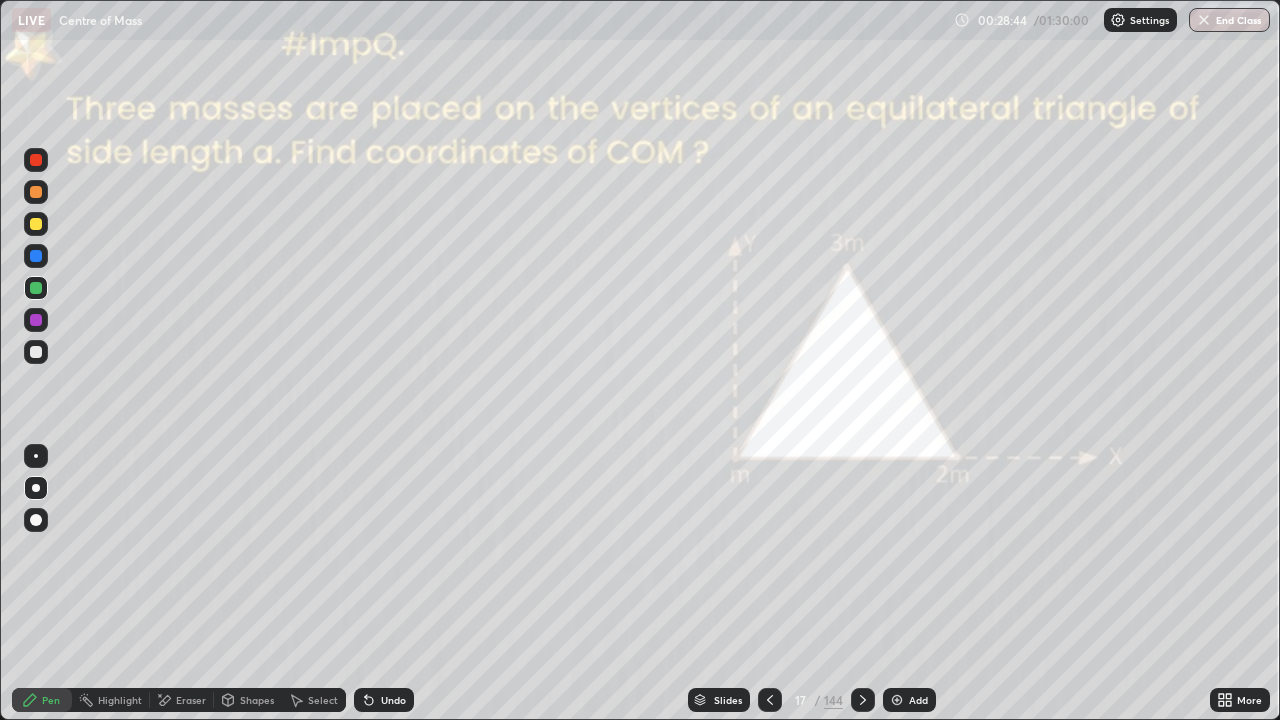 click at bounding box center (897, 700) 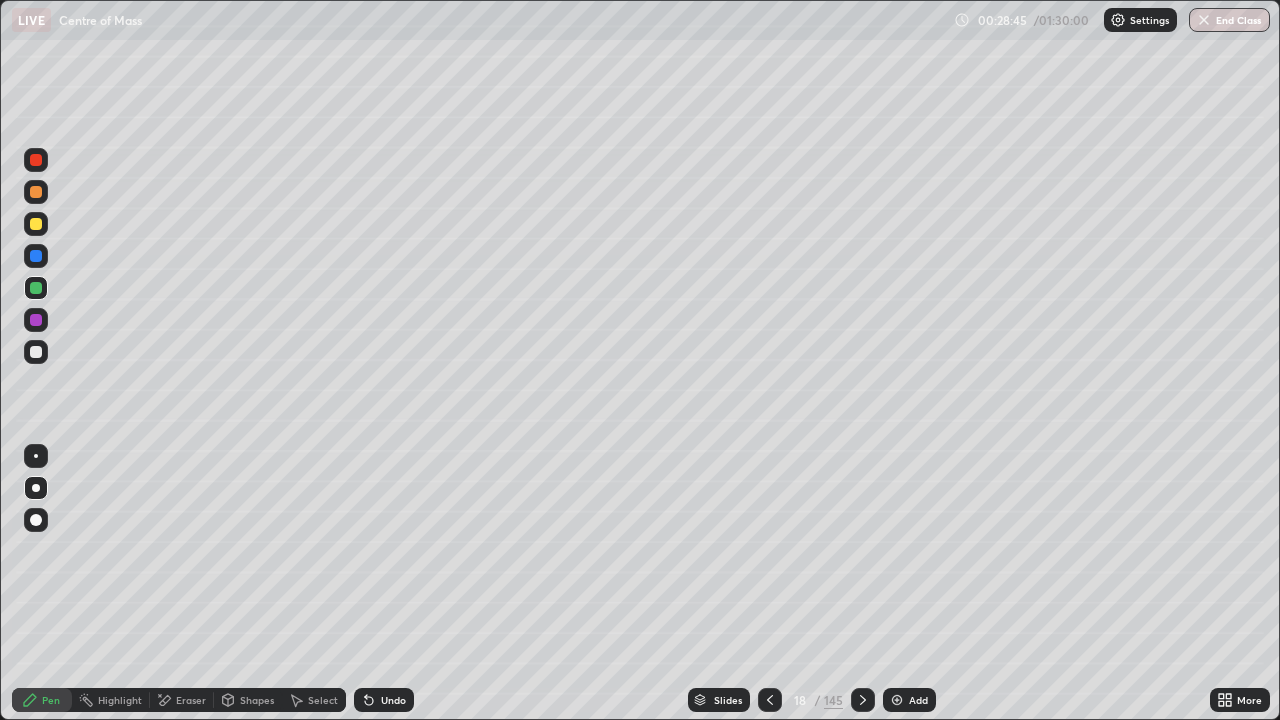 click 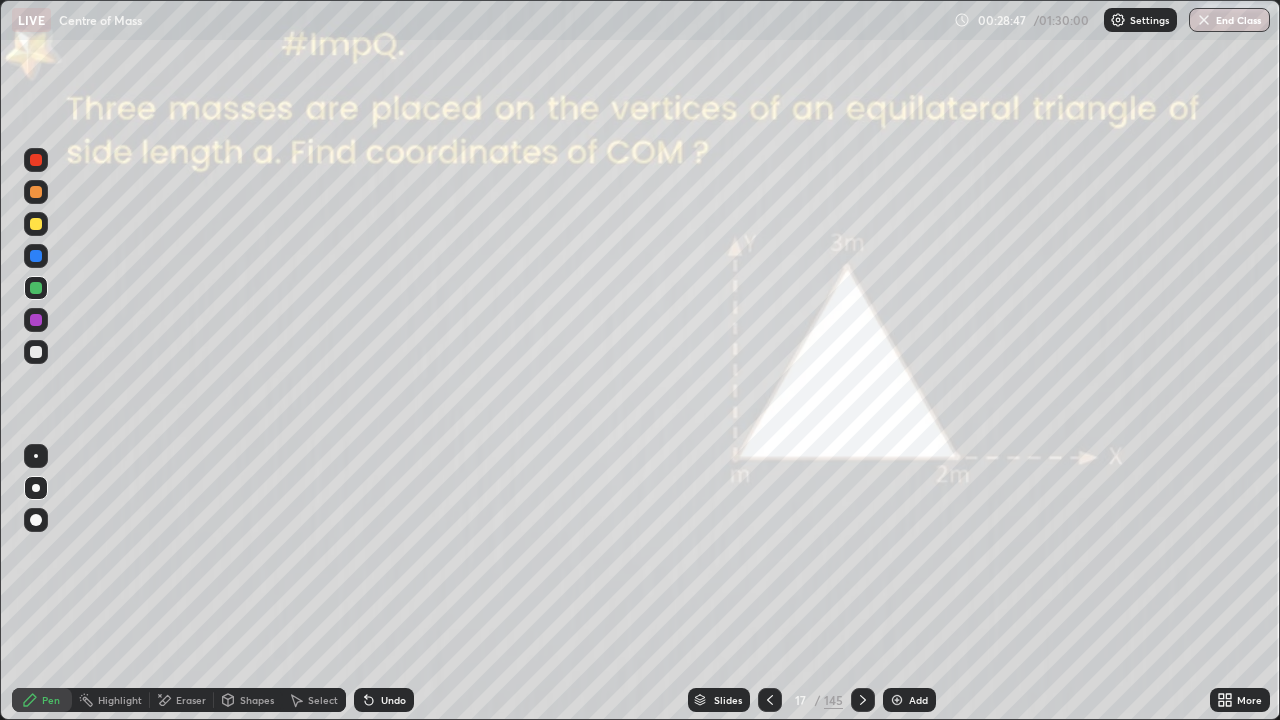 click 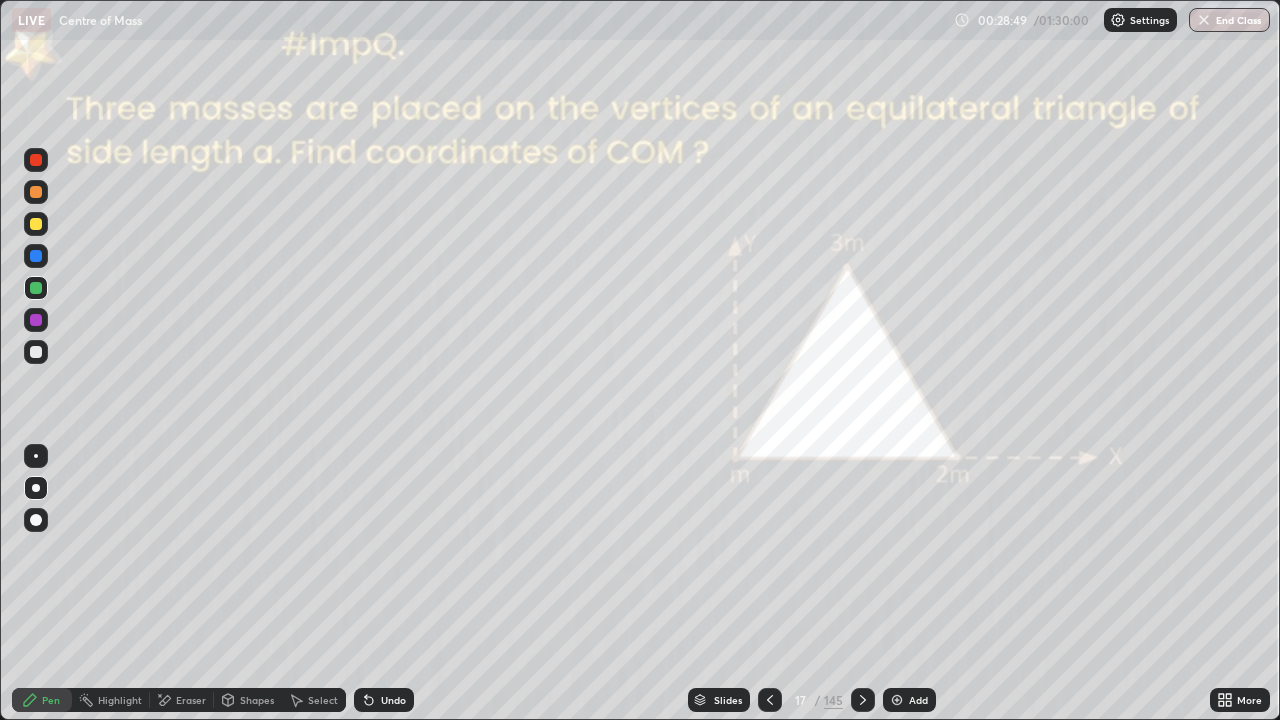 click on "Undo" at bounding box center [384, 700] 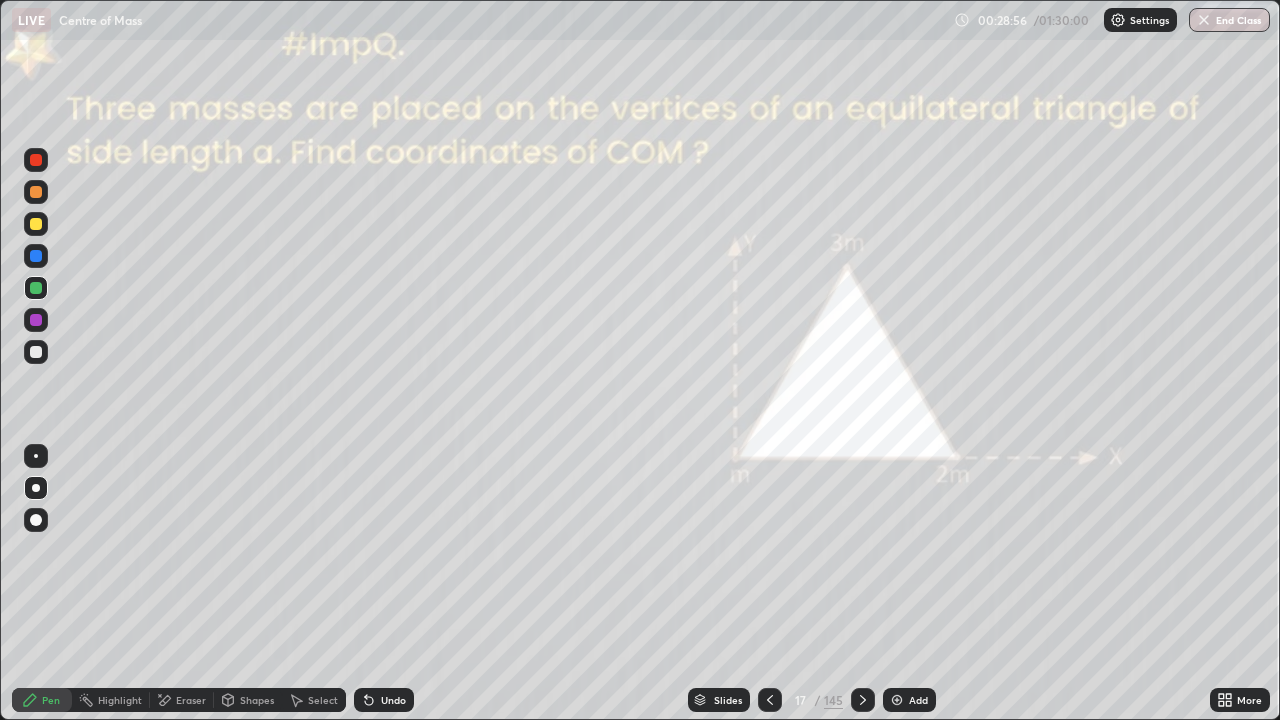 click 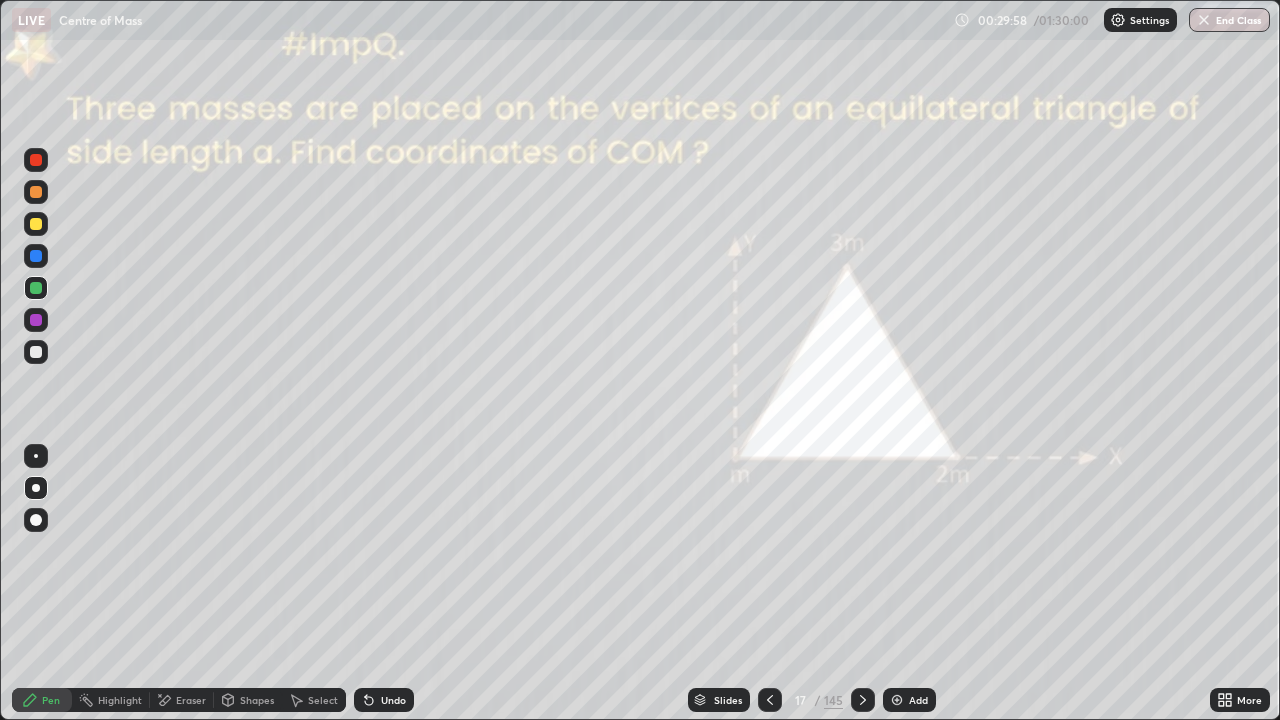 click on "Eraser" at bounding box center (191, 700) 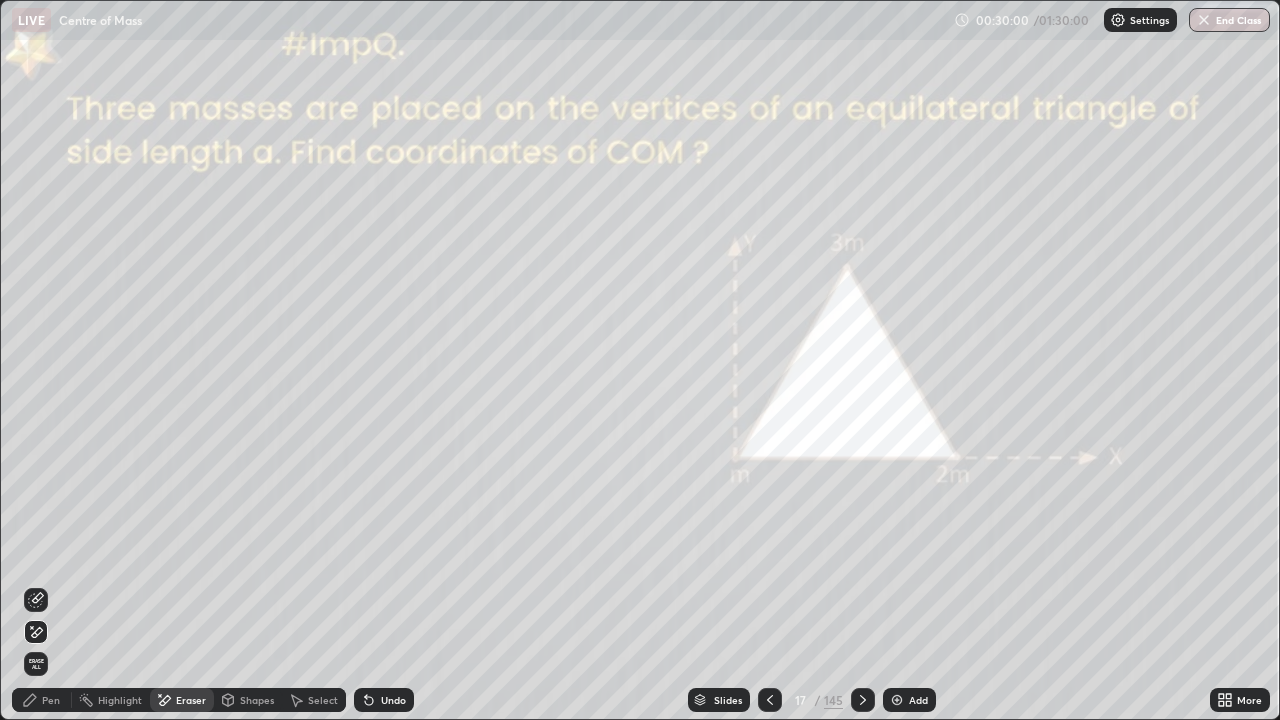 click on "Pen" at bounding box center (42, 700) 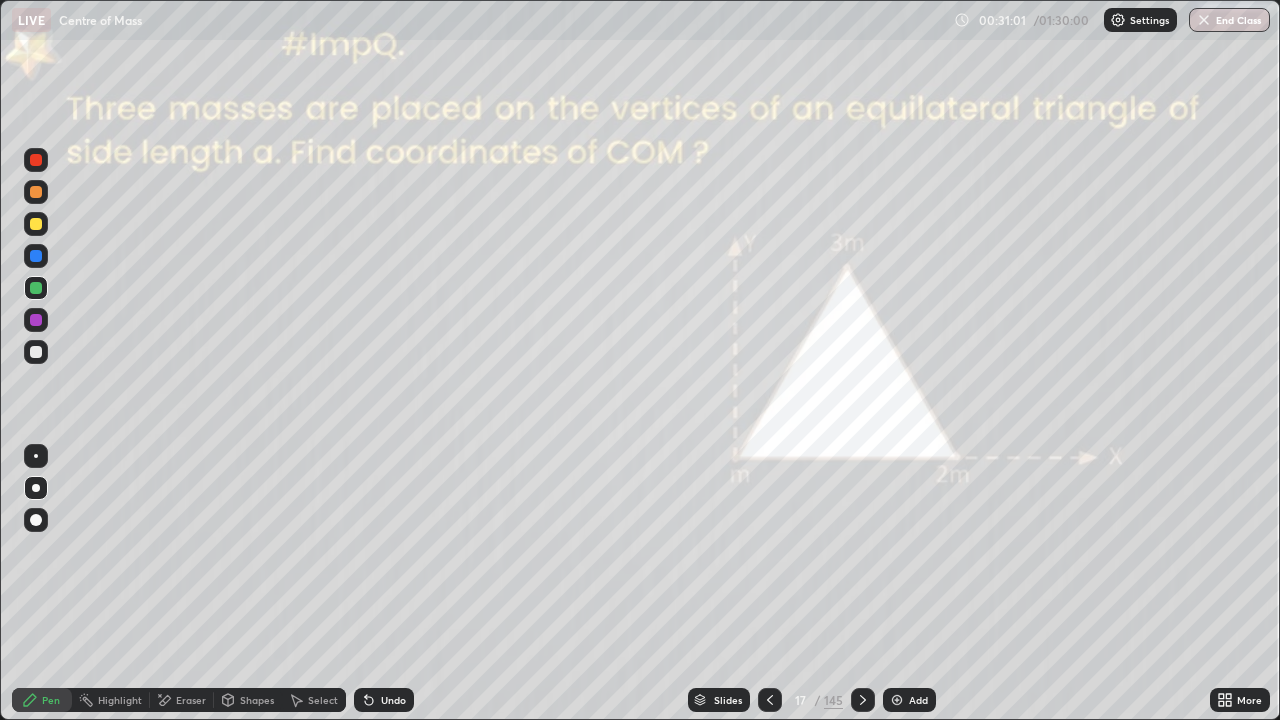 click at bounding box center (863, 700) 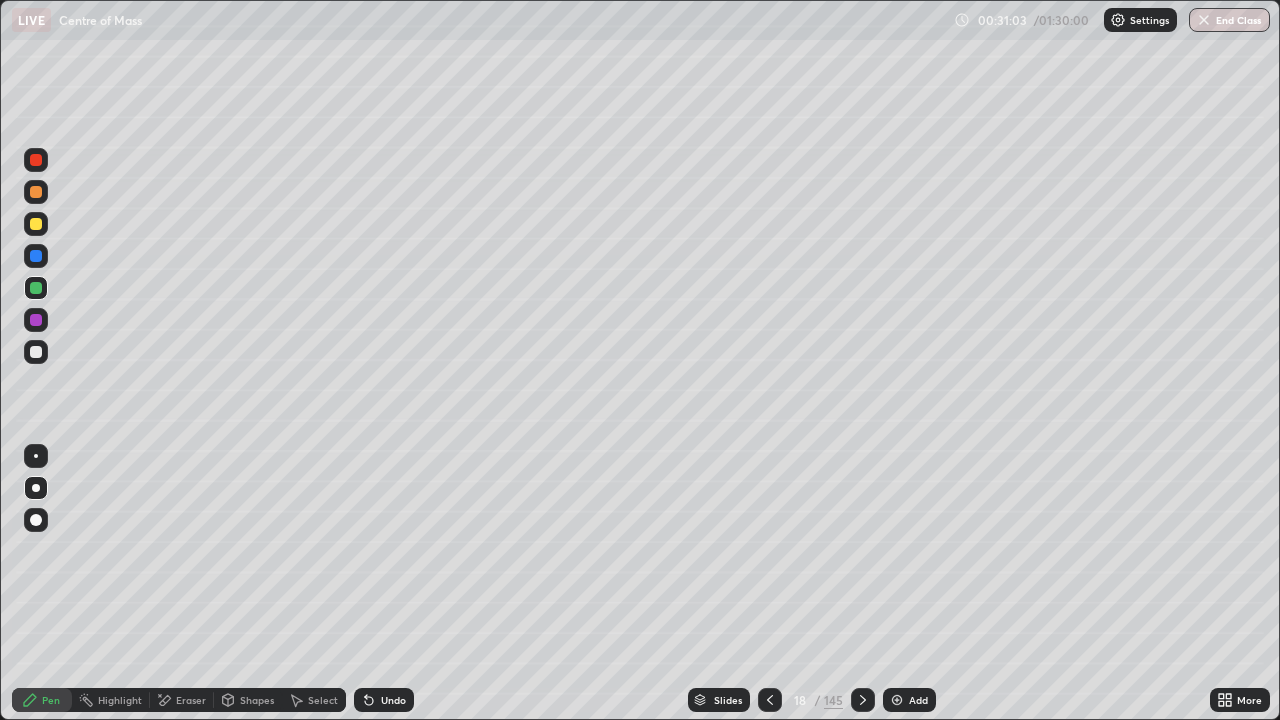 click 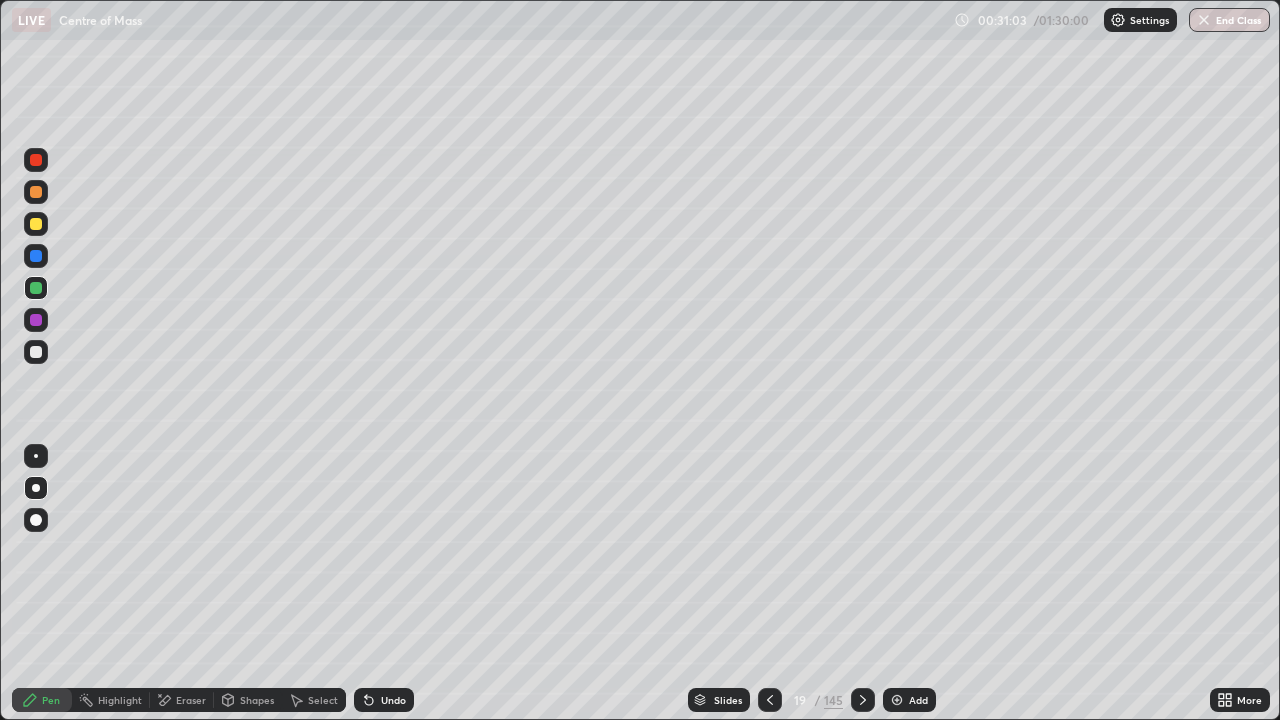 click 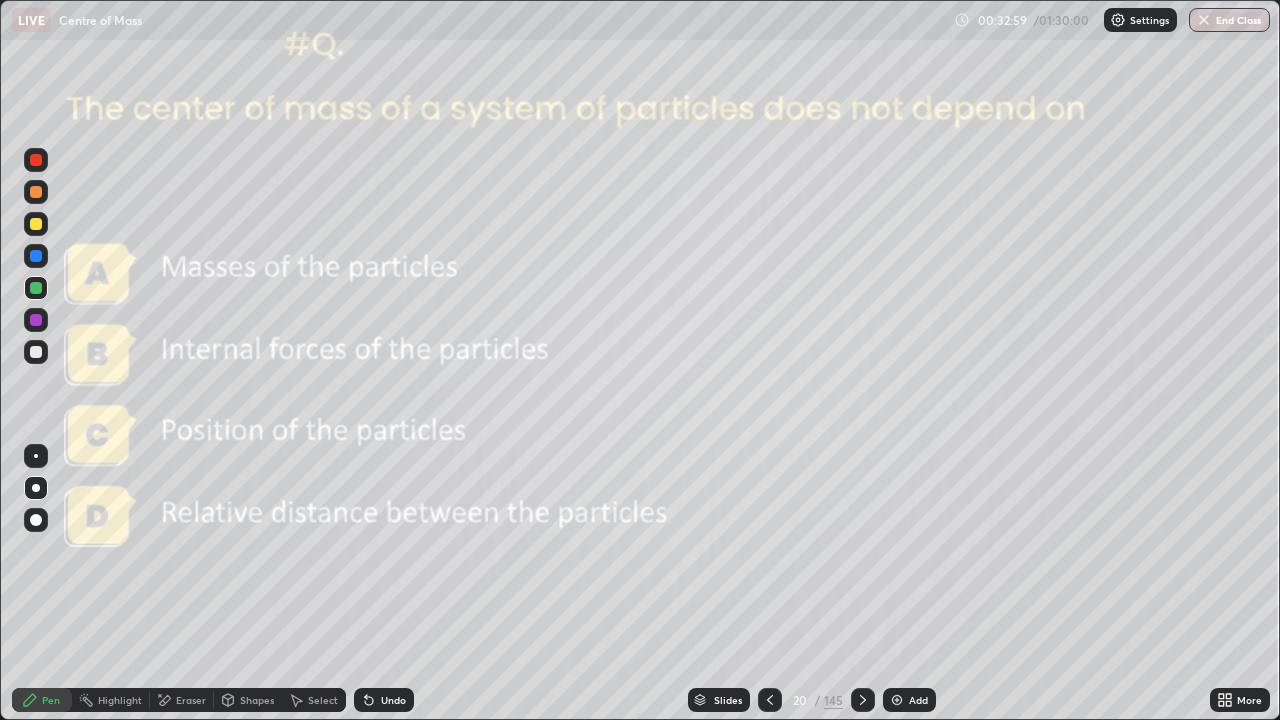click 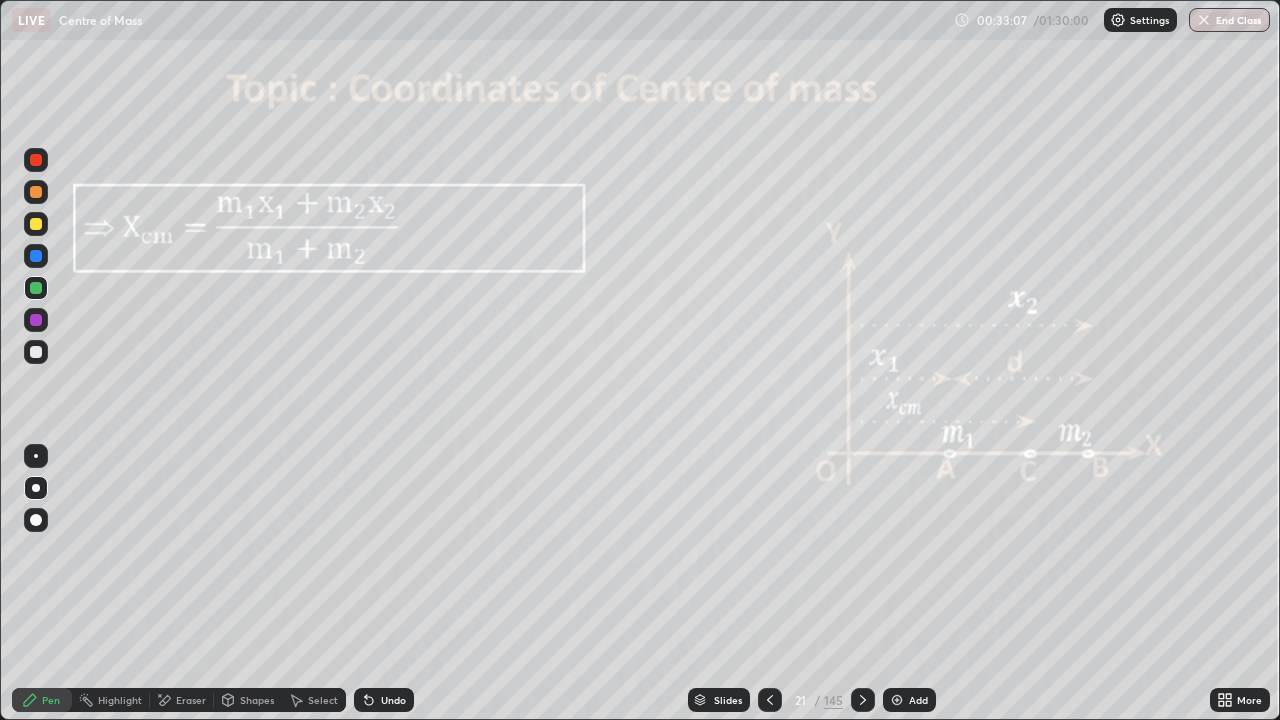 click 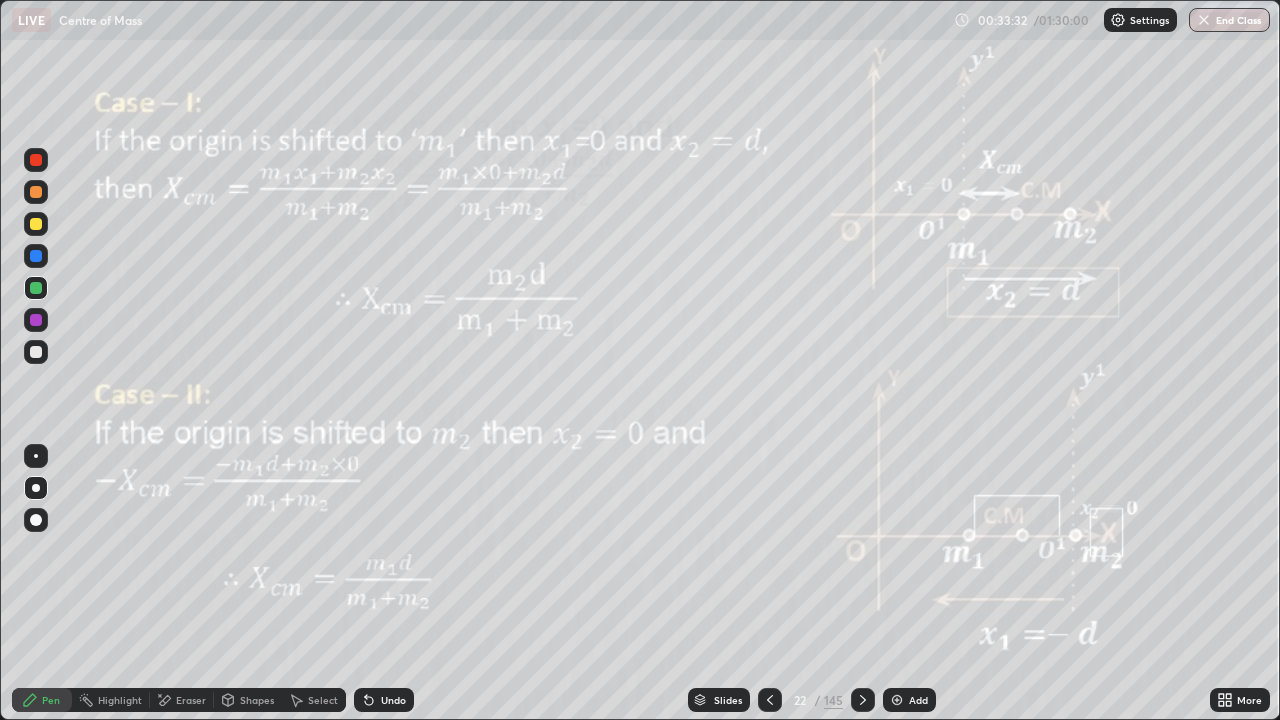 click 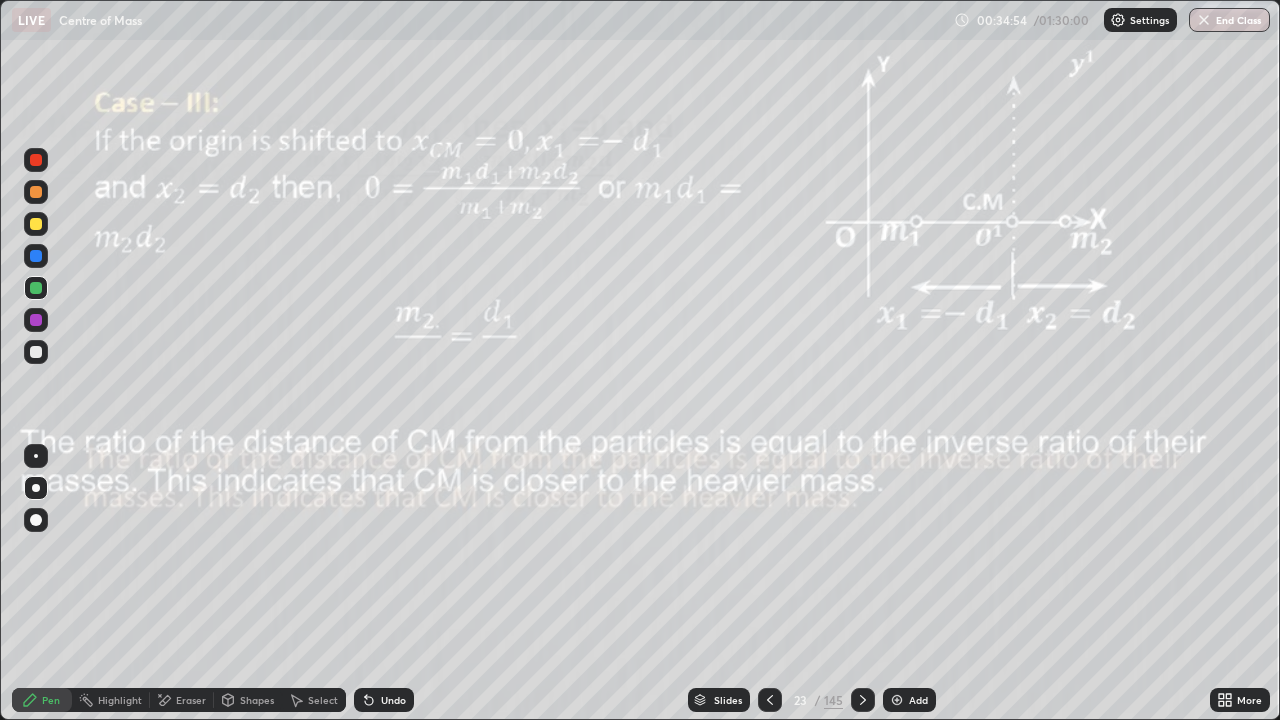 click 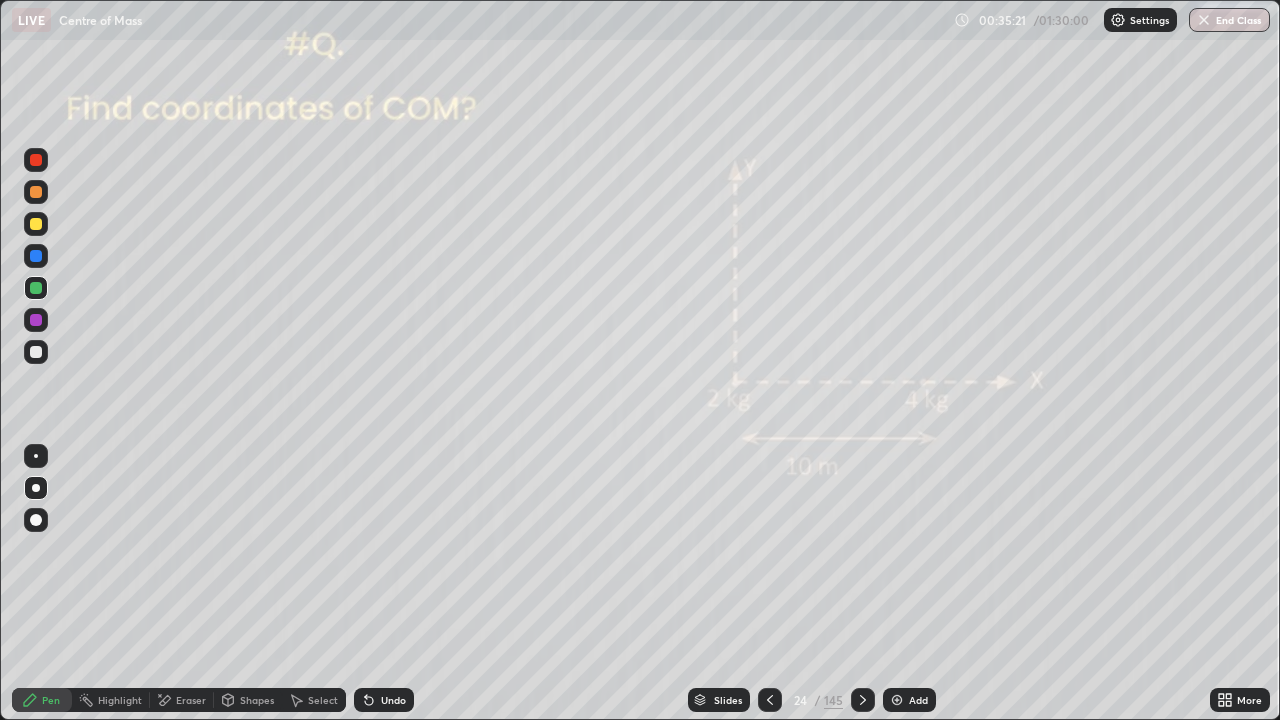 click 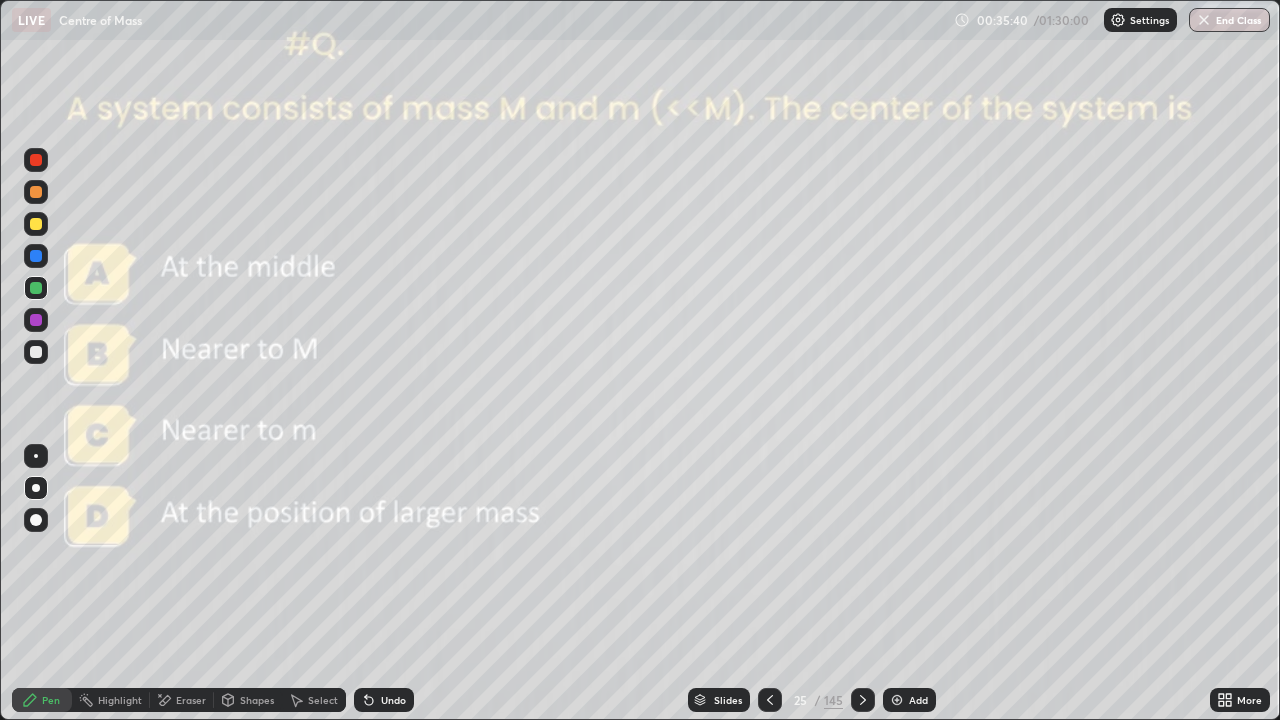 click 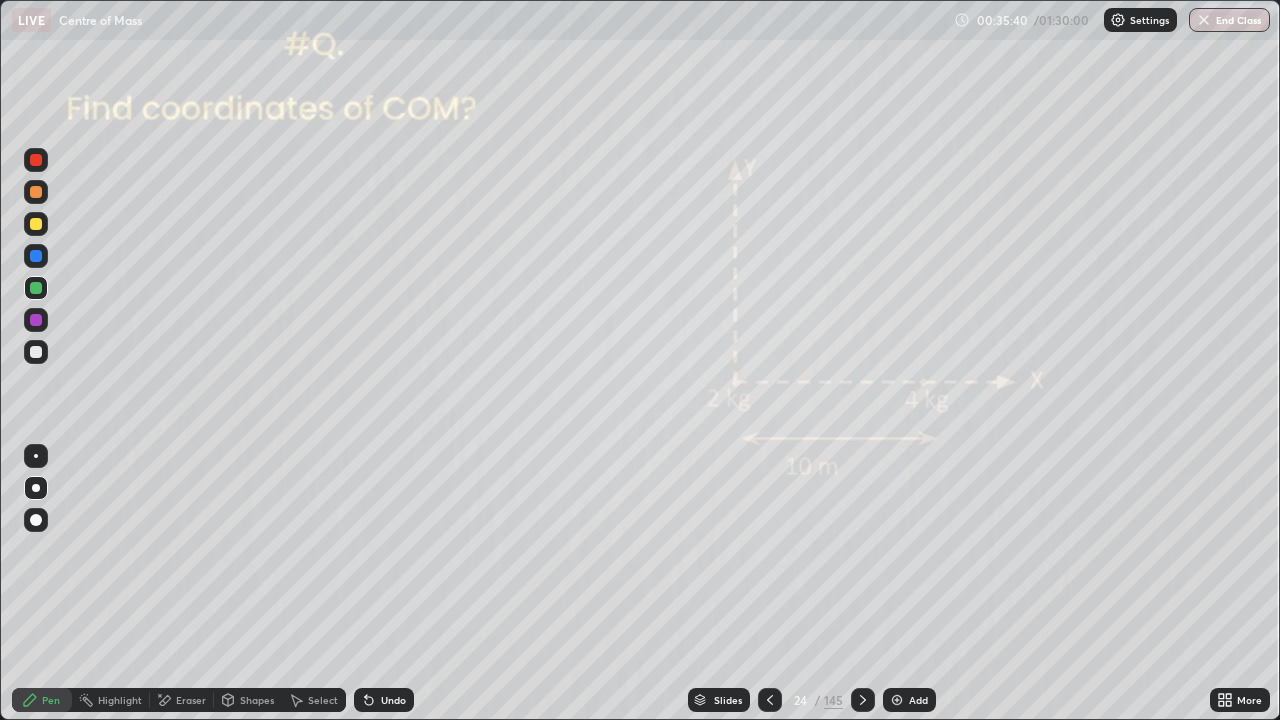 click 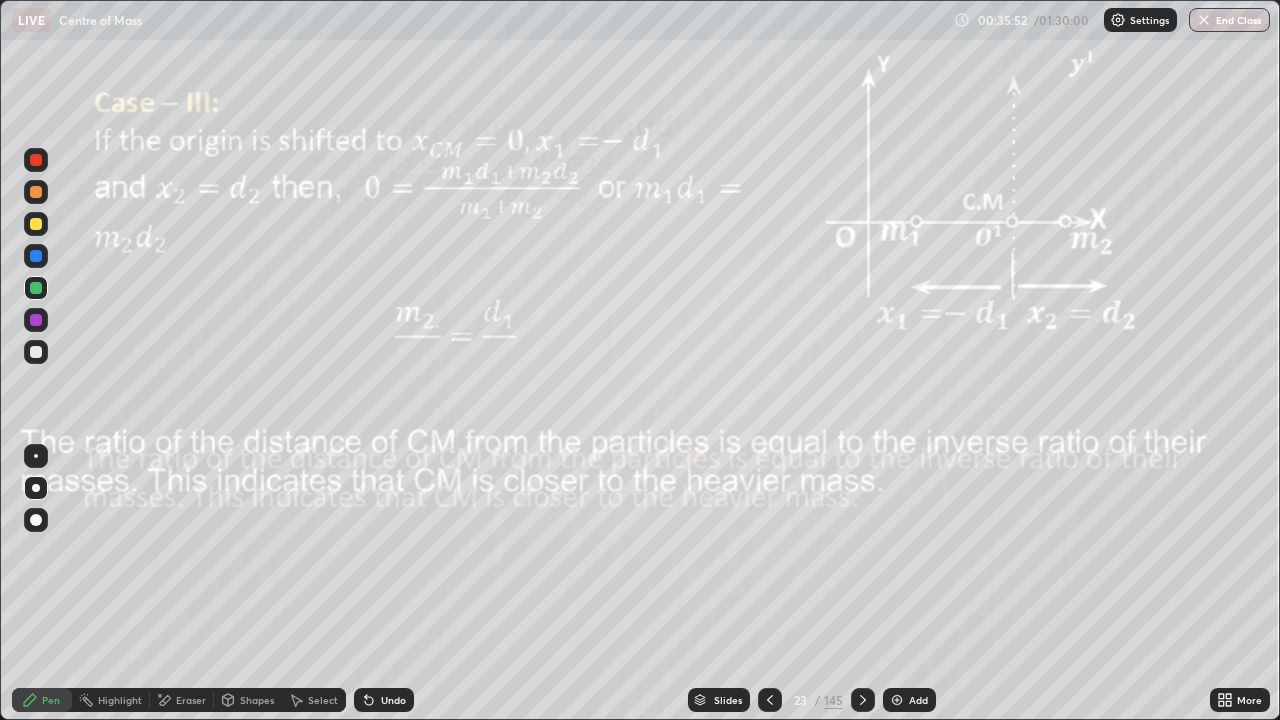 click 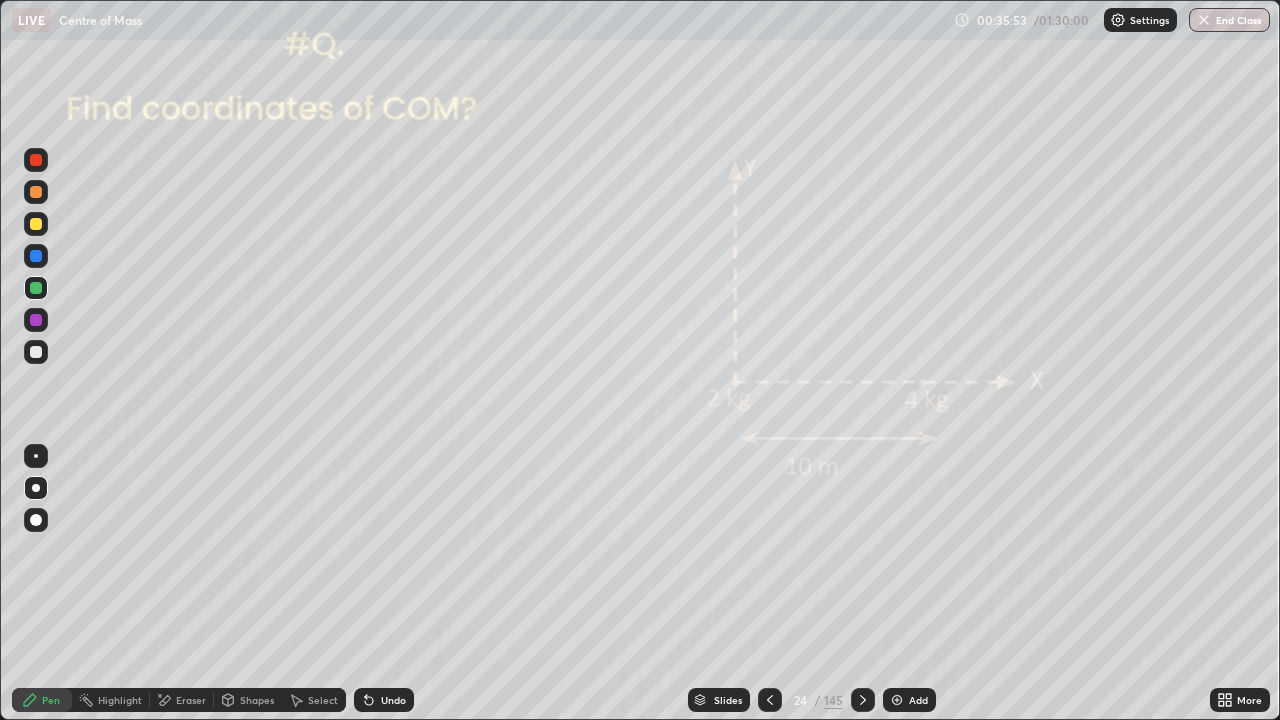 click 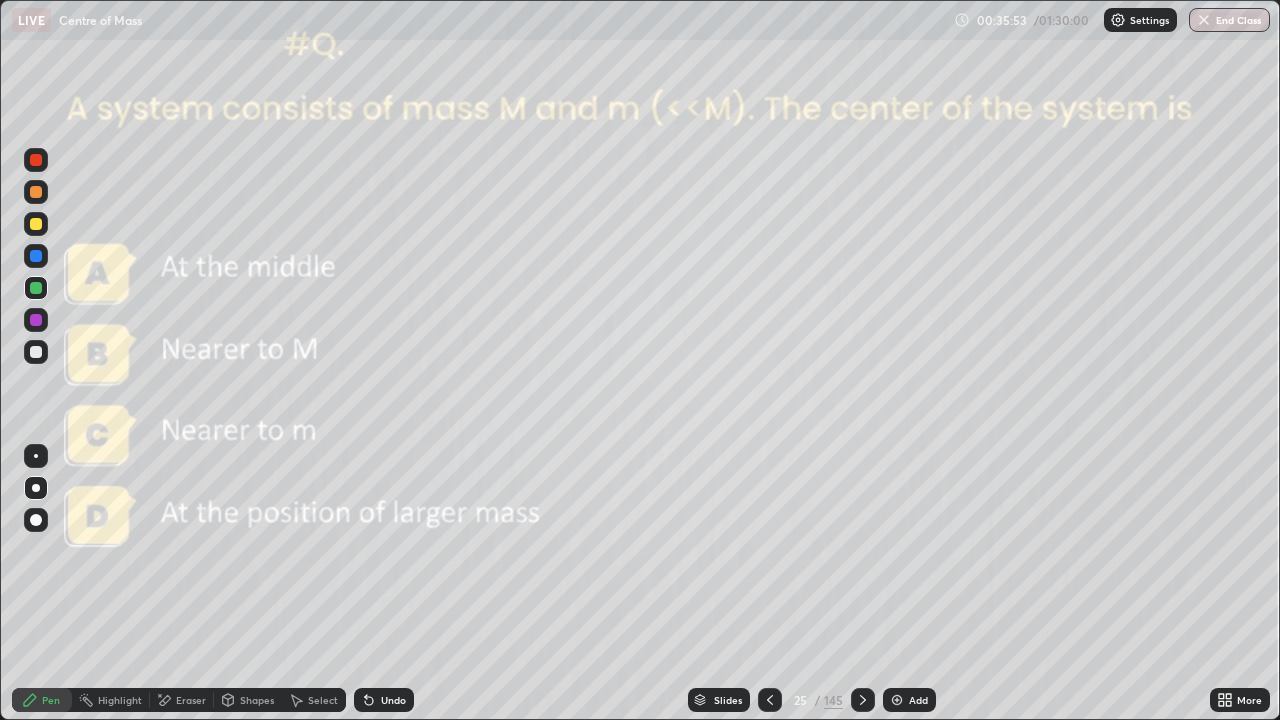 click 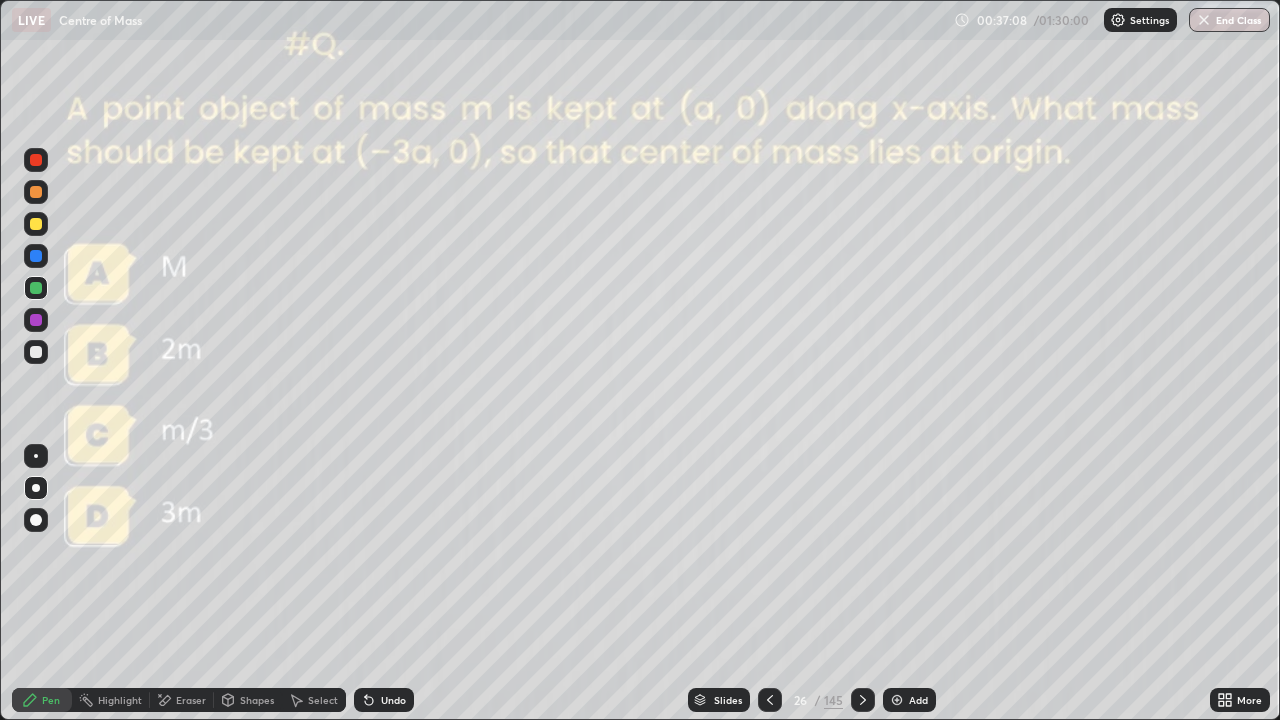 click at bounding box center [863, 700] 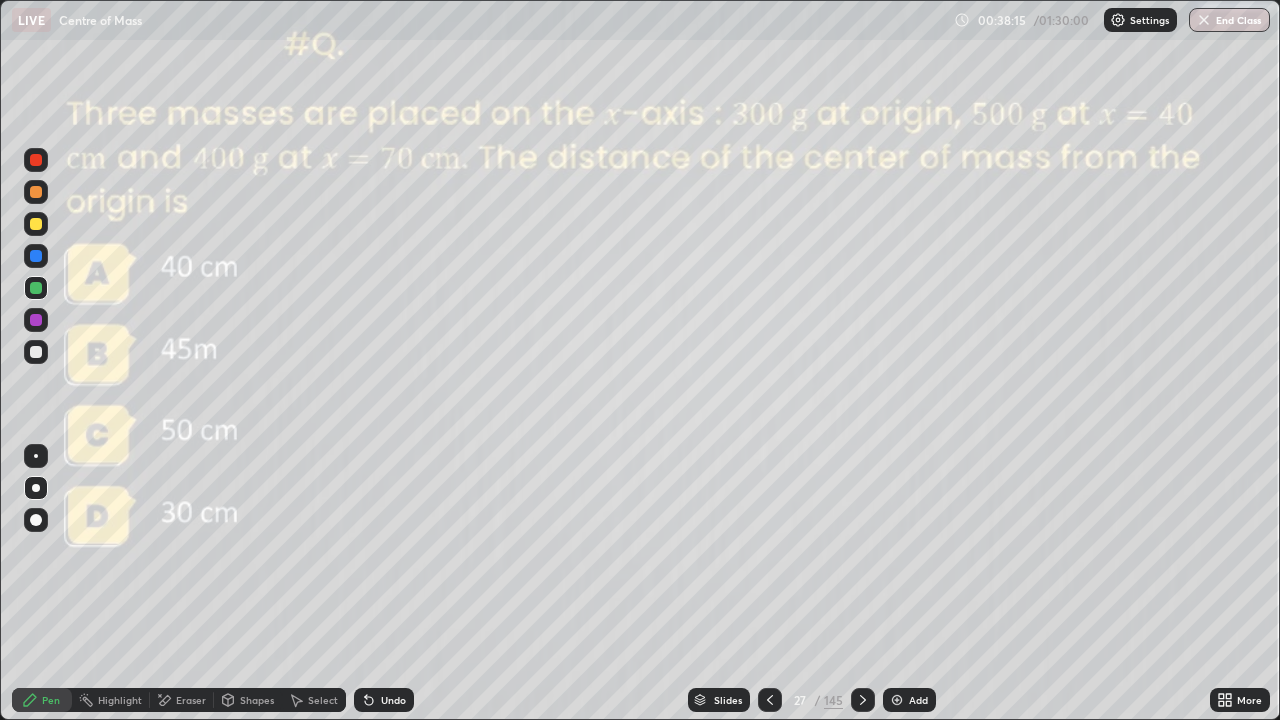 click 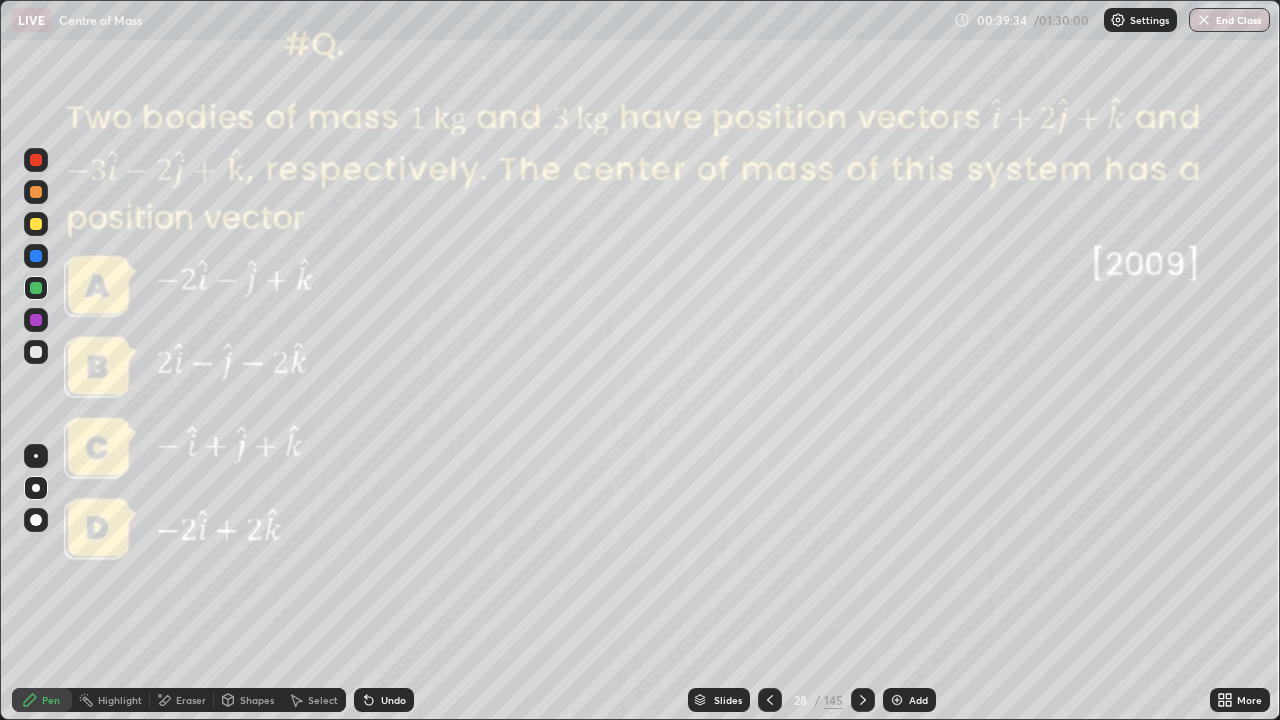 click 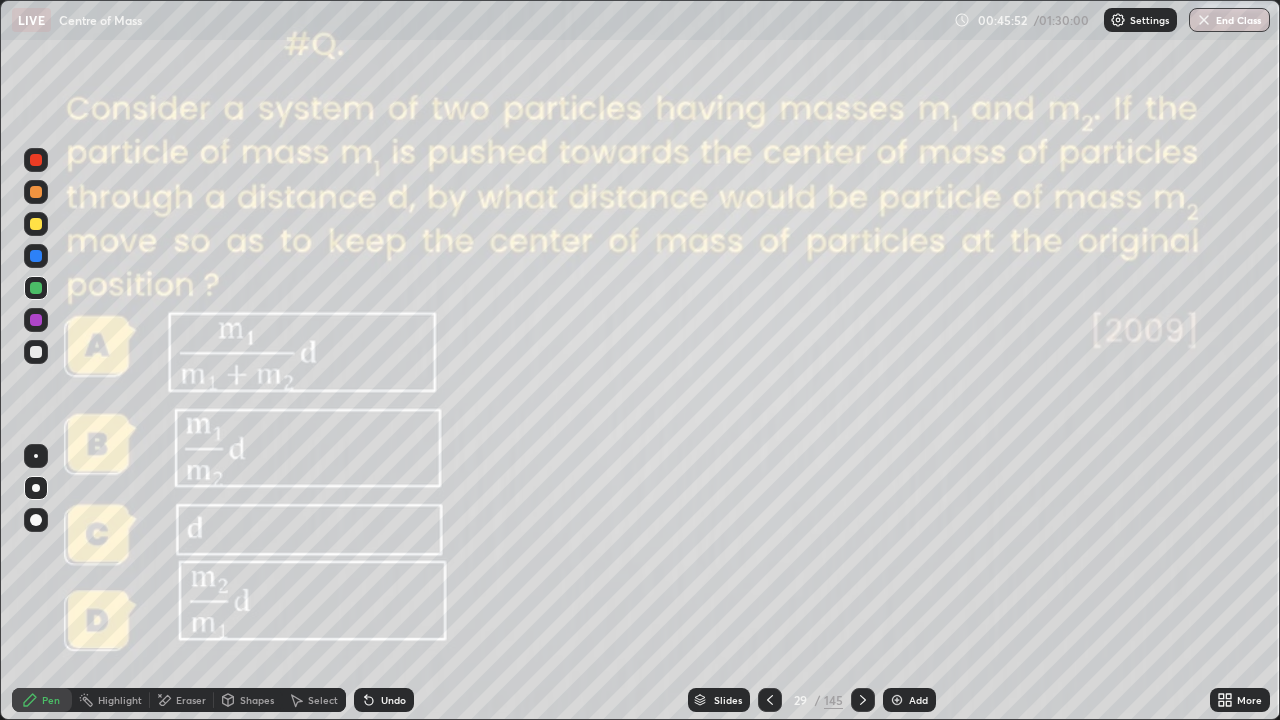 click on "Shapes" at bounding box center [257, 700] 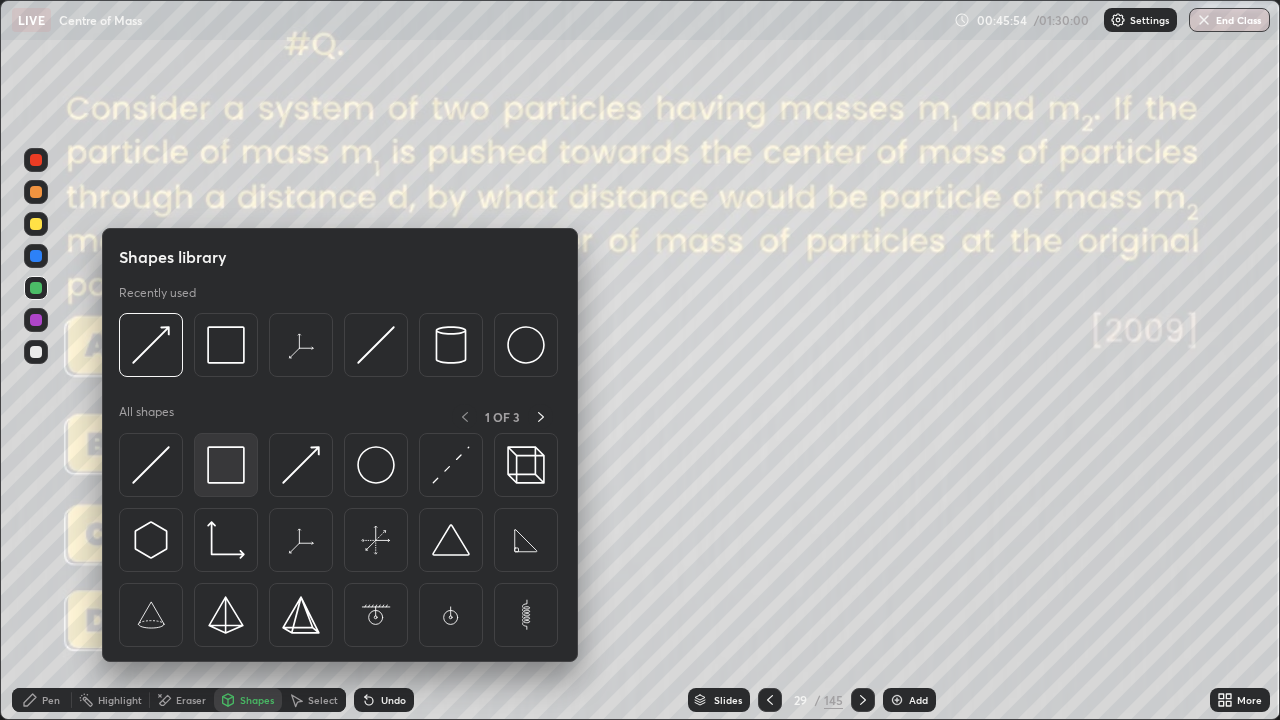 click at bounding box center [226, 465] 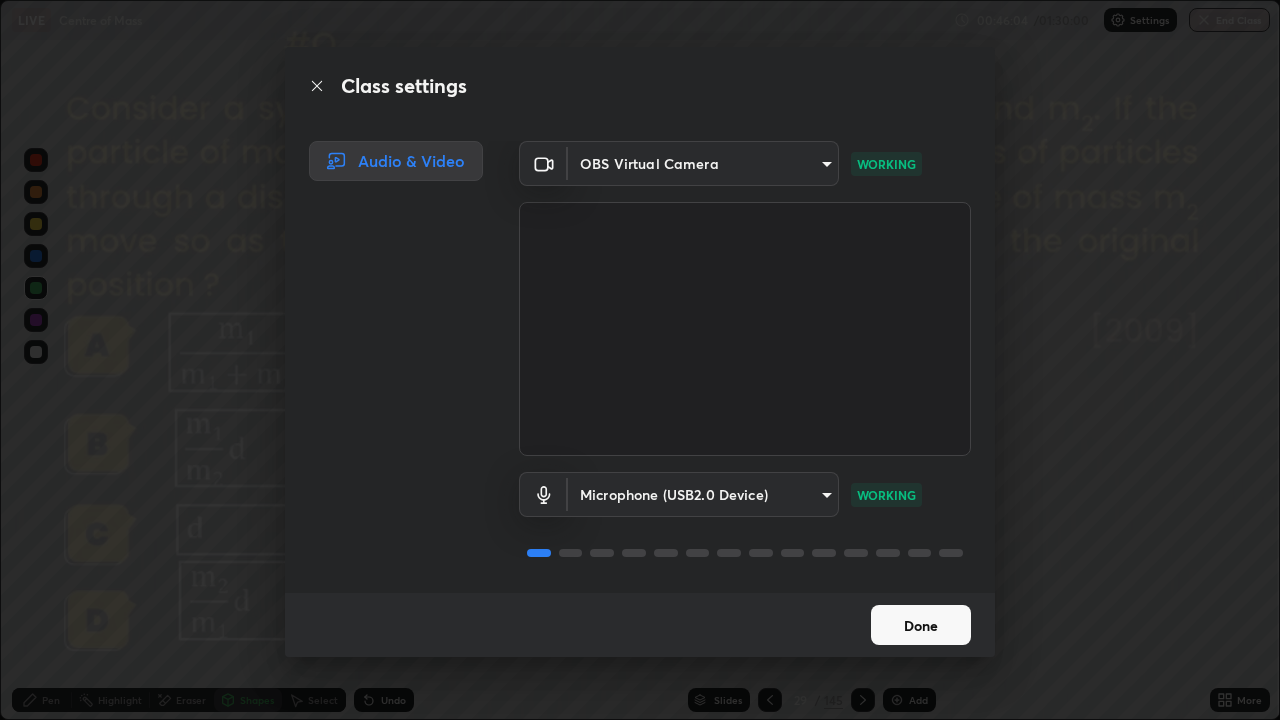 click on "Done" at bounding box center [921, 625] 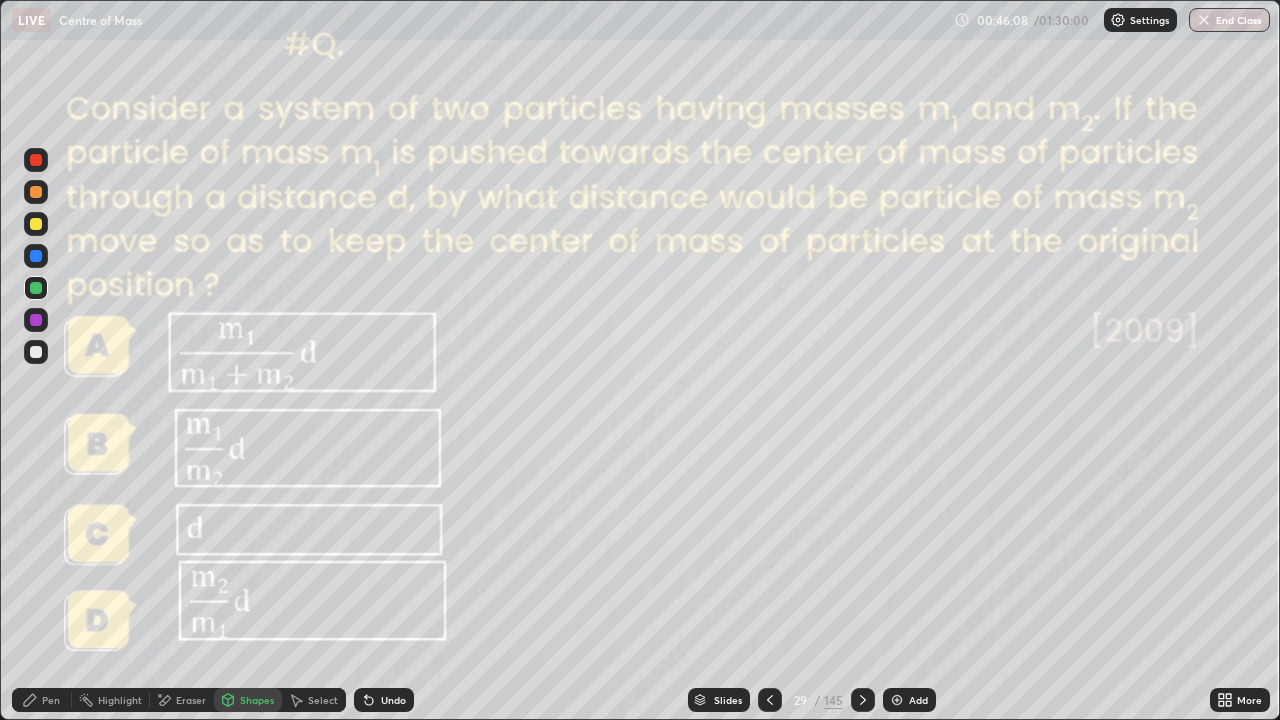 click on "Pen" at bounding box center [51, 700] 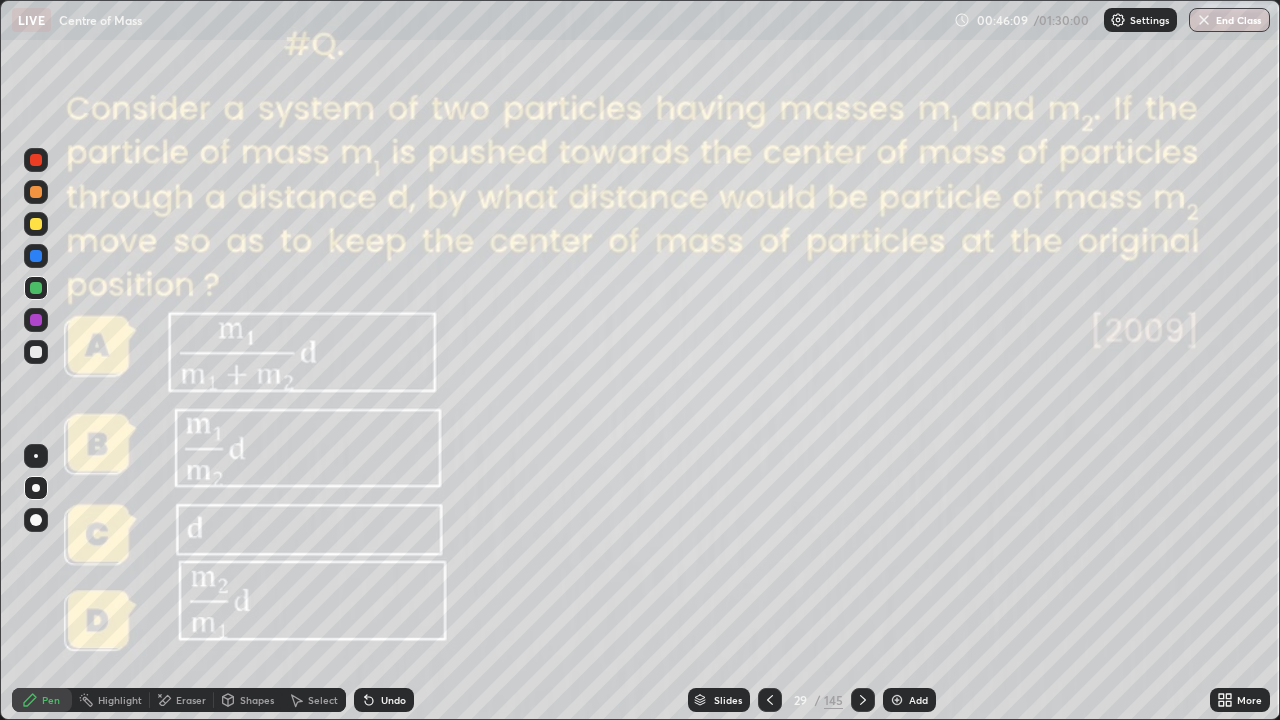 click at bounding box center [36, 352] 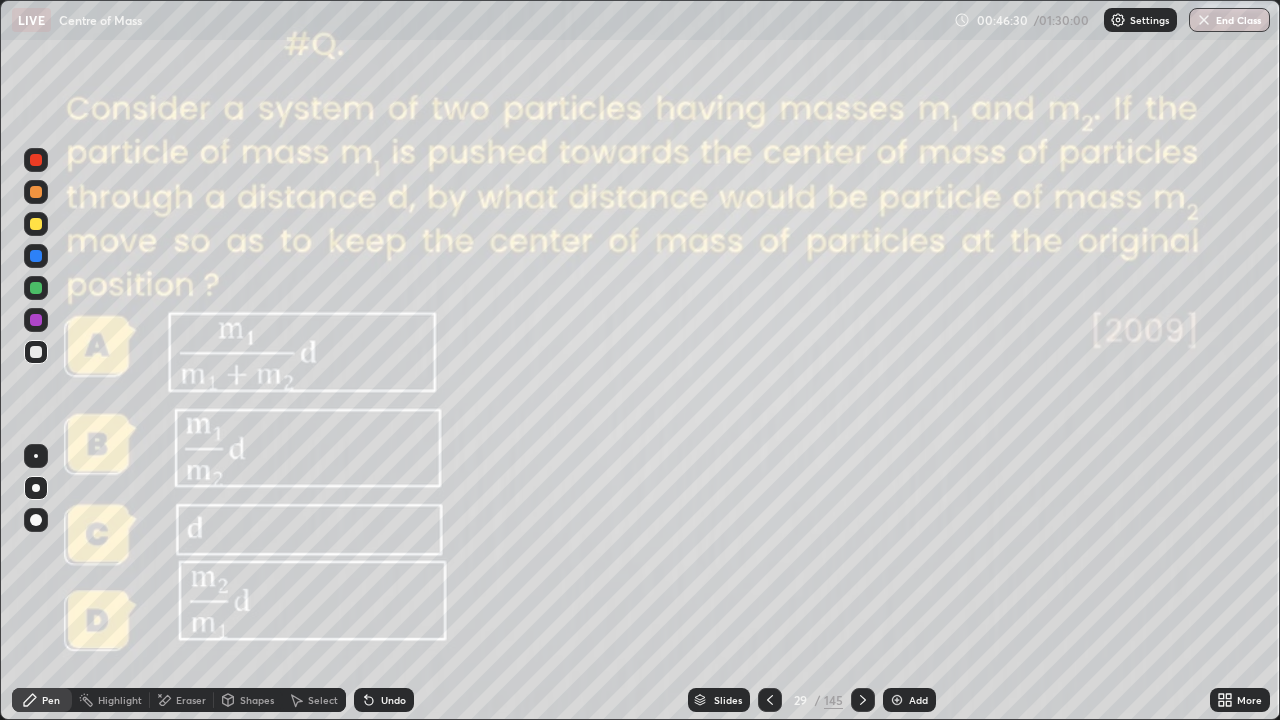click at bounding box center [36, 256] 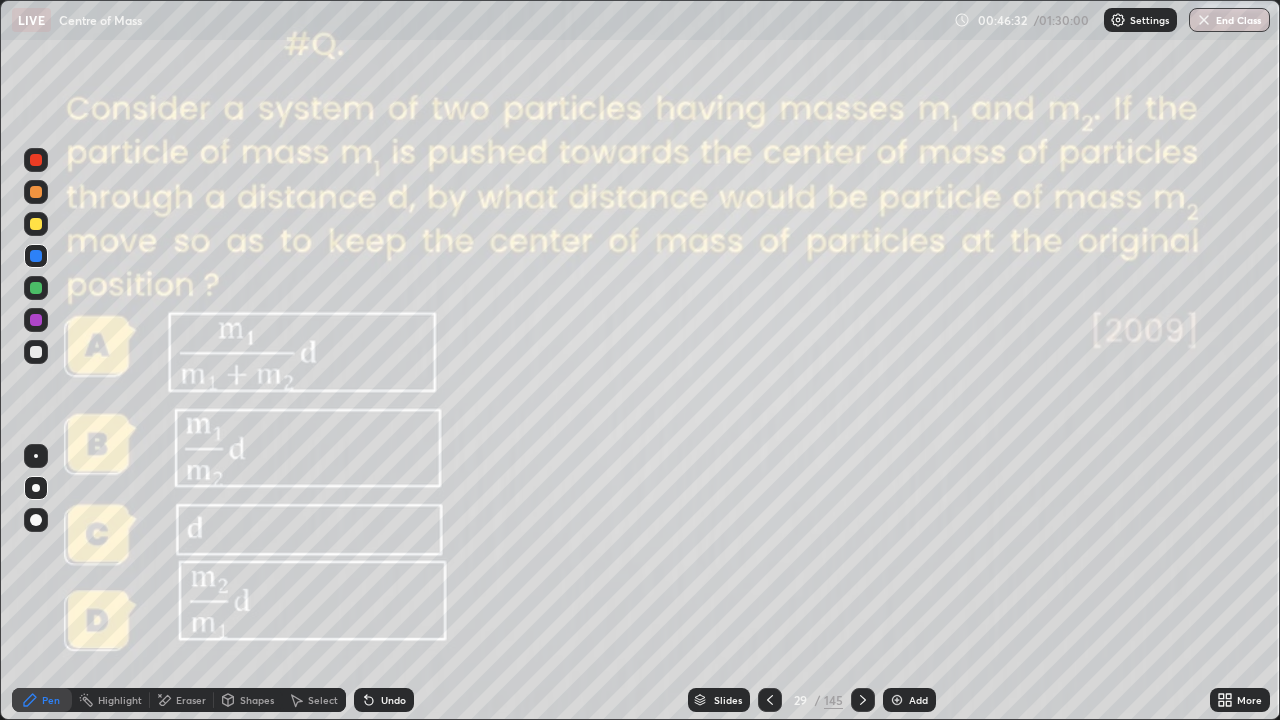 click at bounding box center (36, 288) 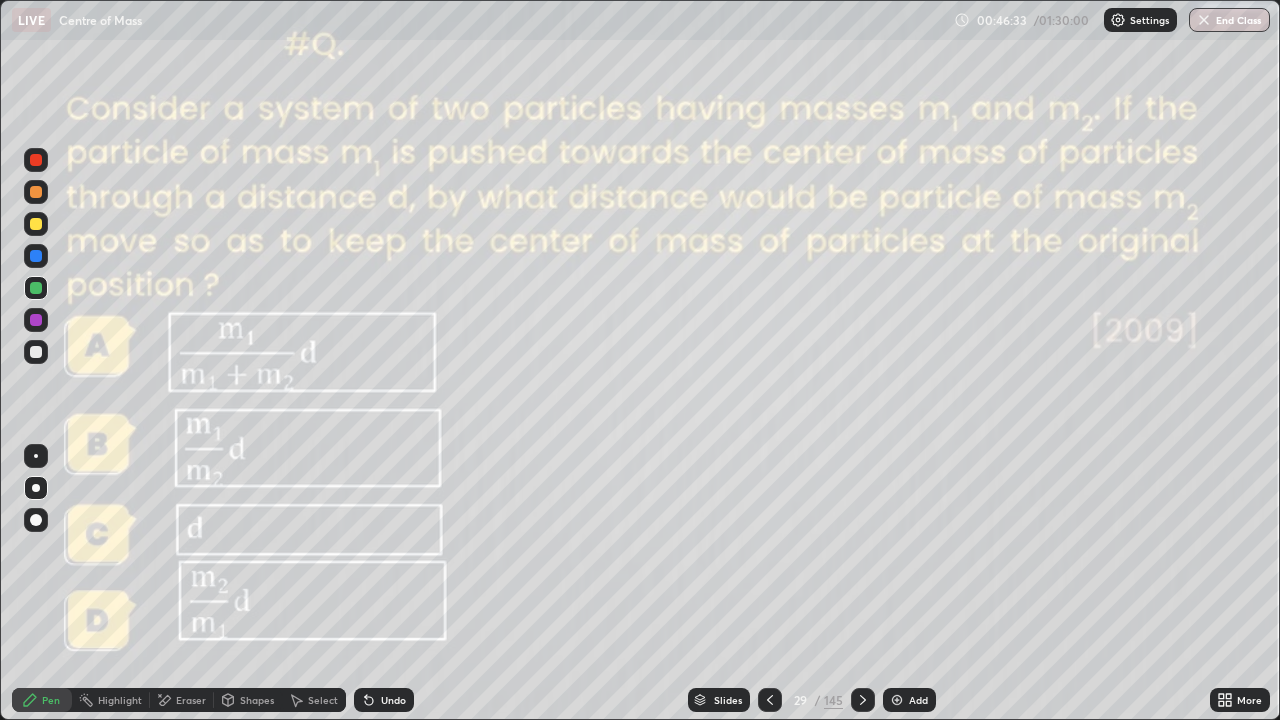 click at bounding box center [36, 224] 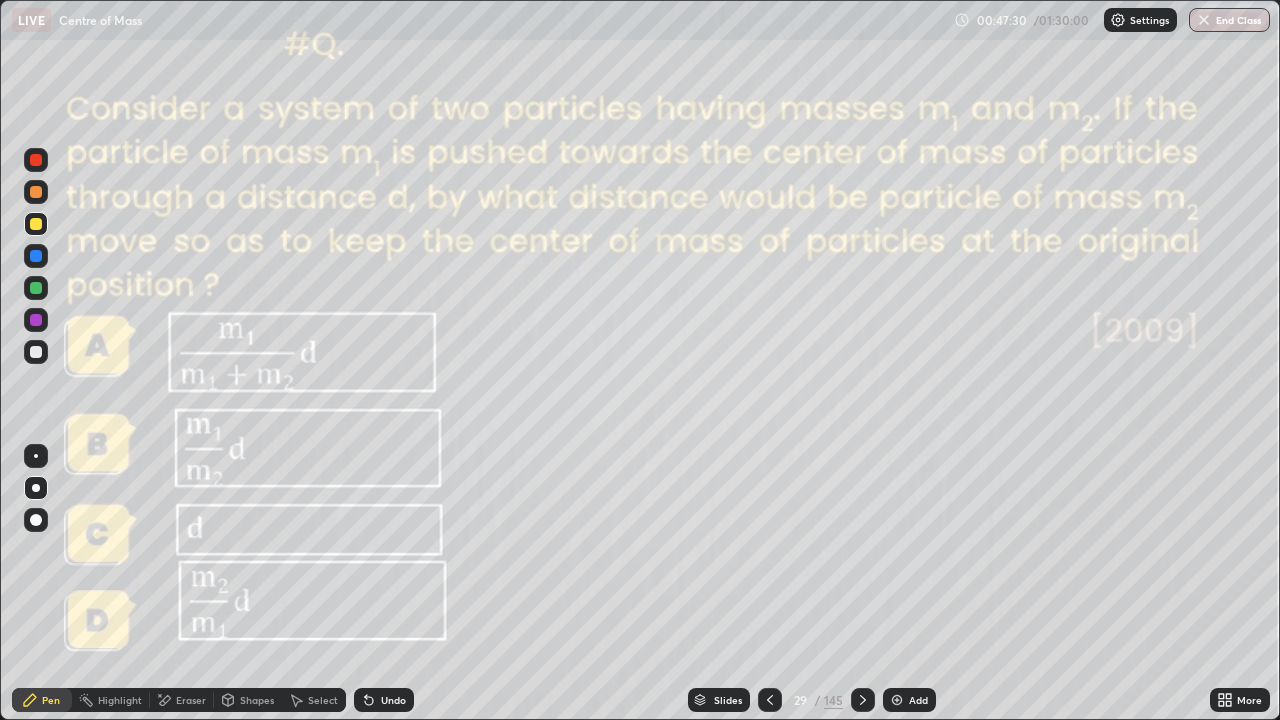 click at bounding box center (36, 256) 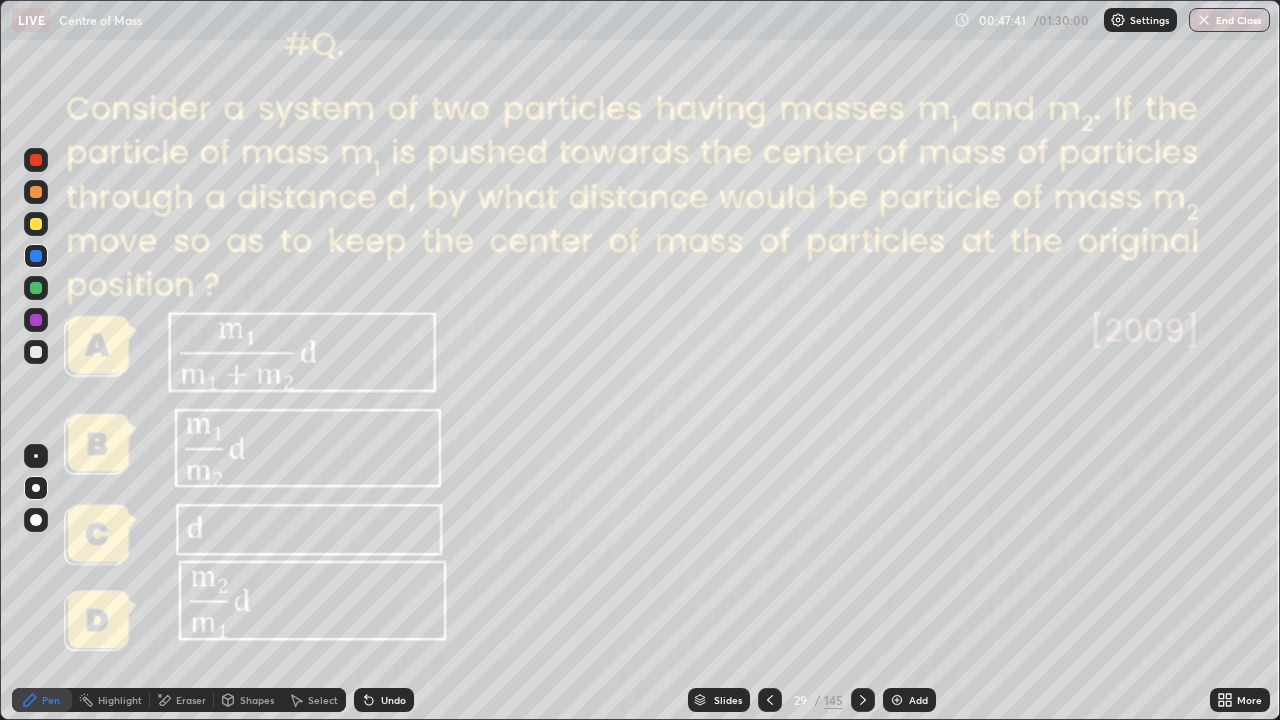 click at bounding box center (897, 700) 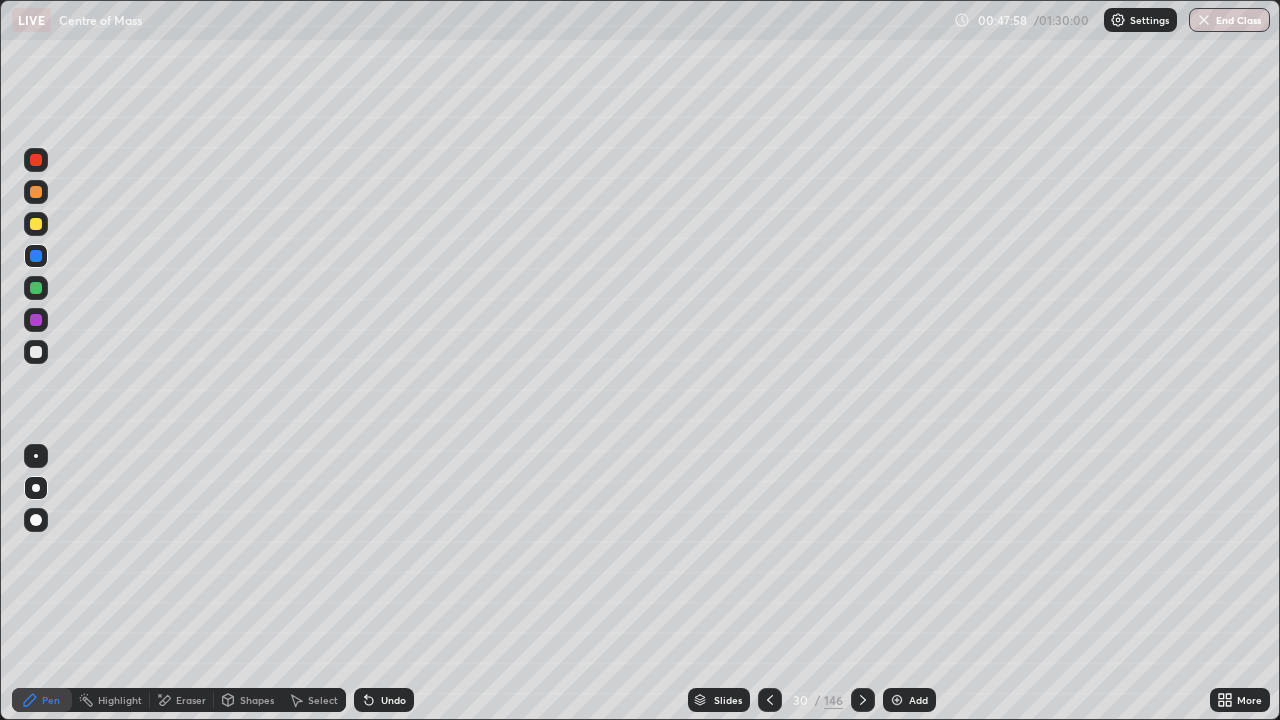 click 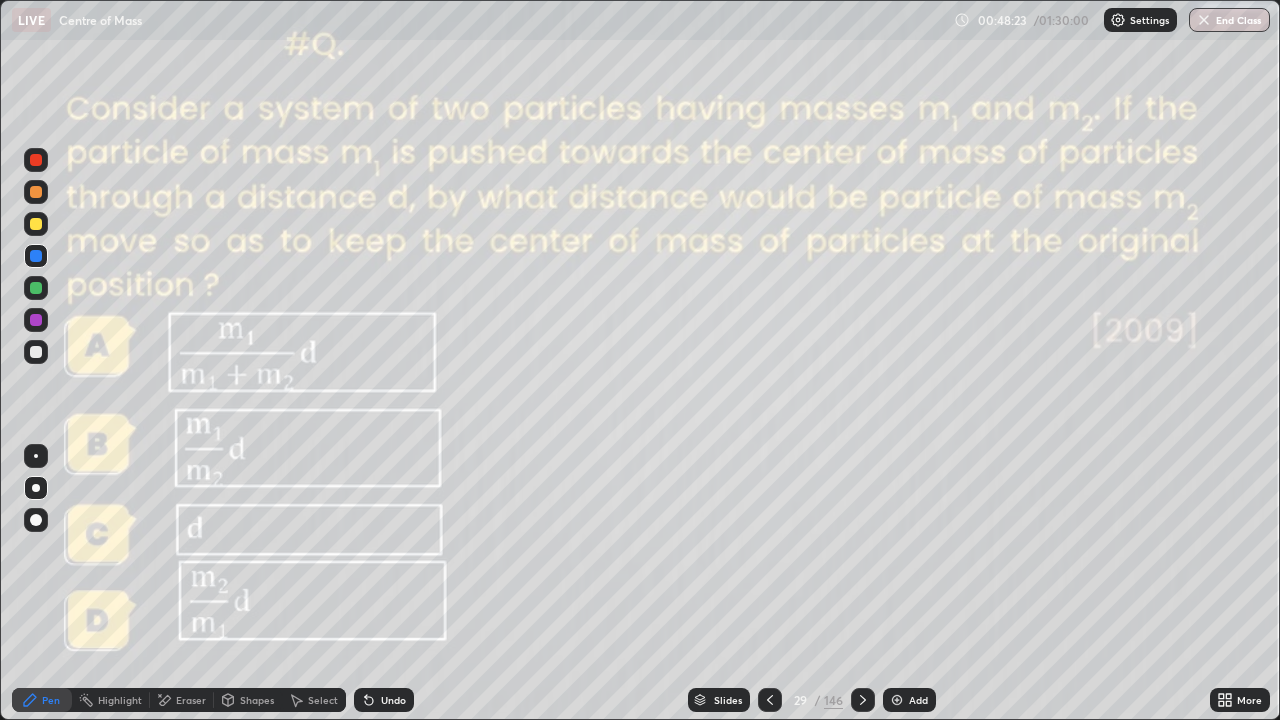 click 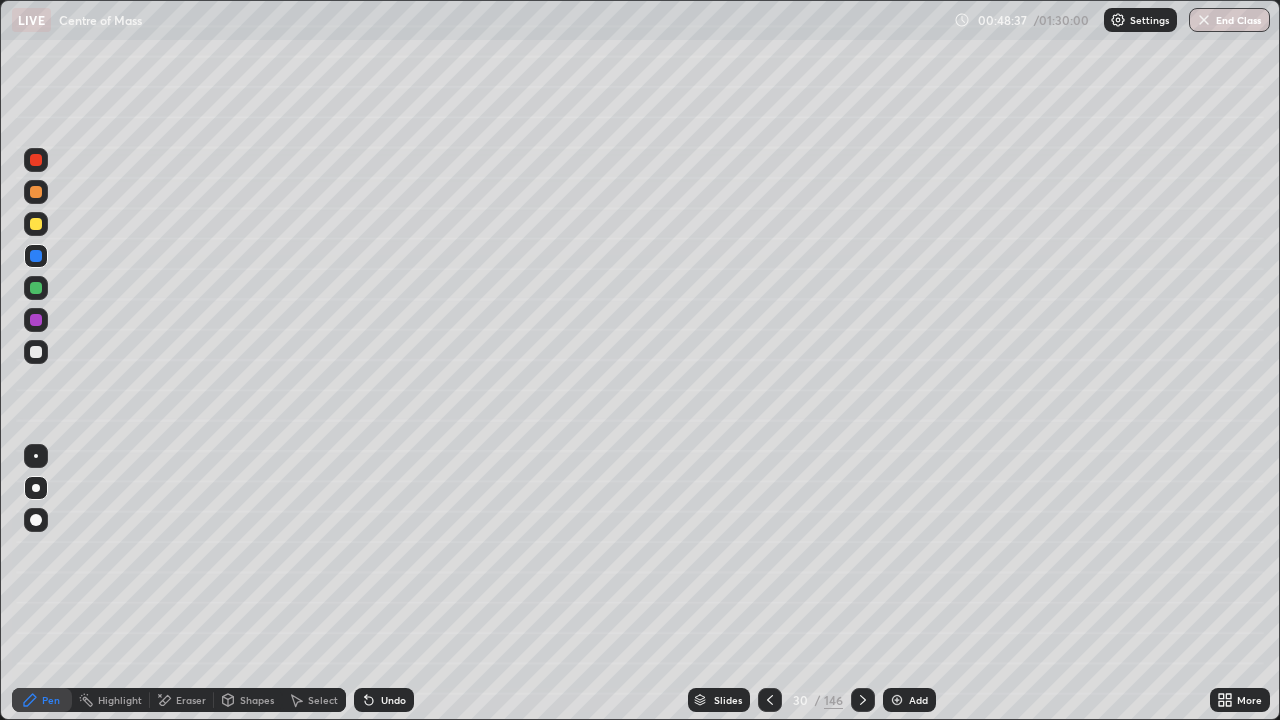 click 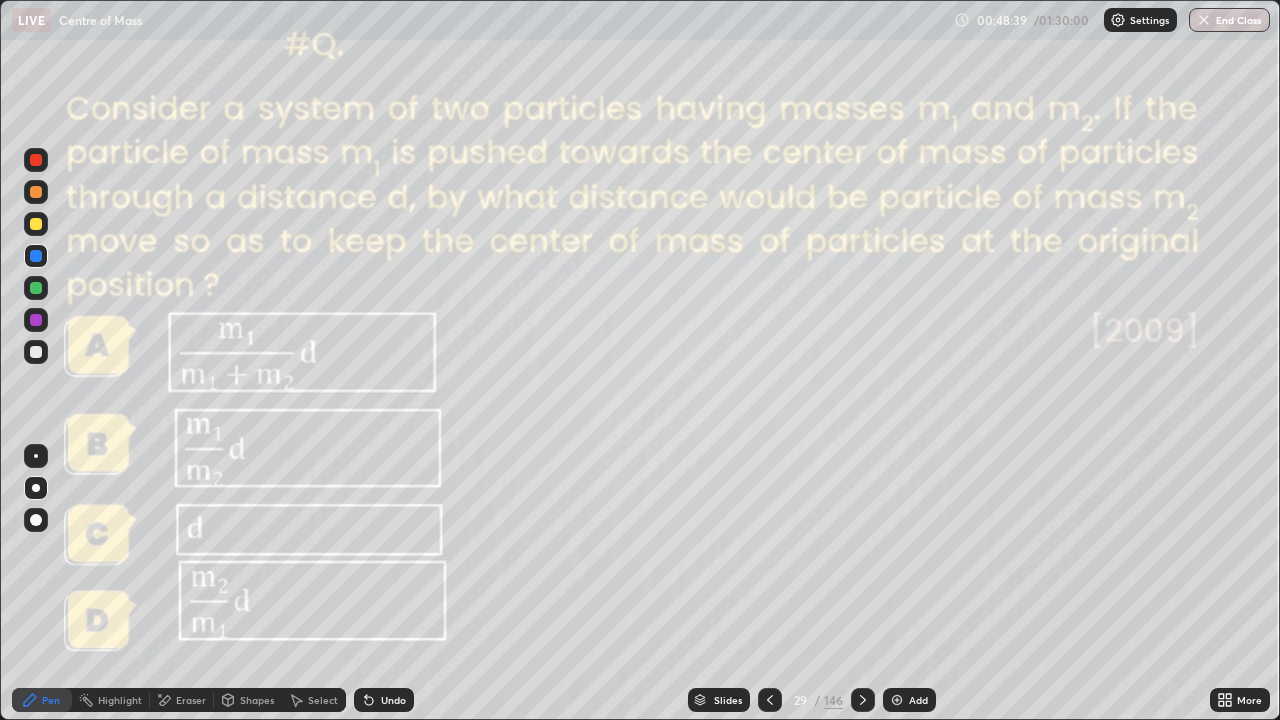 click 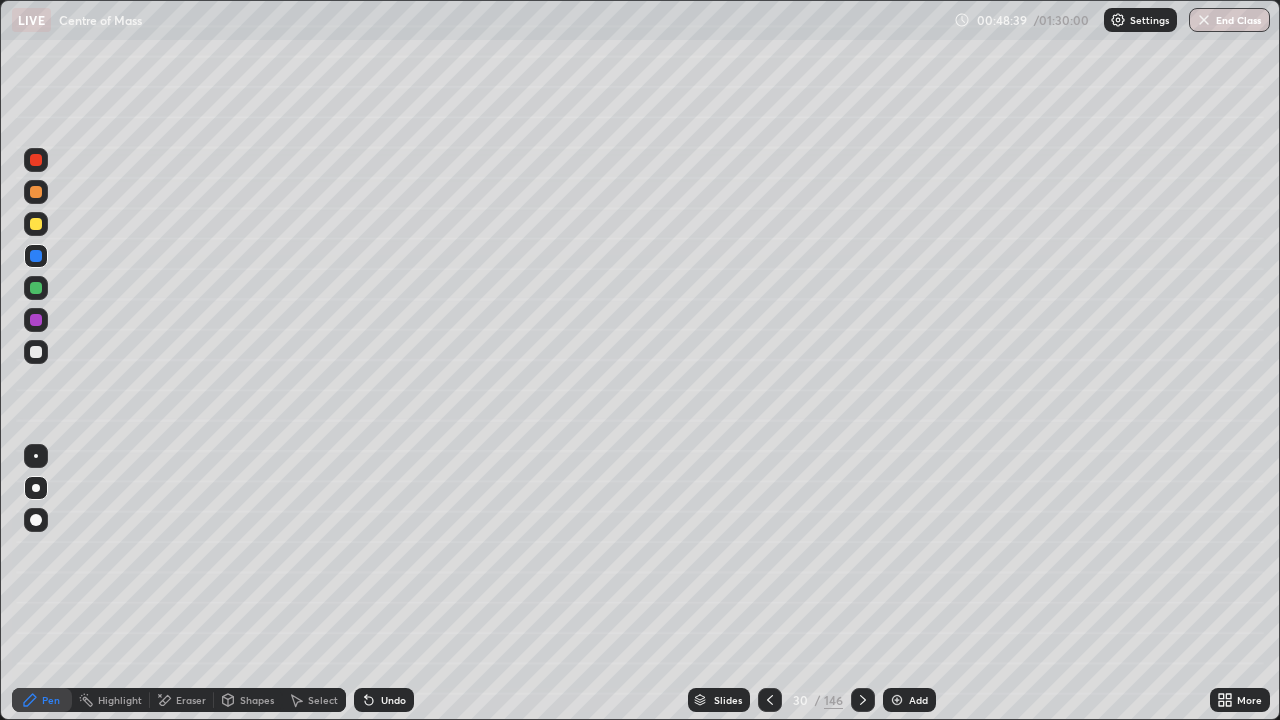 click 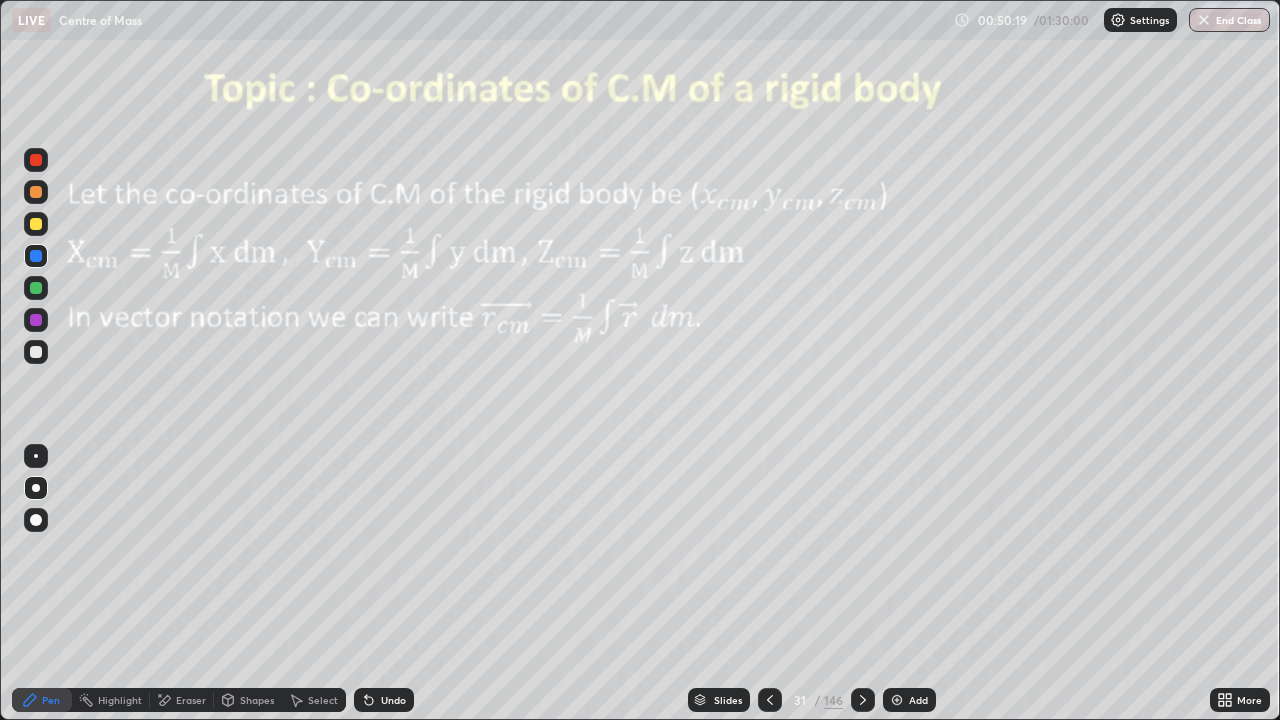 click 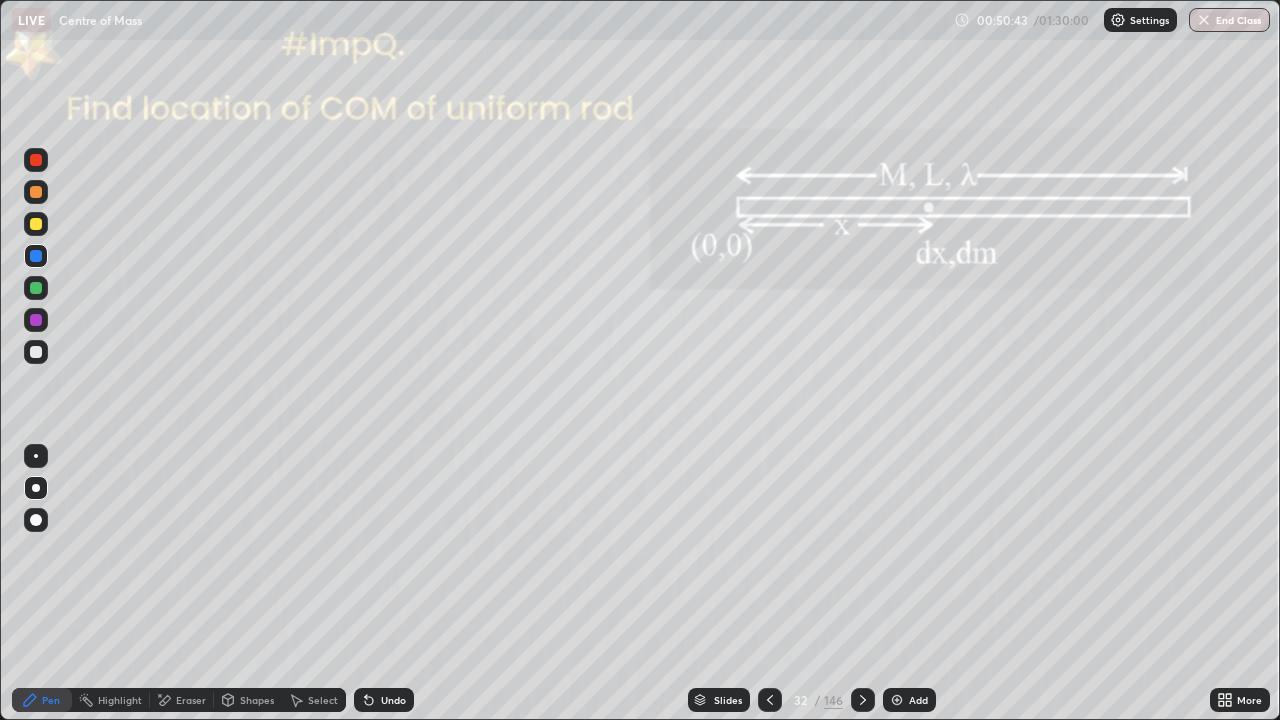 click at bounding box center [770, 700] 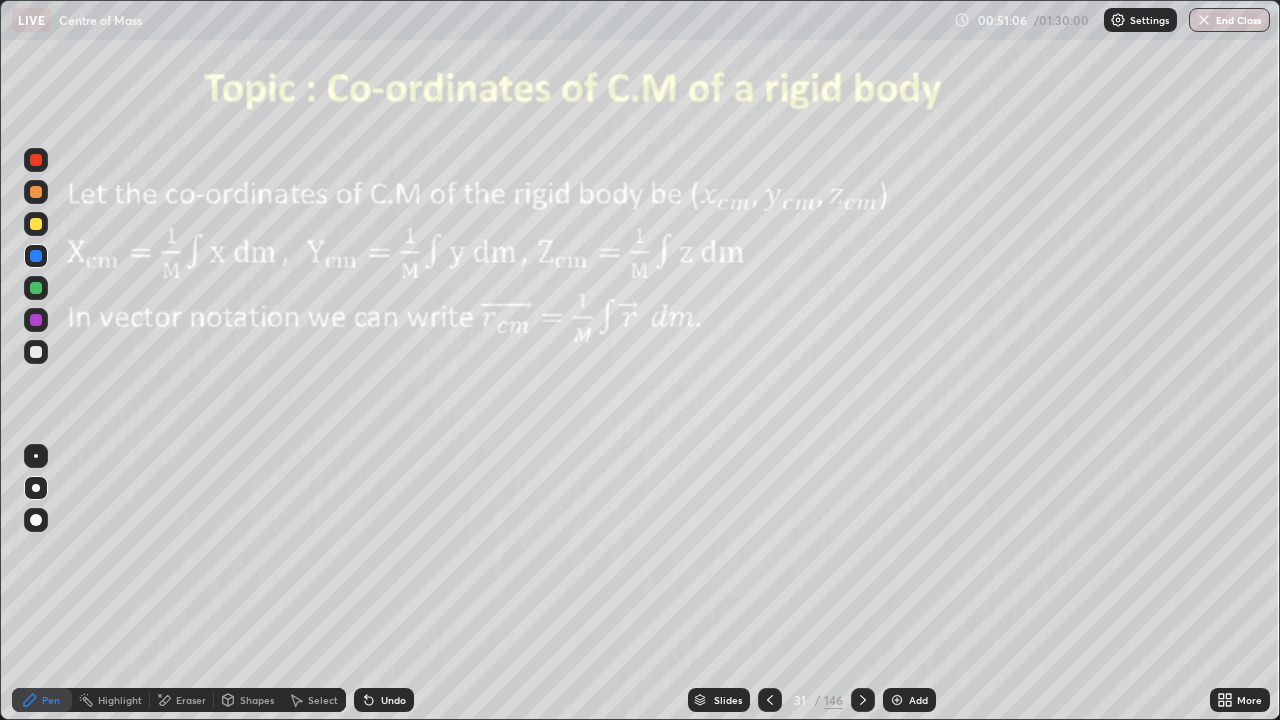 click 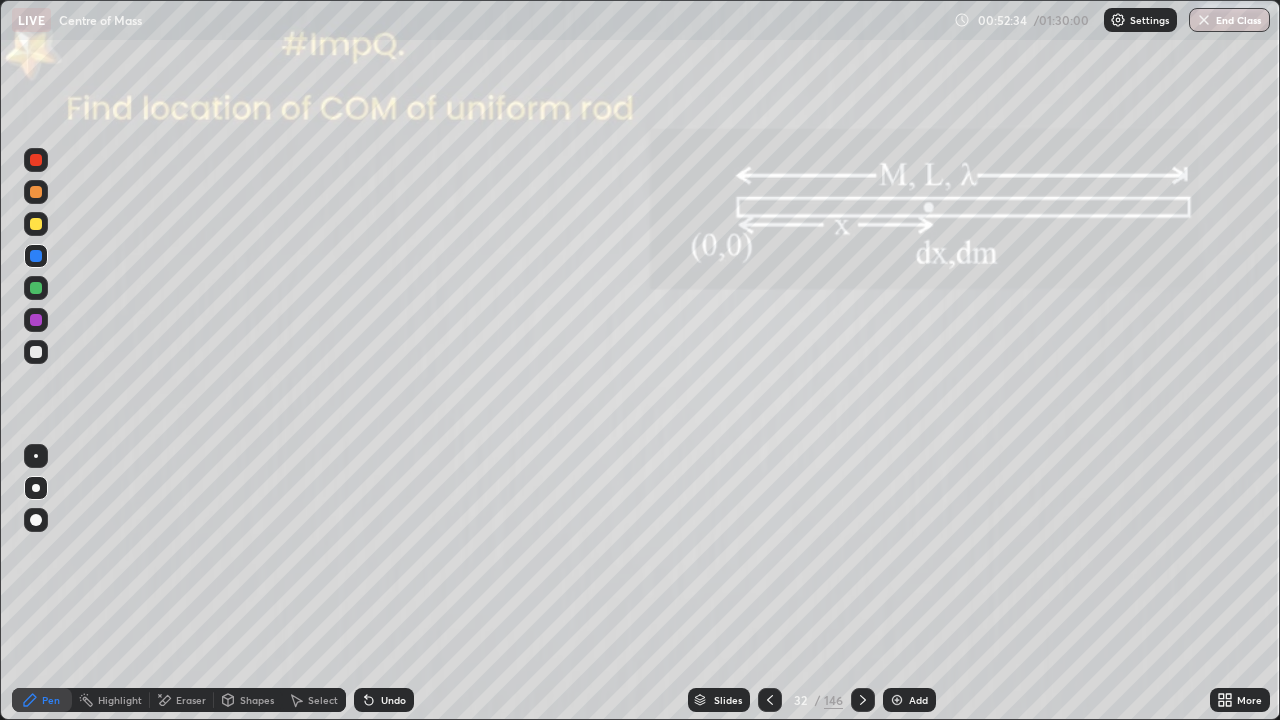 click at bounding box center (36, 352) 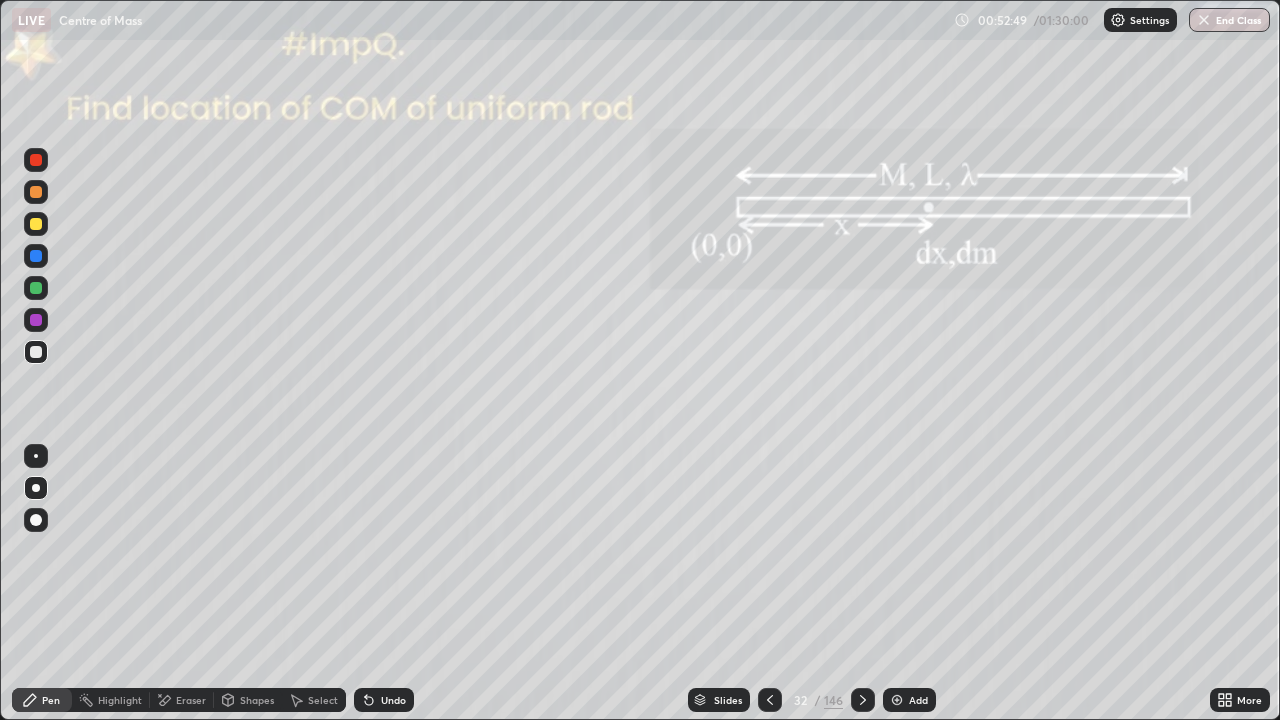 click on "Slides 32 / 146 Add" at bounding box center [812, 700] 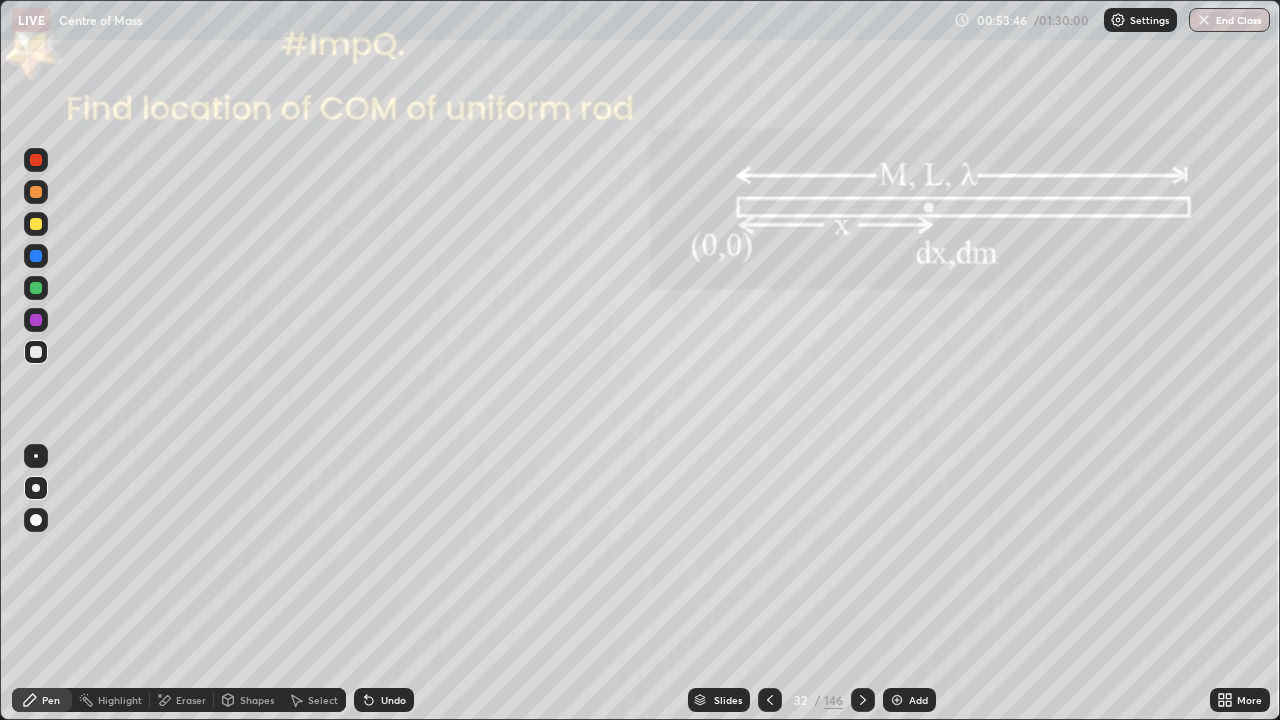click 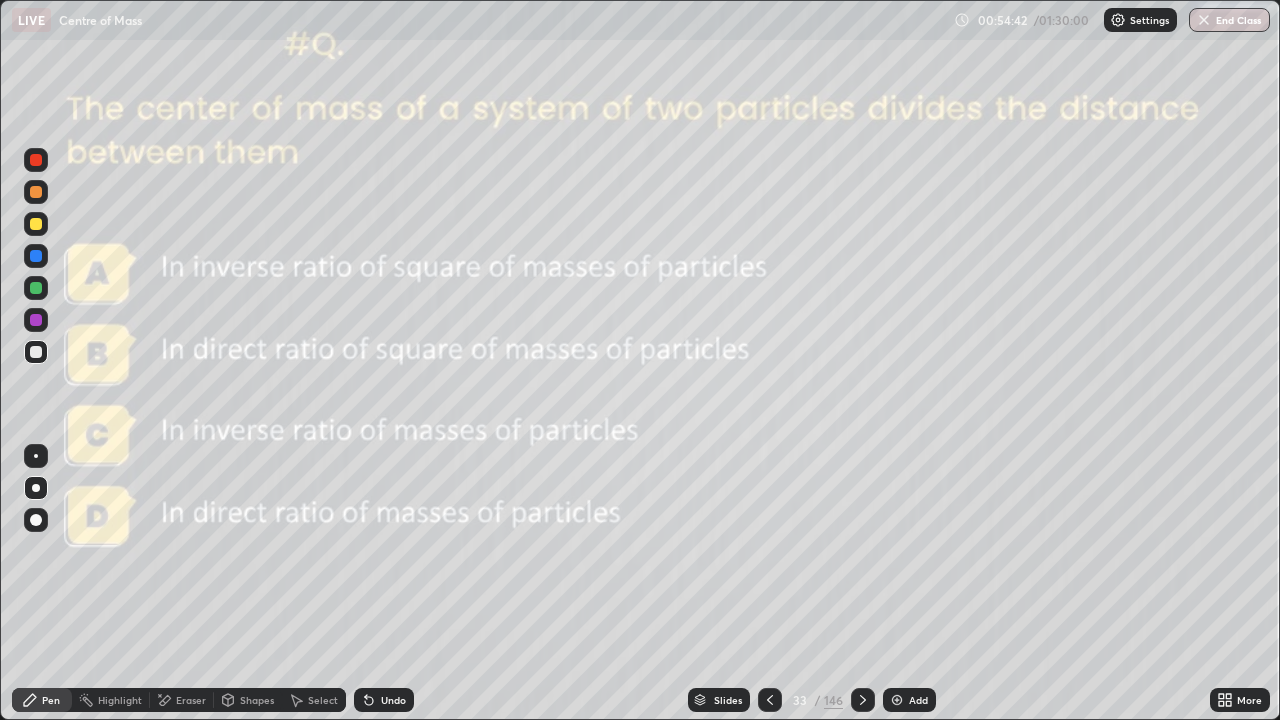 click 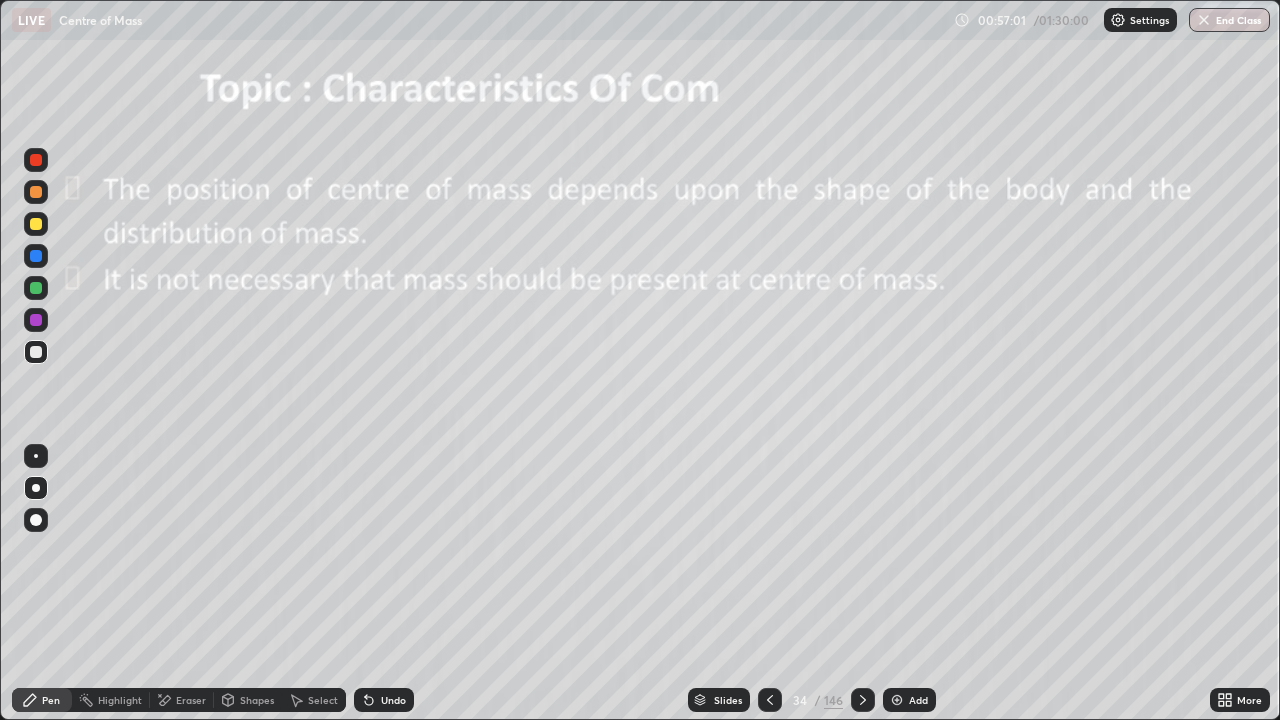 click at bounding box center [863, 700] 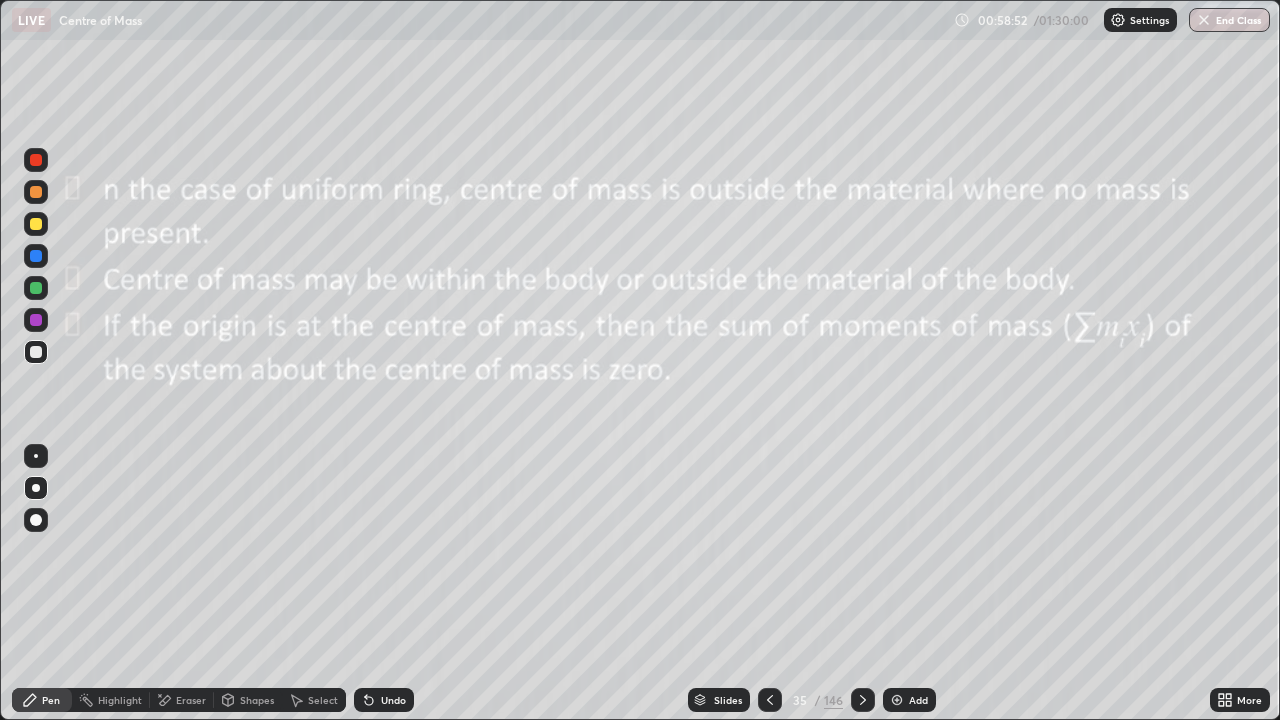 click at bounding box center (863, 700) 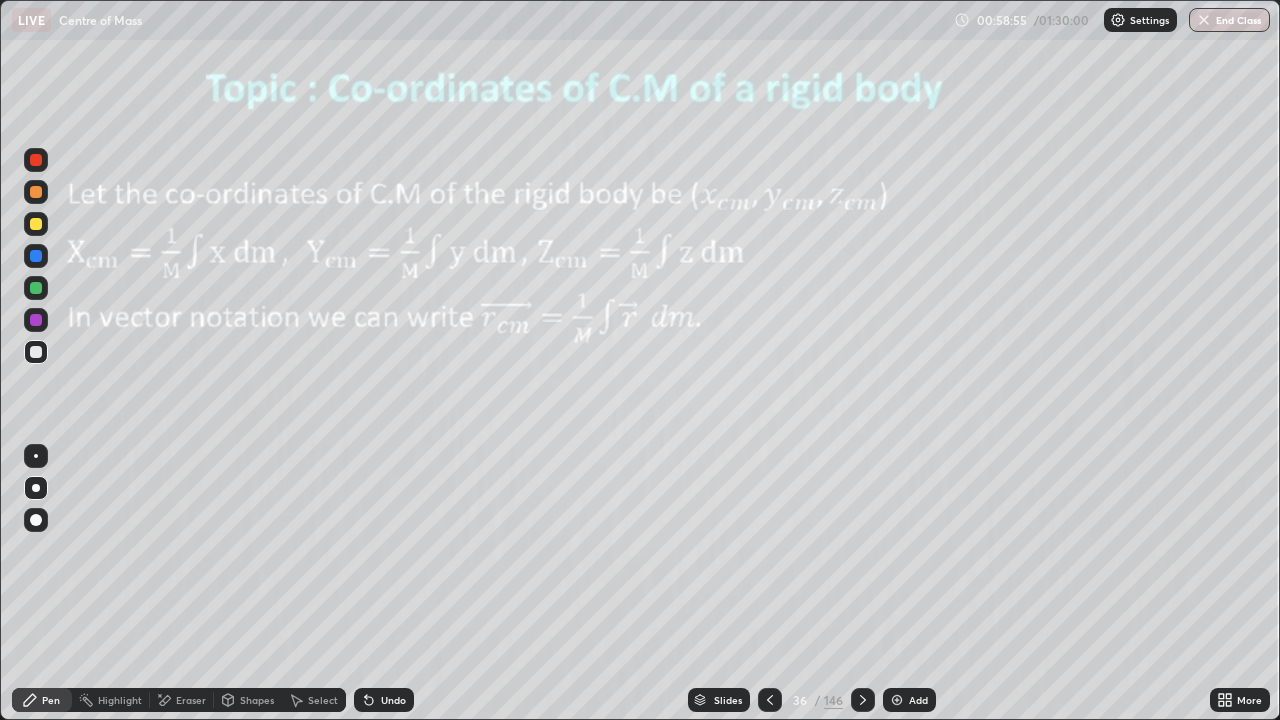 click 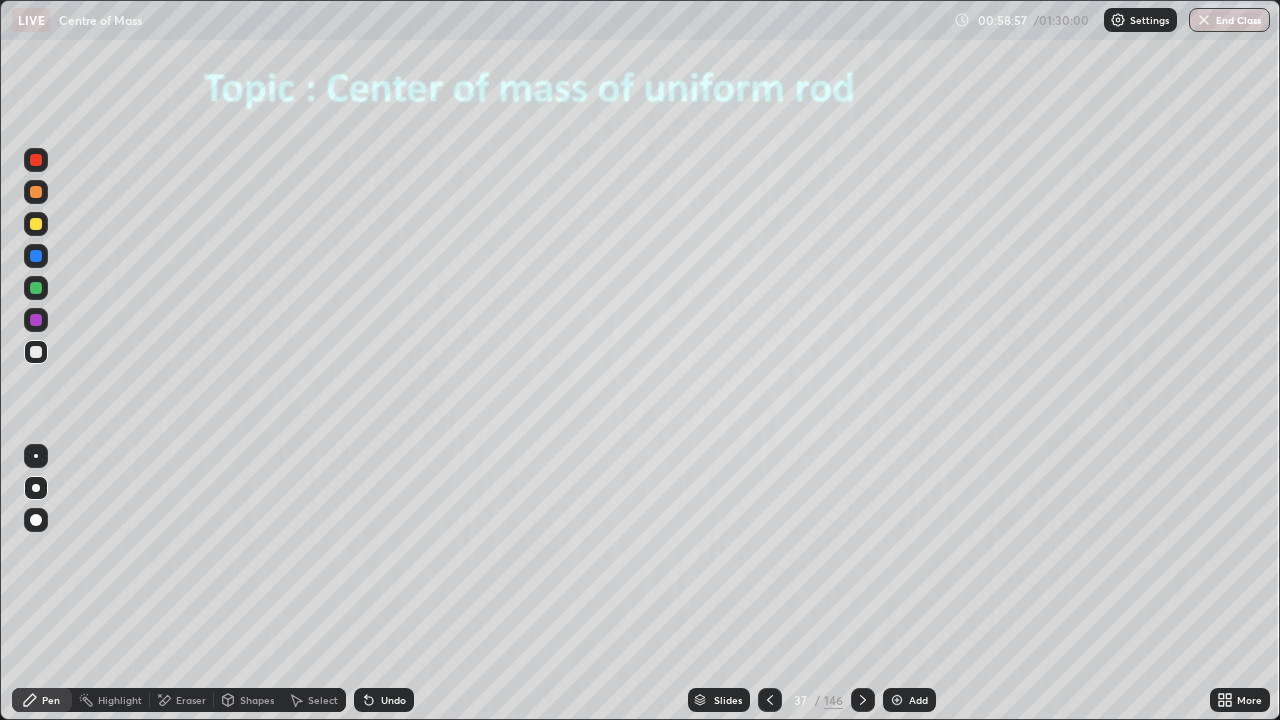 click at bounding box center [770, 700] 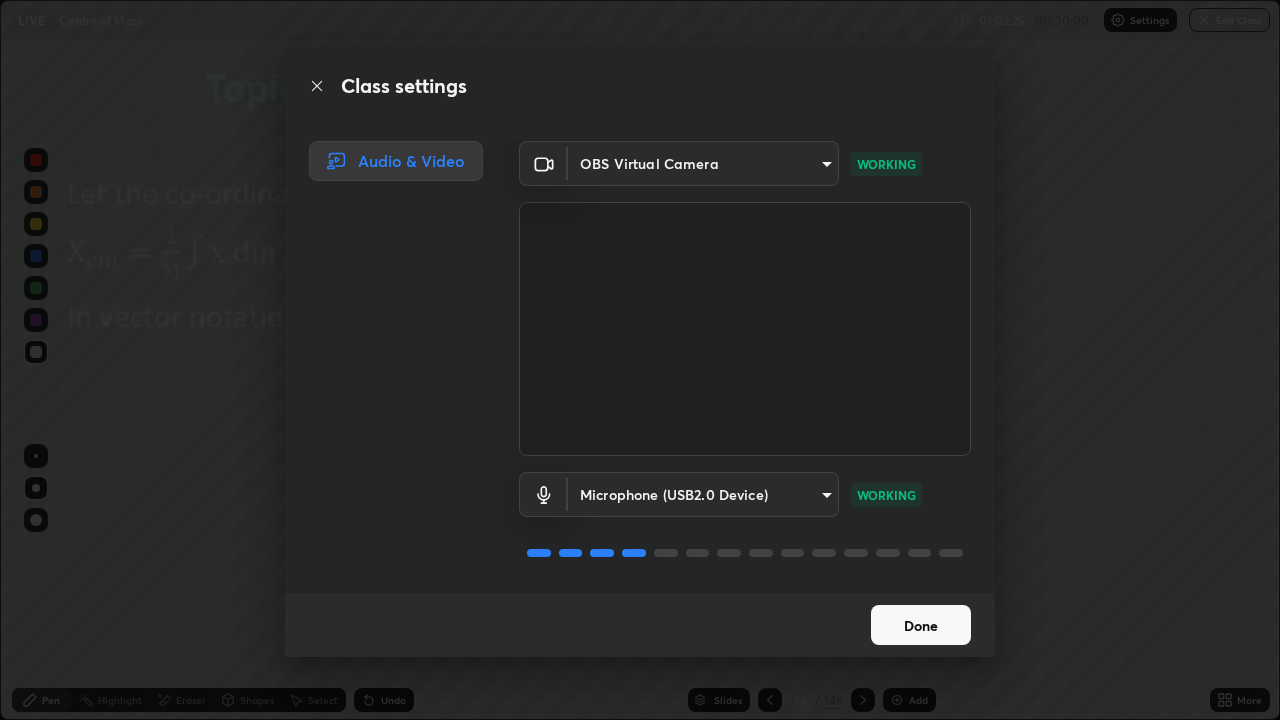 click on "Done" at bounding box center (921, 625) 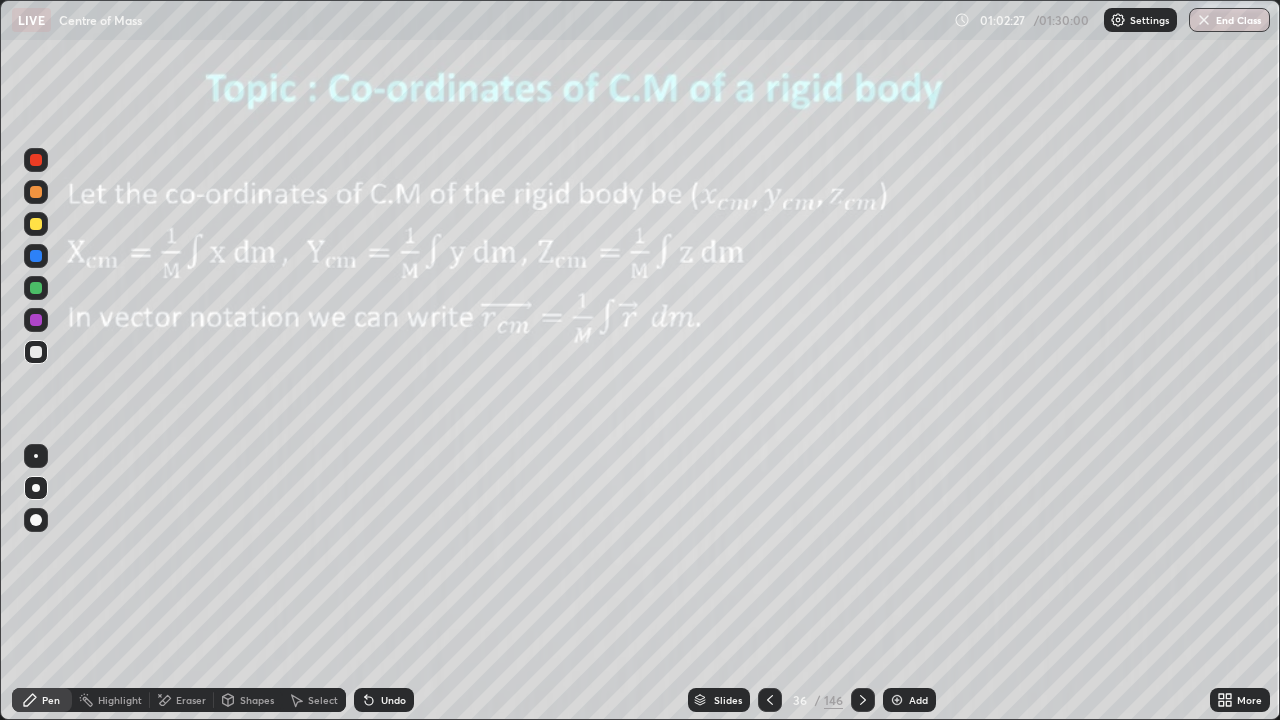 click at bounding box center [897, 700] 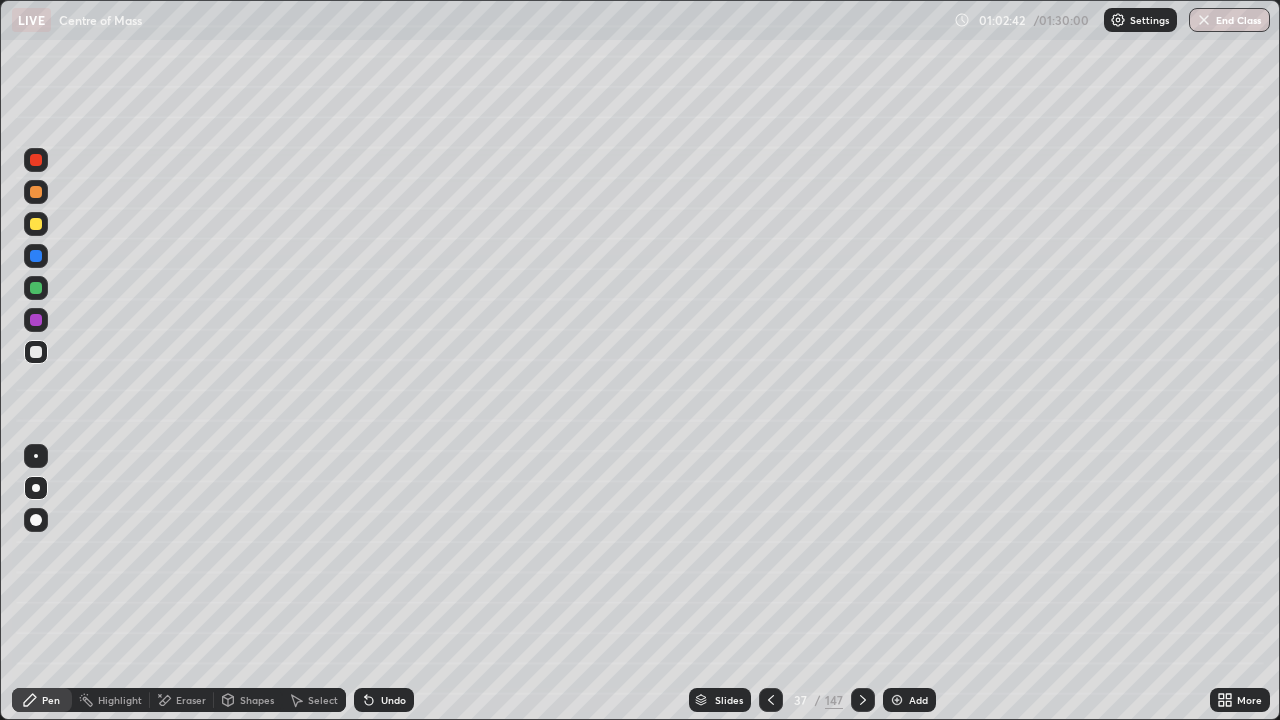 click on "Shapes" at bounding box center (257, 700) 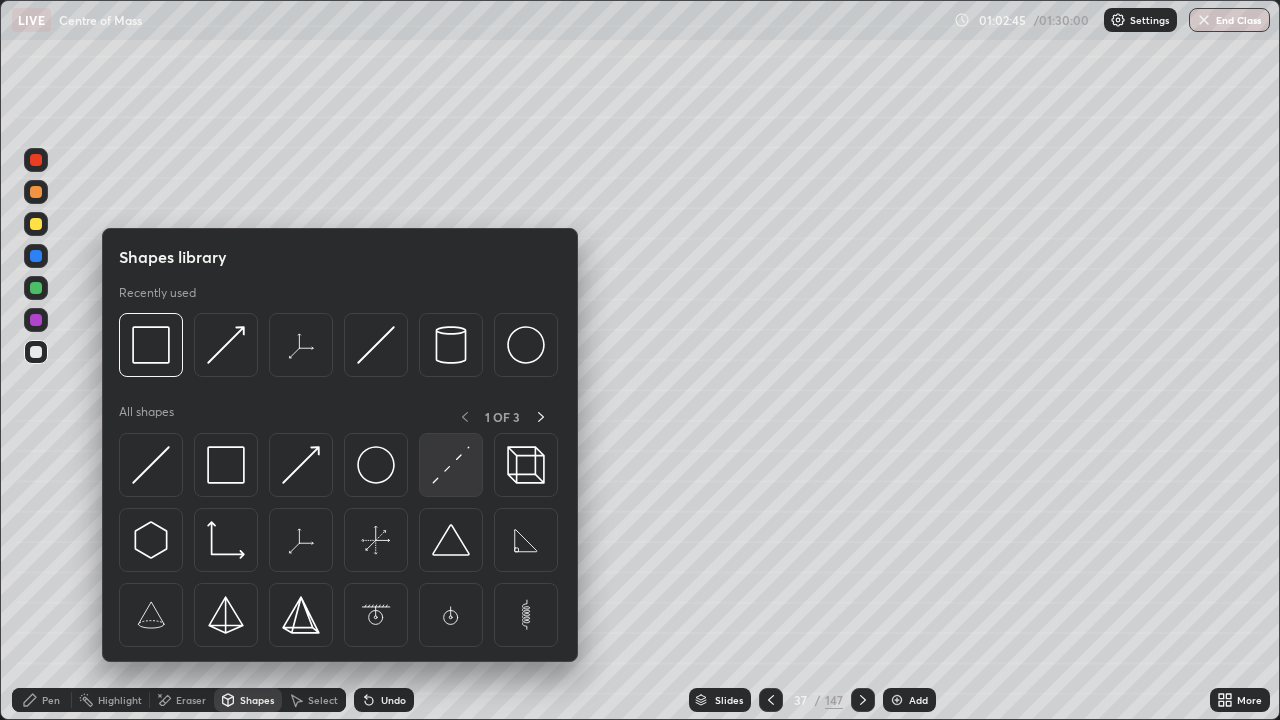 click at bounding box center (451, 465) 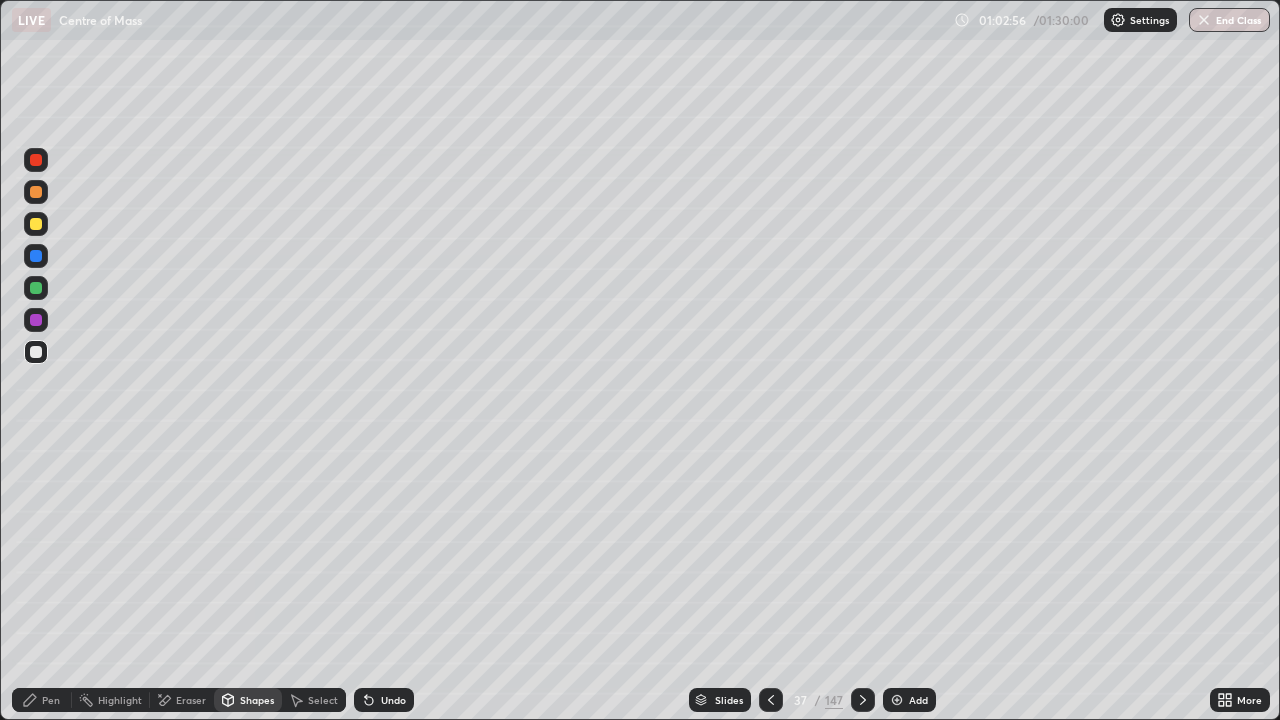 click at bounding box center [36, 288] 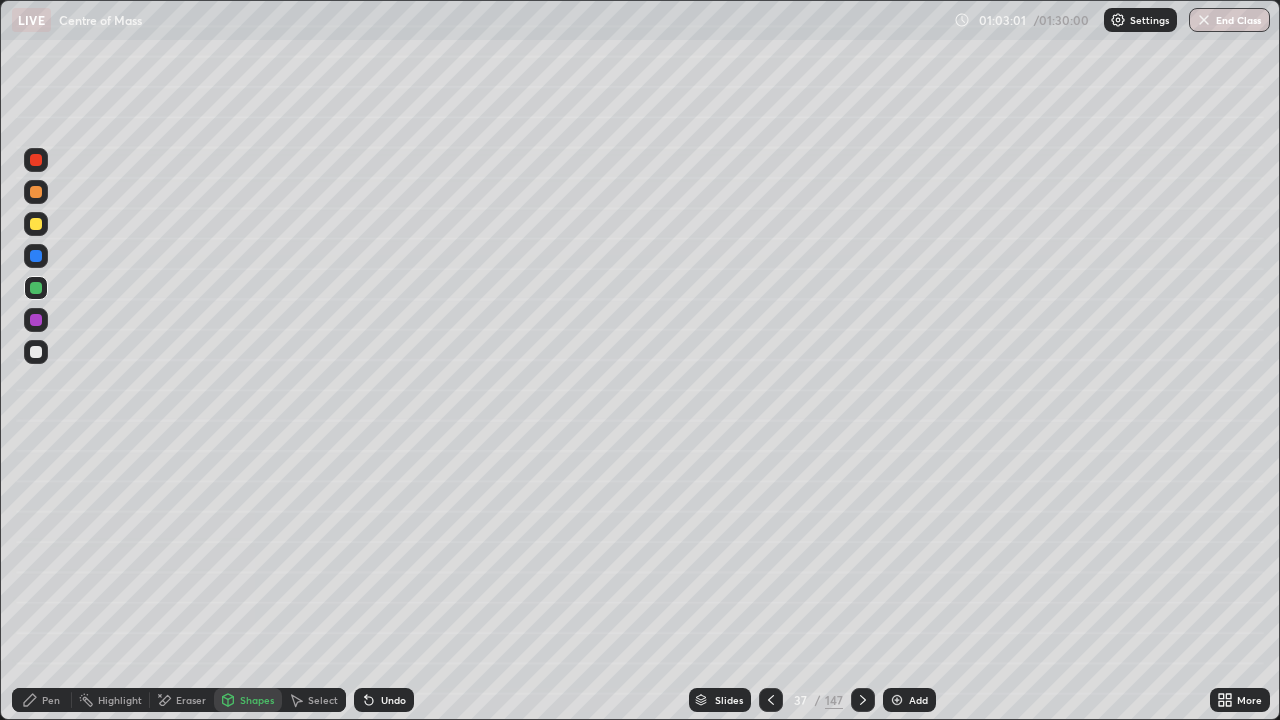 click on "Pen" at bounding box center (51, 700) 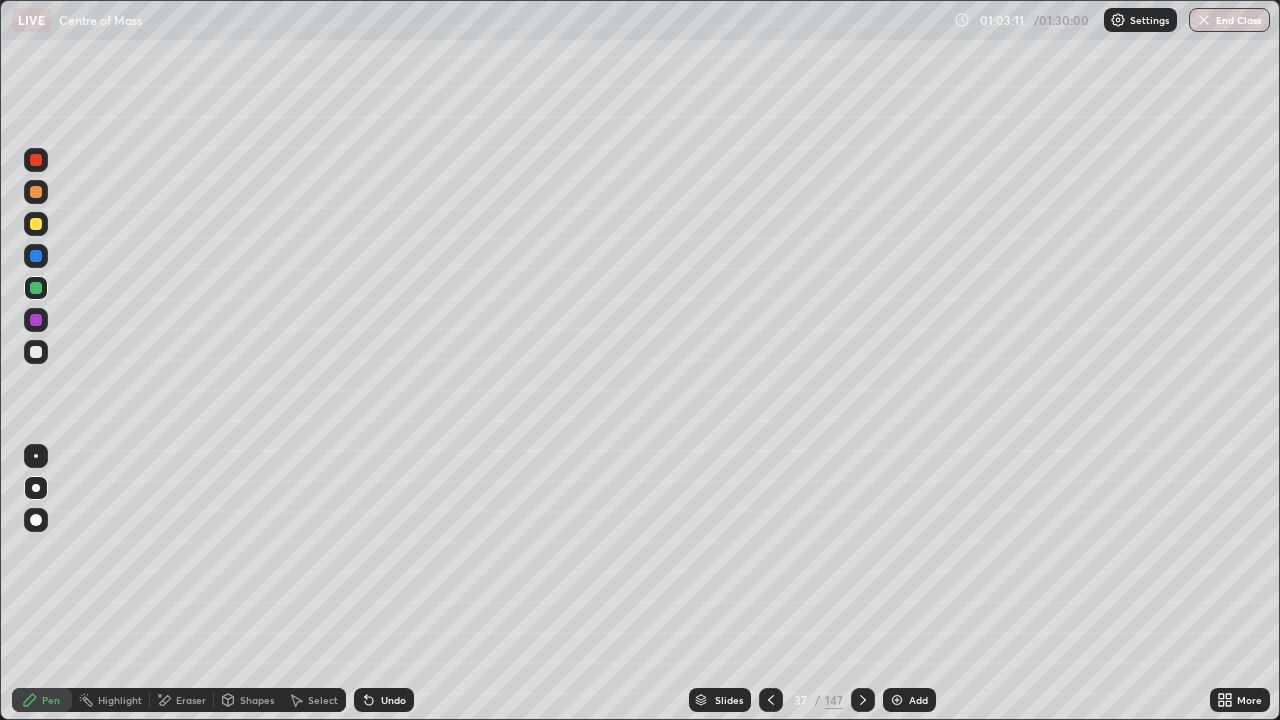 click on "Undo" at bounding box center [384, 700] 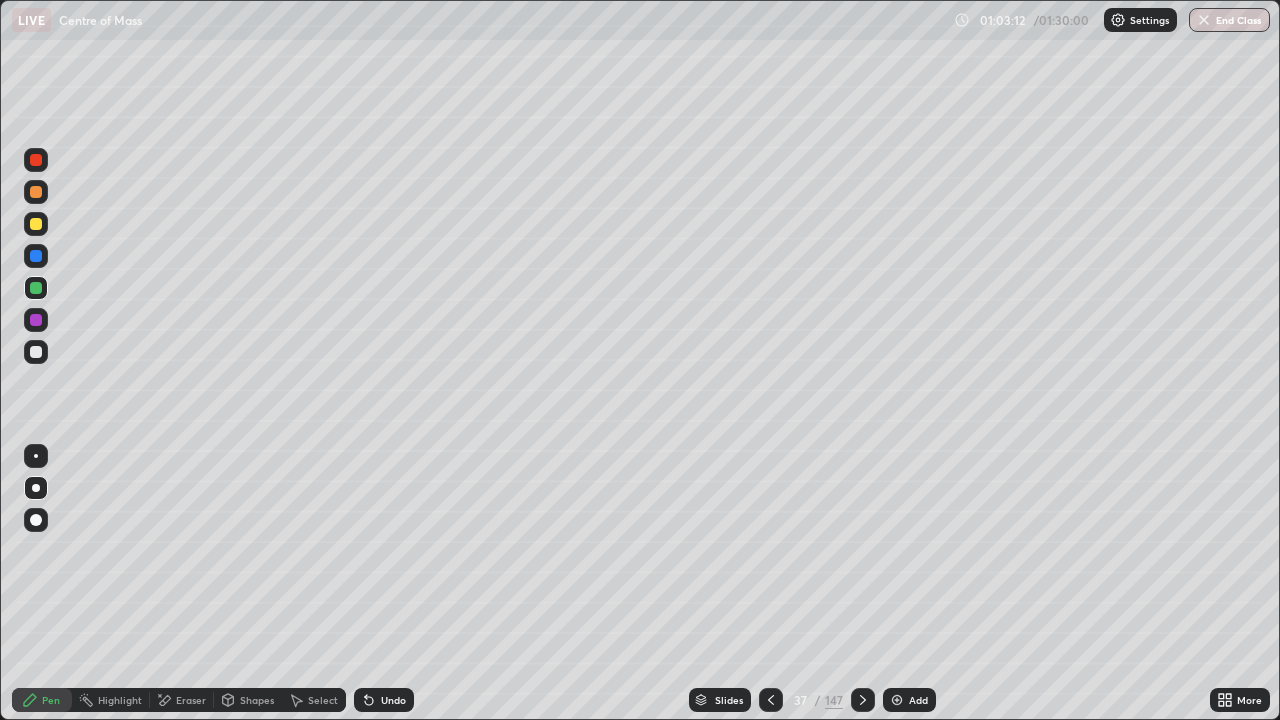 click on "Undo" at bounding box center [393, 700] 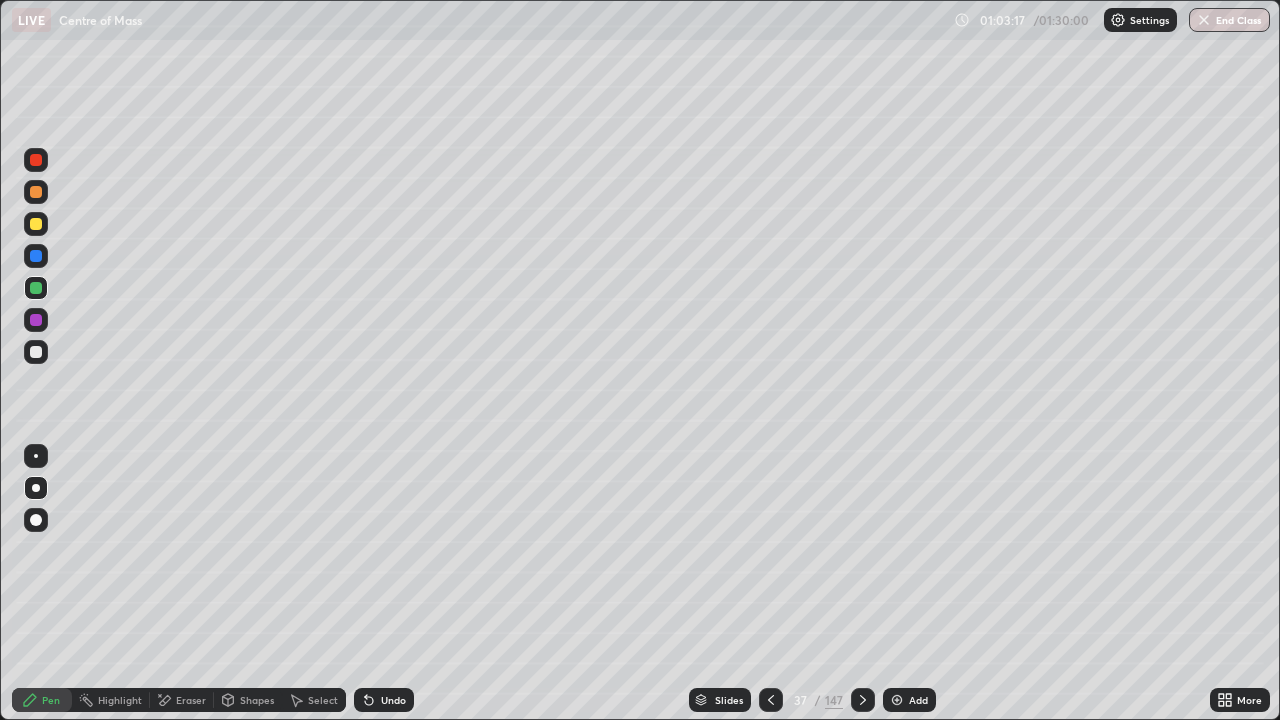click on "Undo" at bounding box center (393, 700) 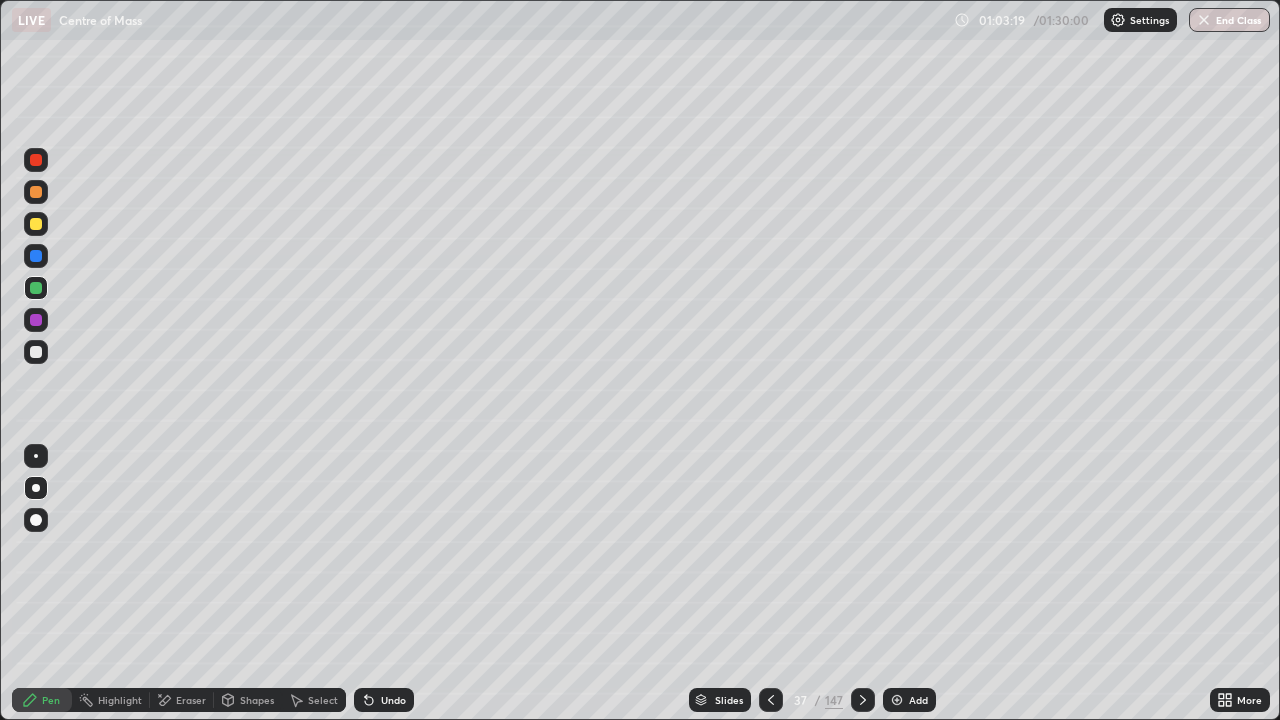 click on "Select" at bounding box center (323, 700) 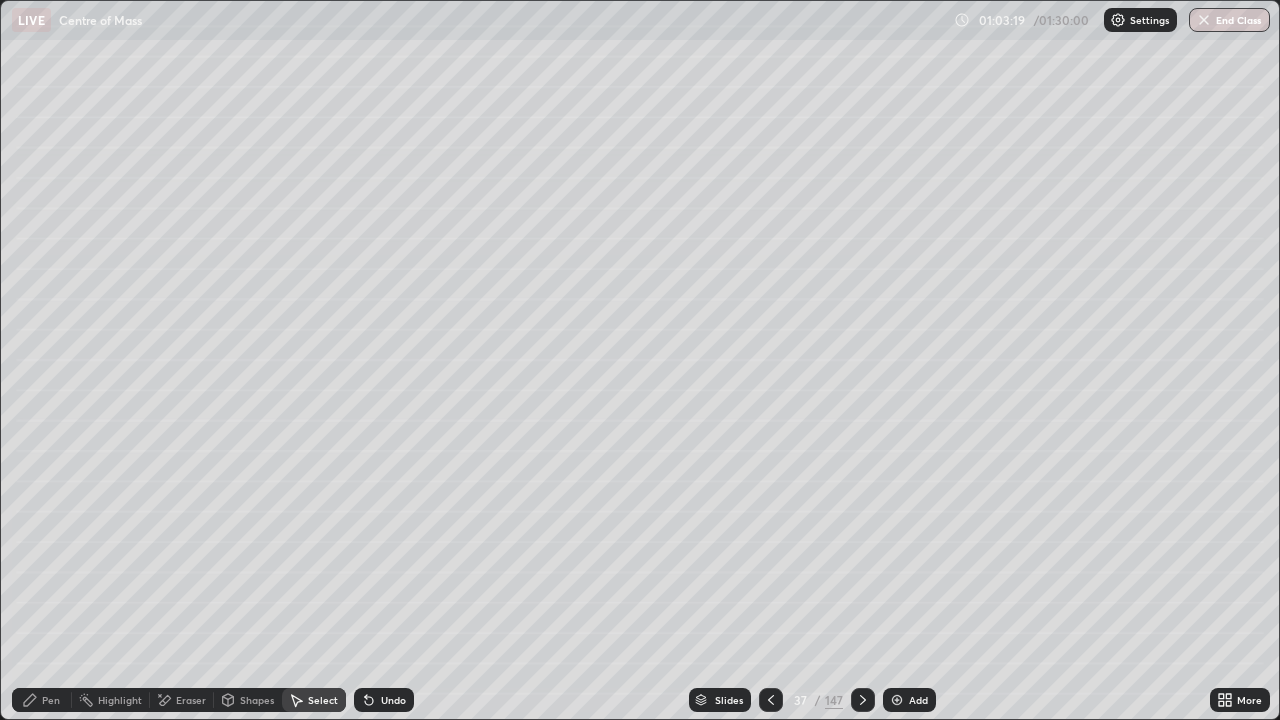 click on "Shapes" at bounding box center [257, 700] 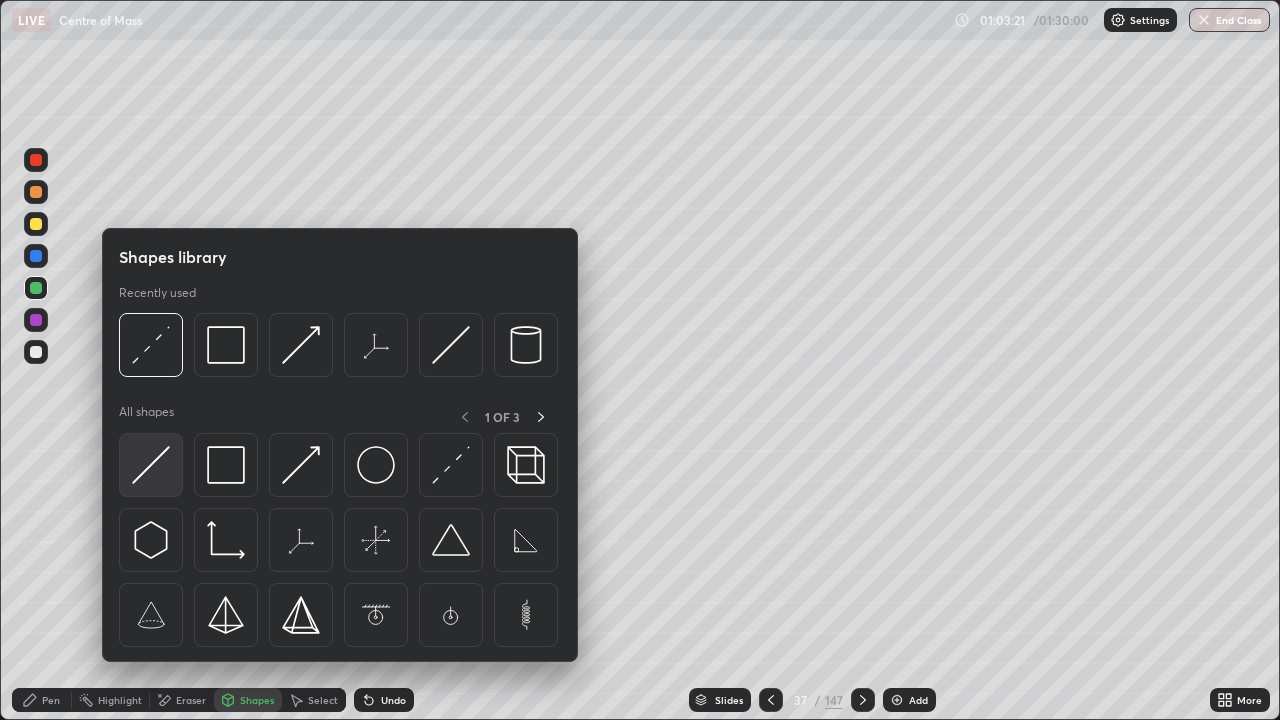 click at bounding box center (151, 465) 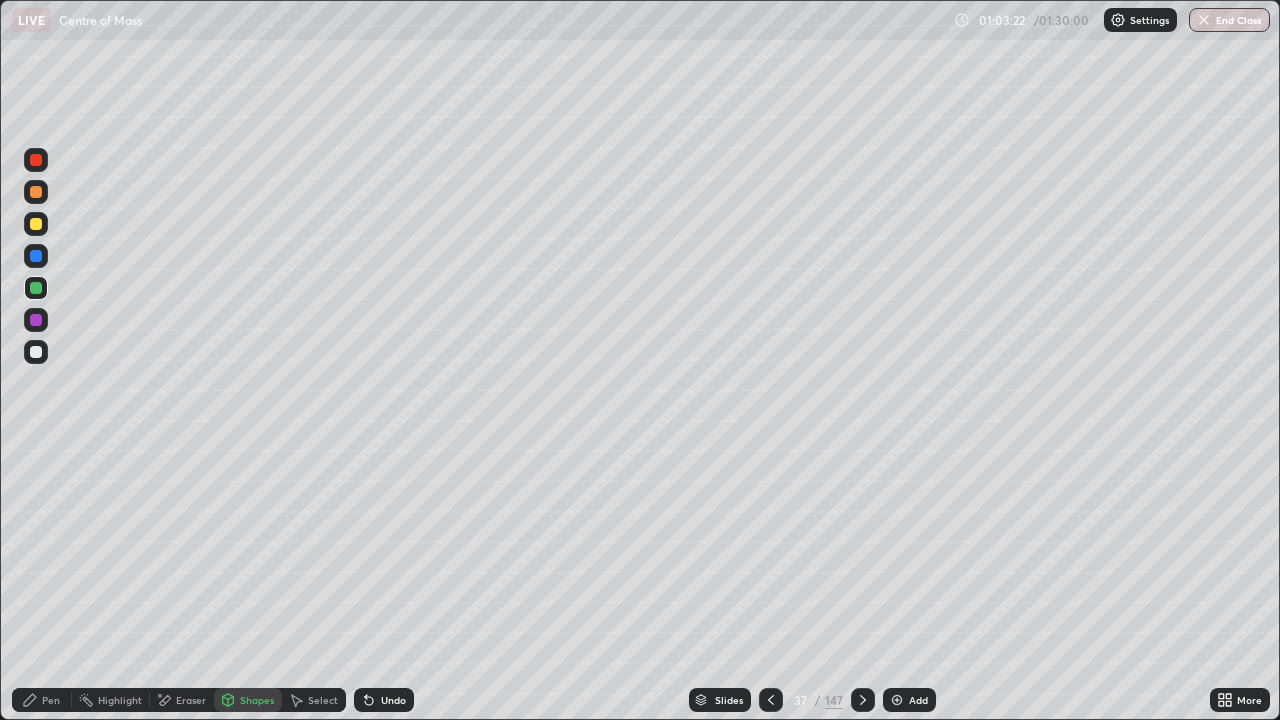 click at bounding box center [36, 352] 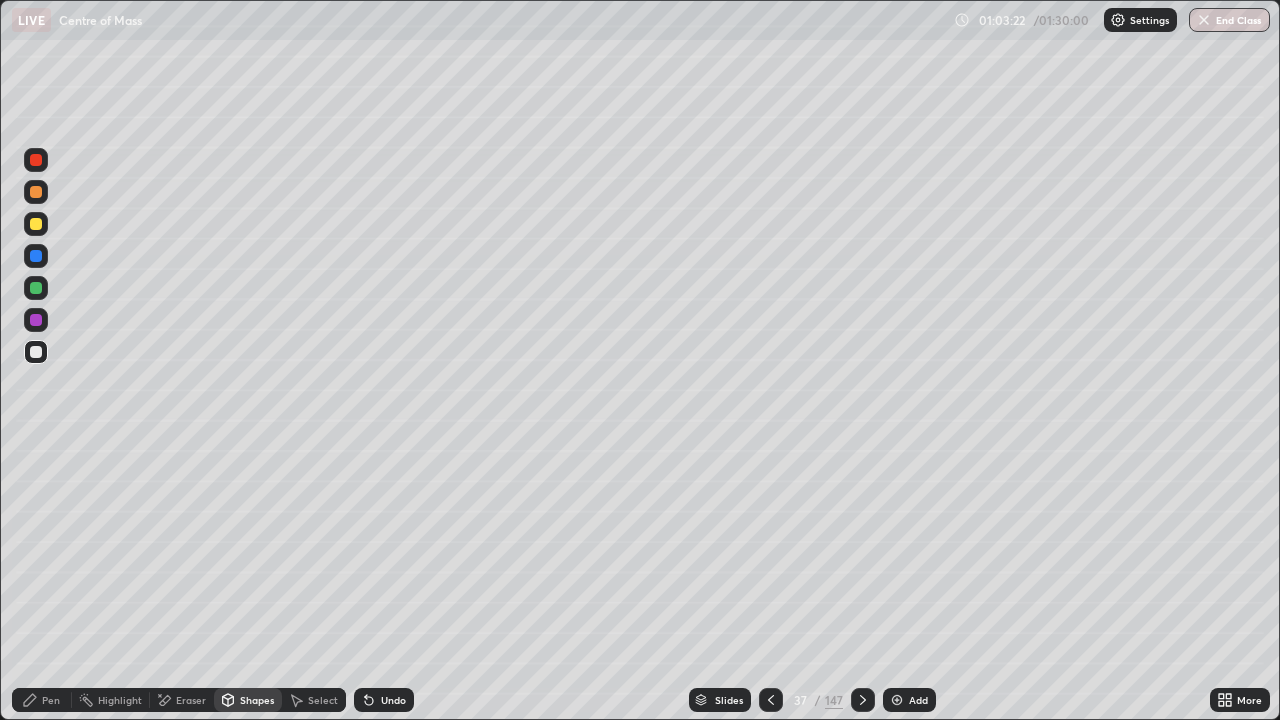 click at bounding box center [36, 224] 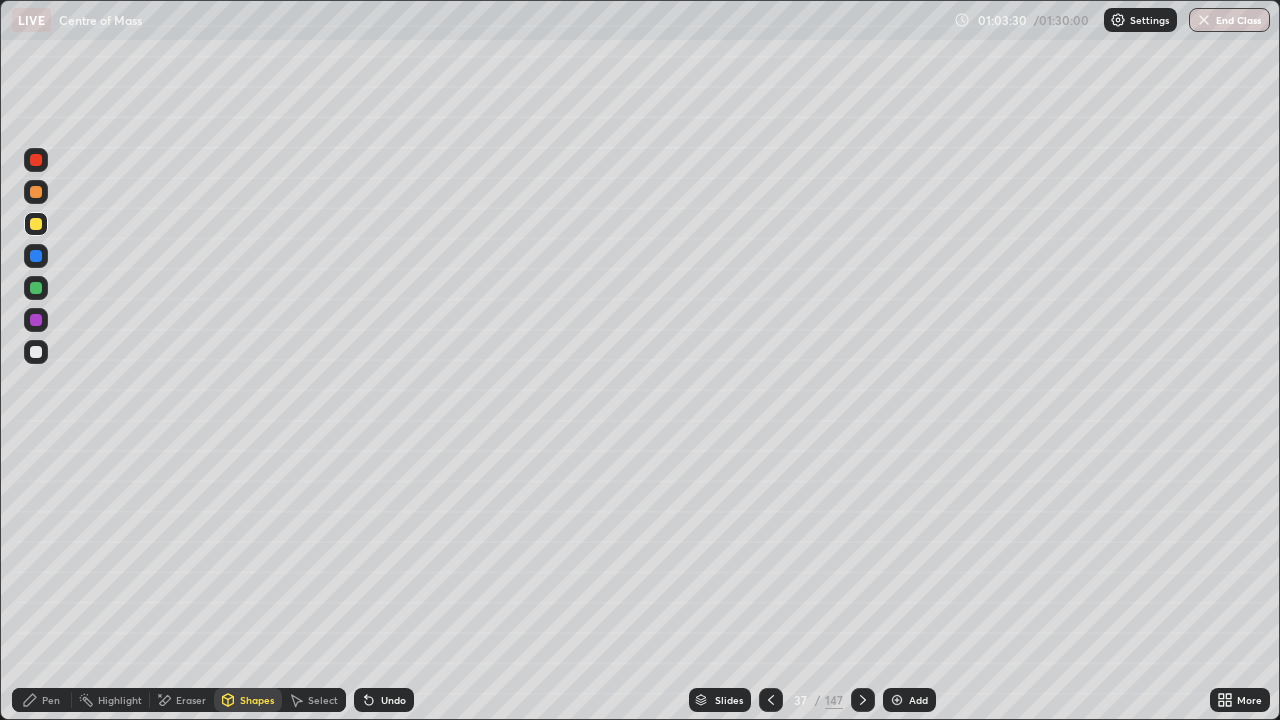 click on "Pen" at bounding box center [42, 700] 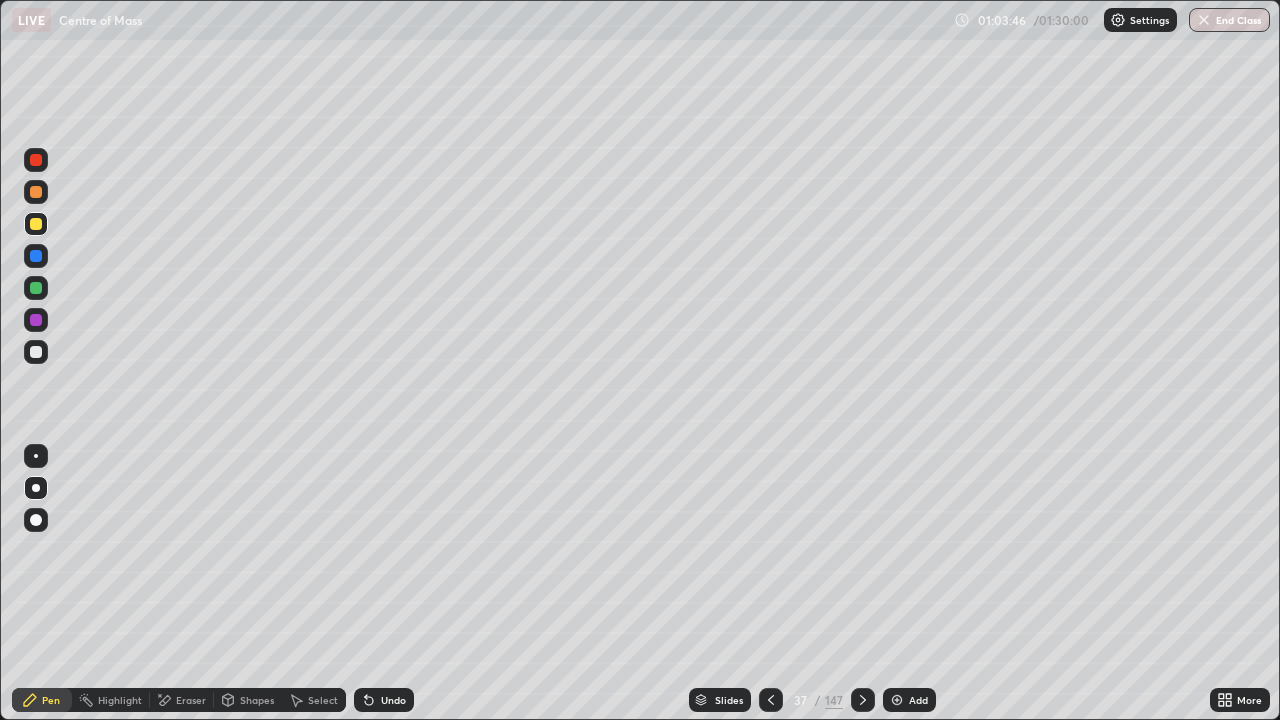 click at bounding box center [36, 256] 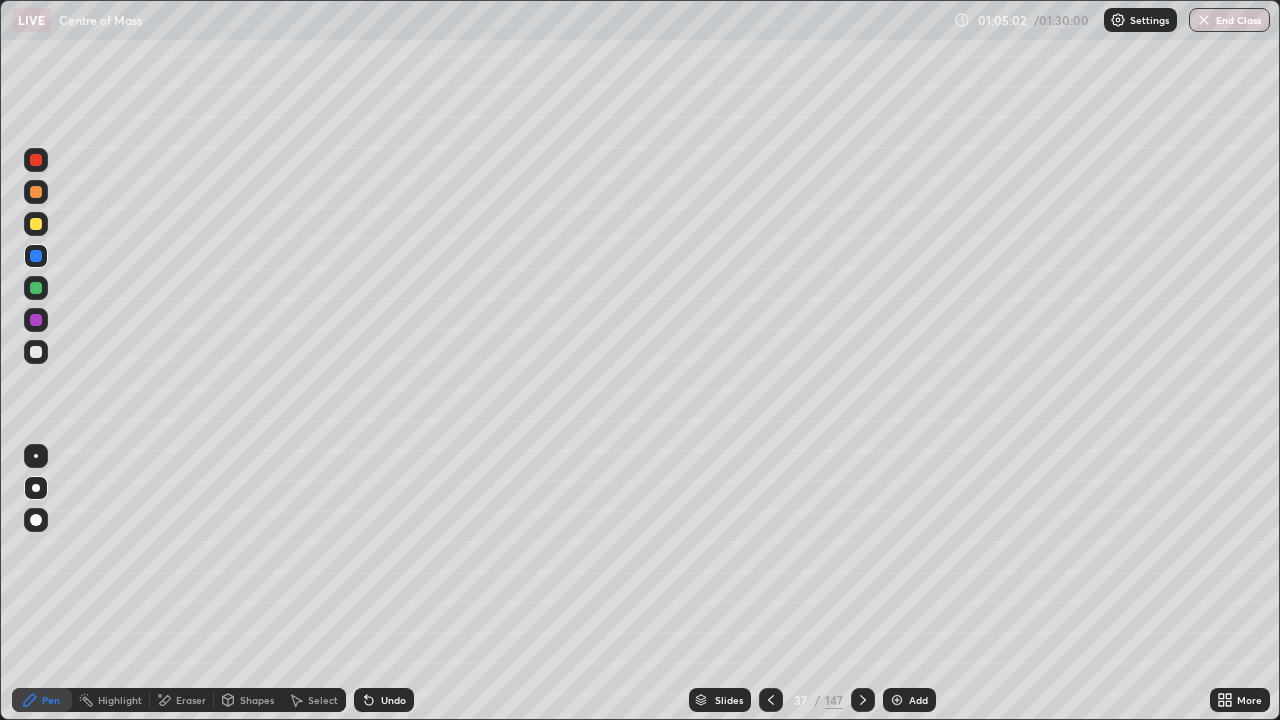 click at bounding box center (897, 700) 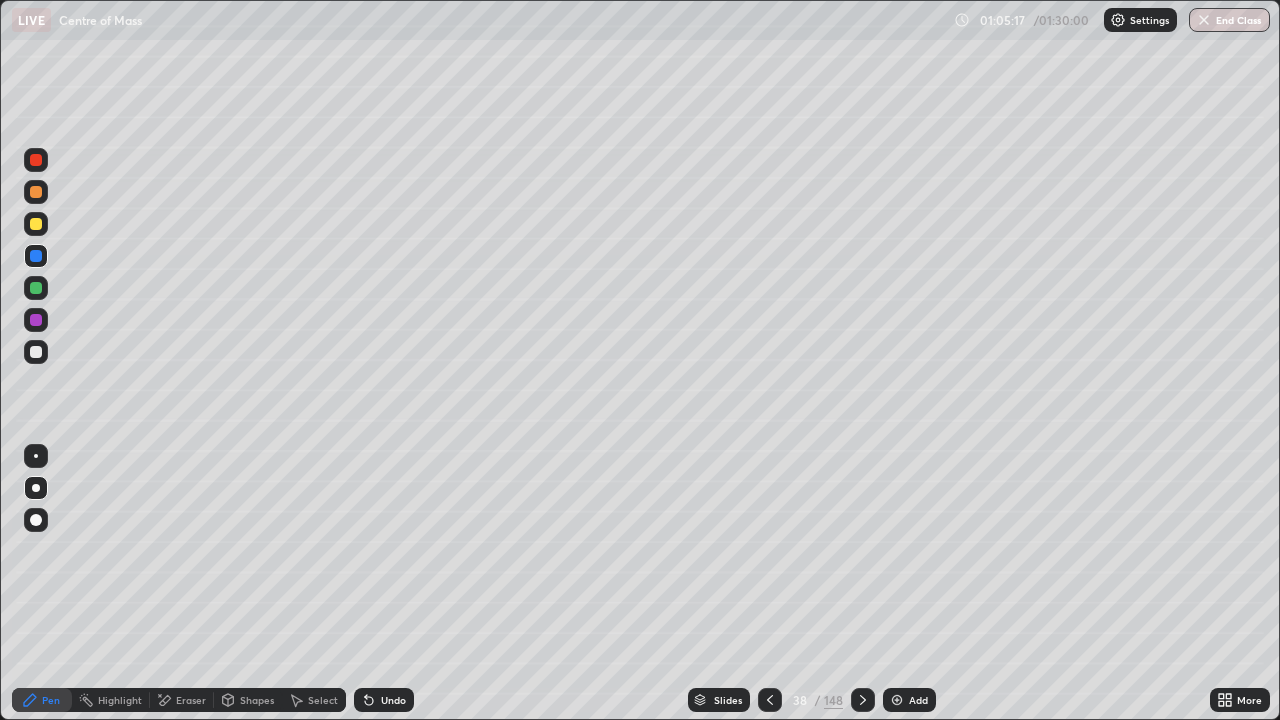 click 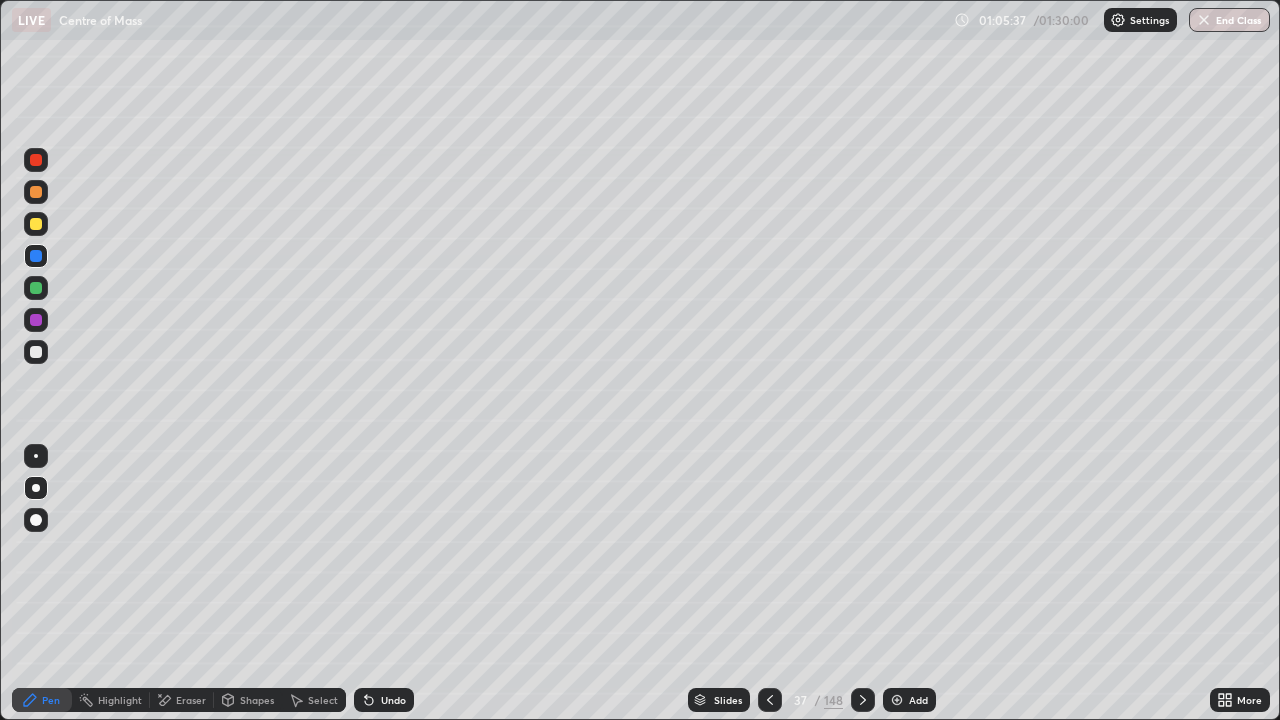click 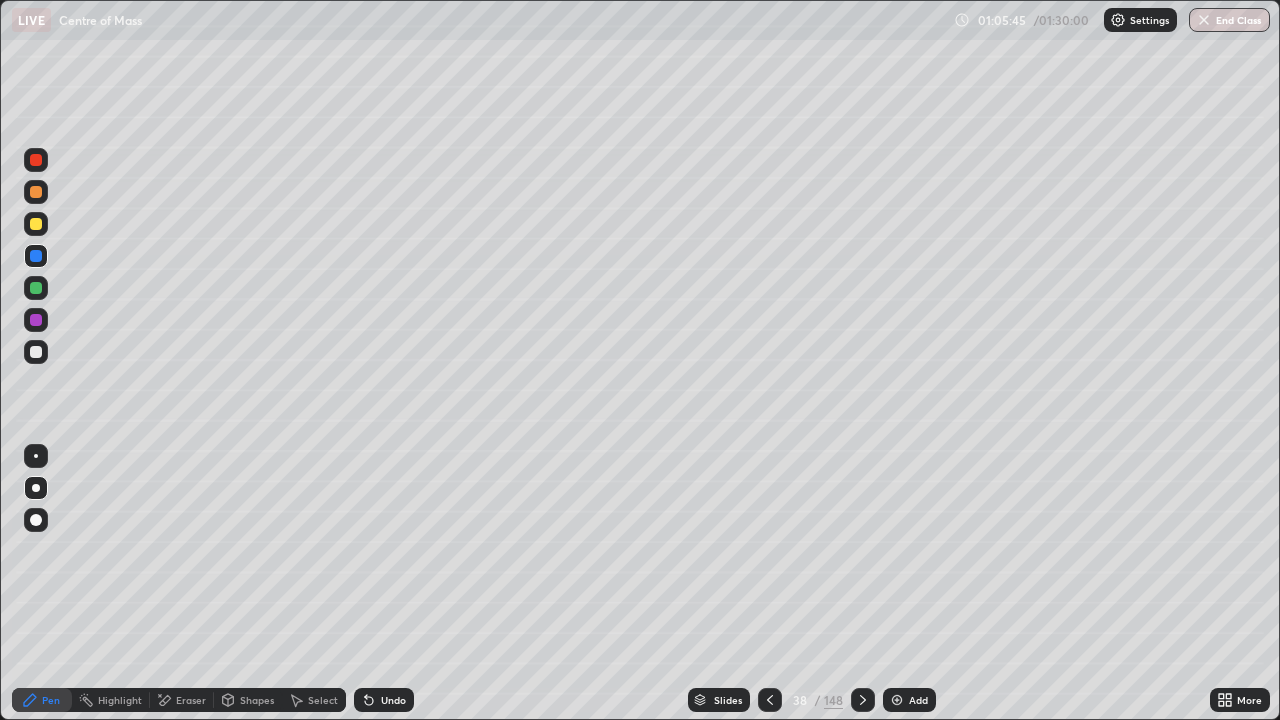 click 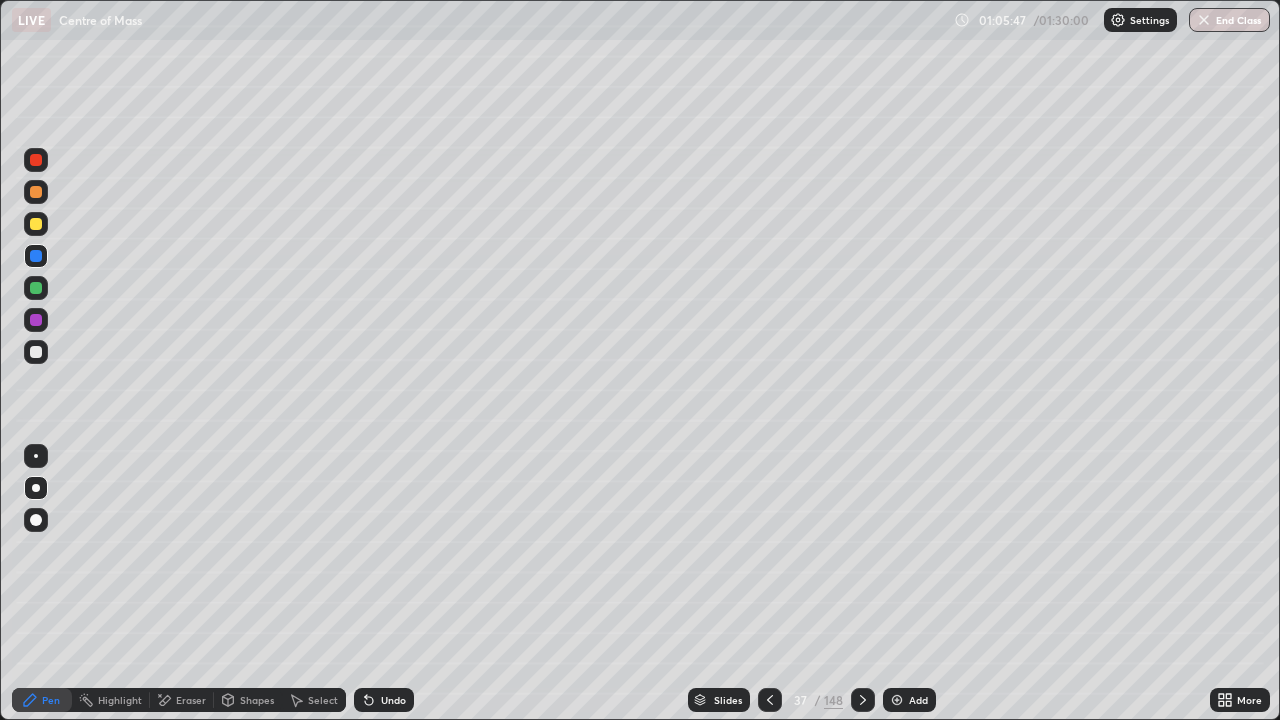 click at bounding box center [863, 700] 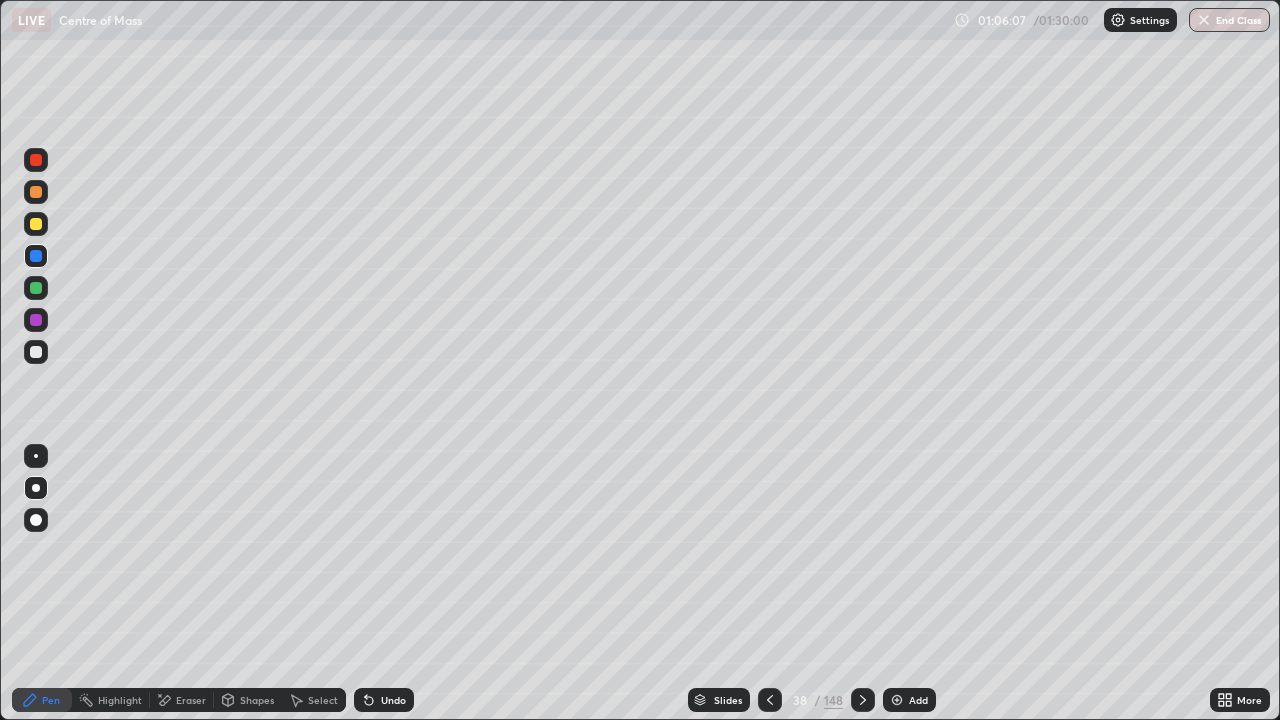 click 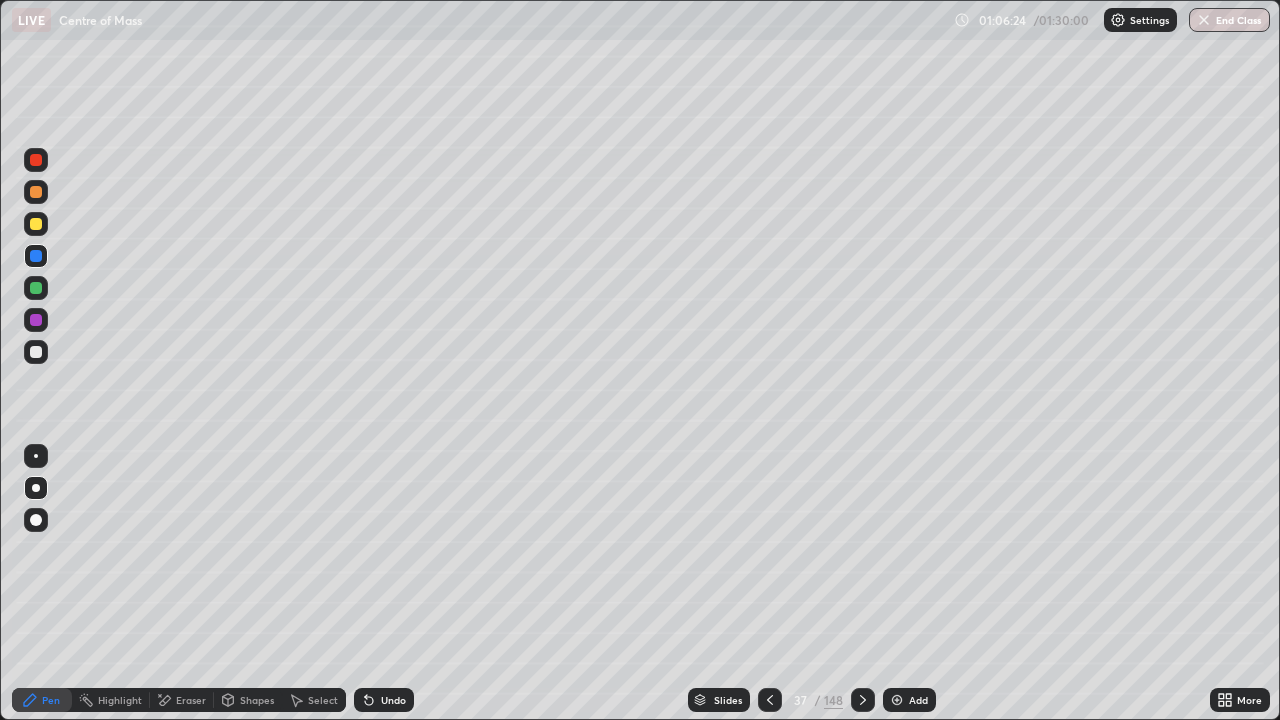 click 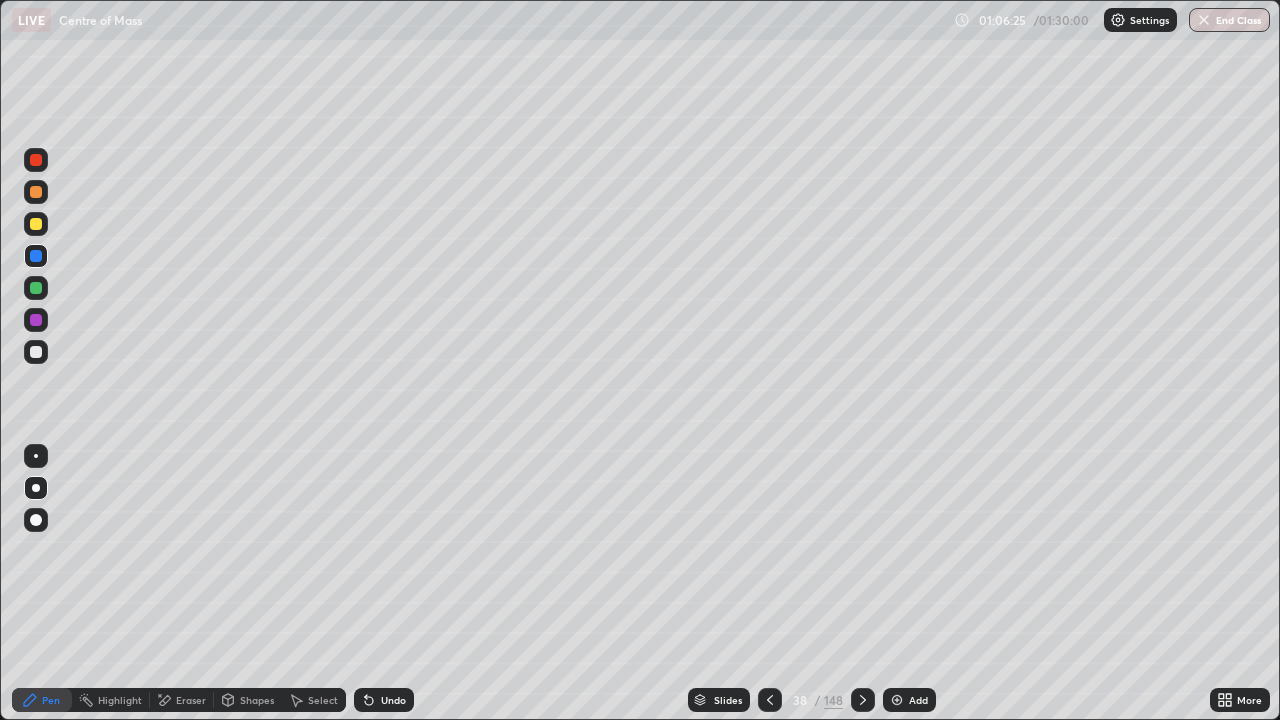 click on "Add" at bounding box center (918, 700) 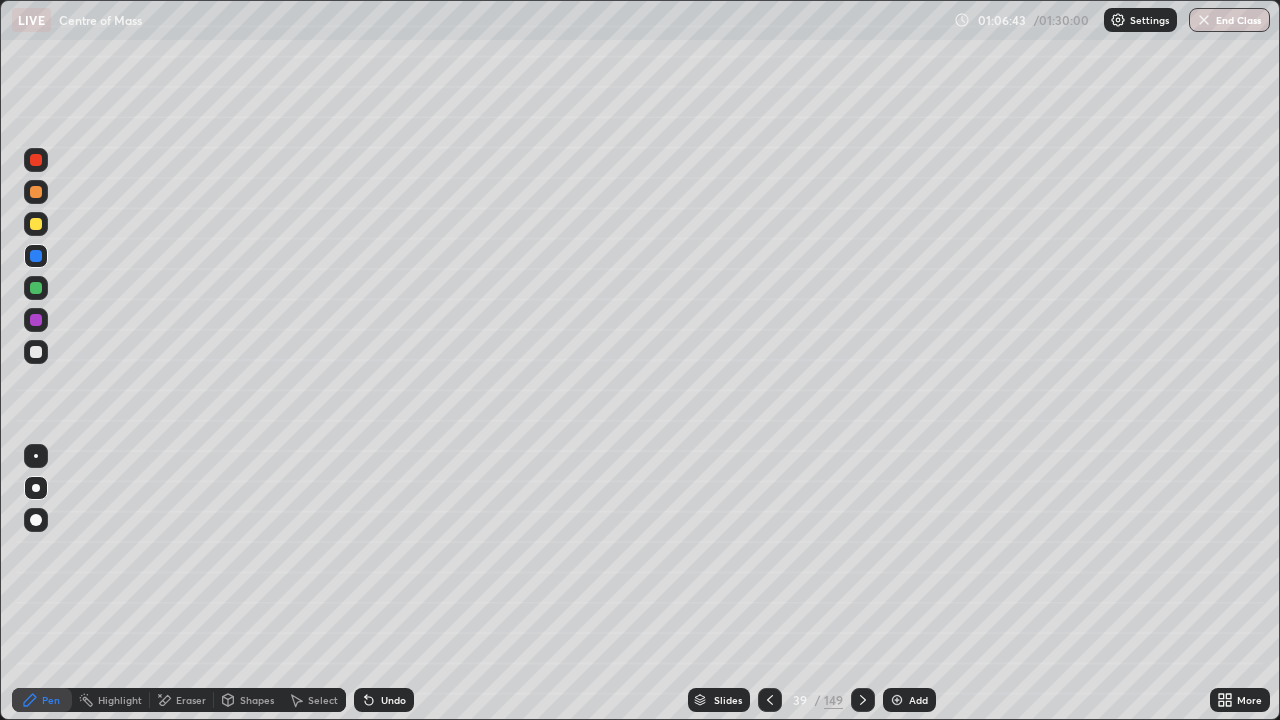 click at bounding box center [770, 700] 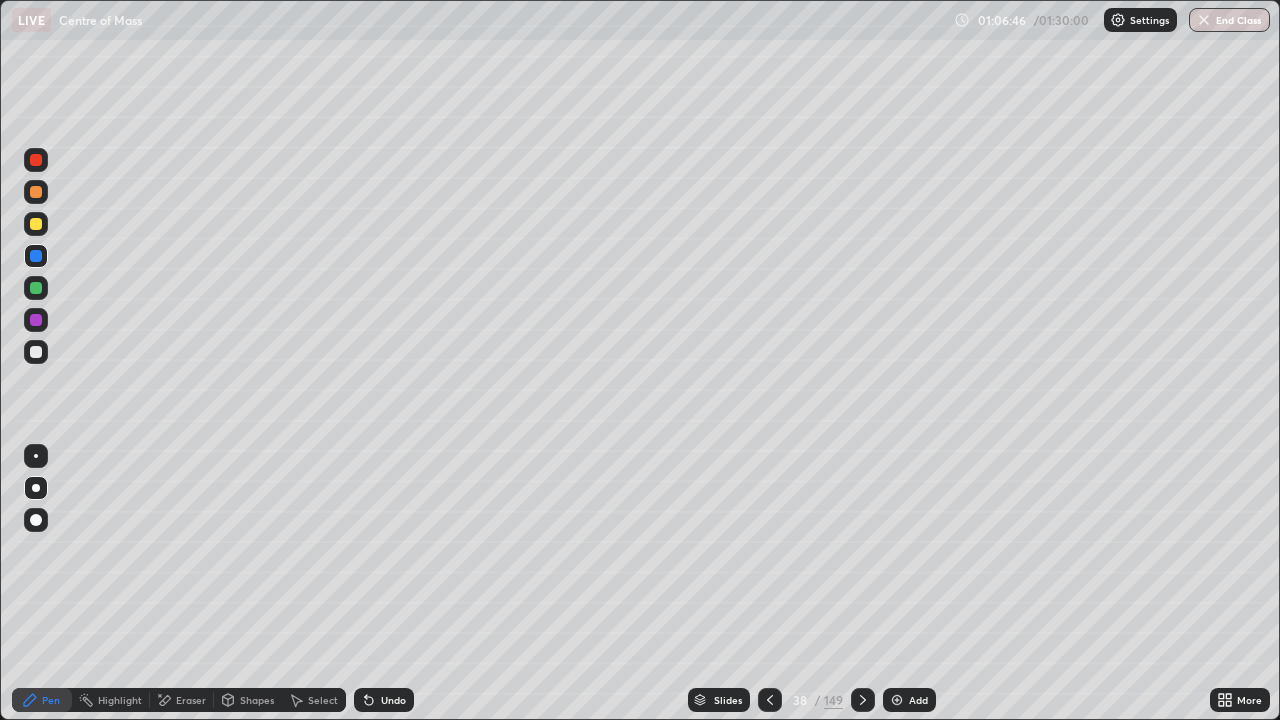 click 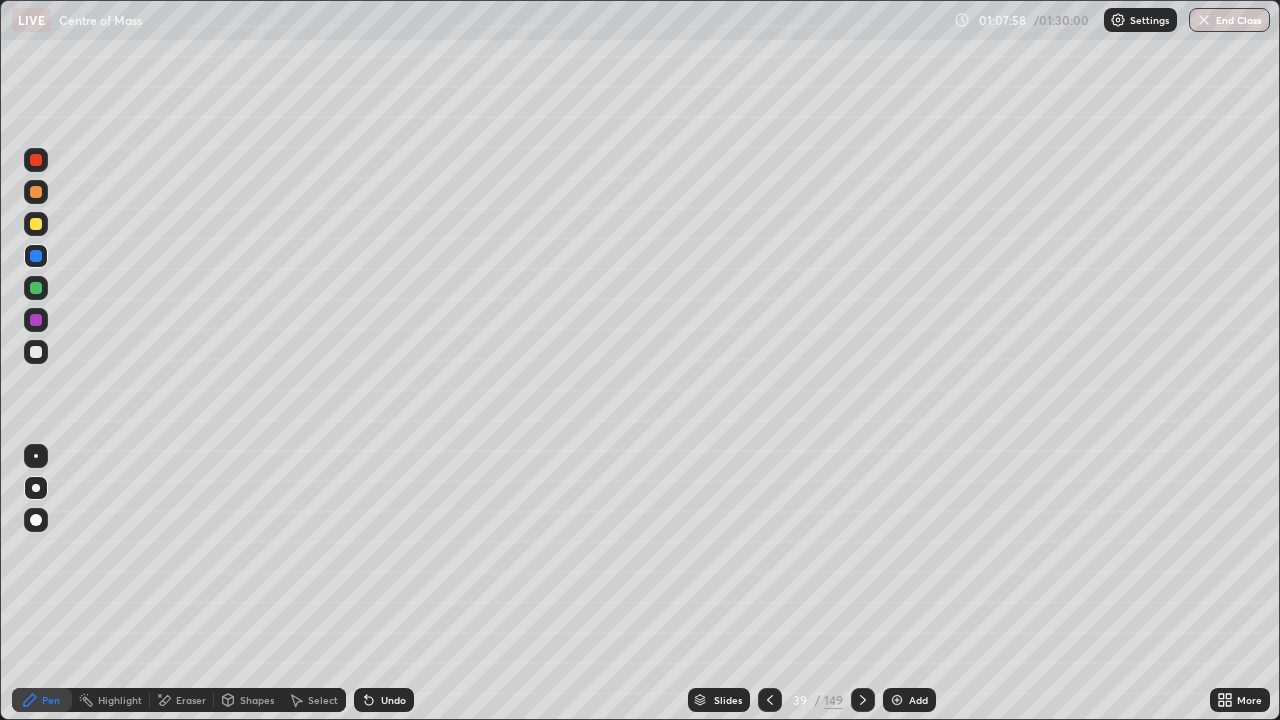 click on "Add" at bounding box center [909, 700] 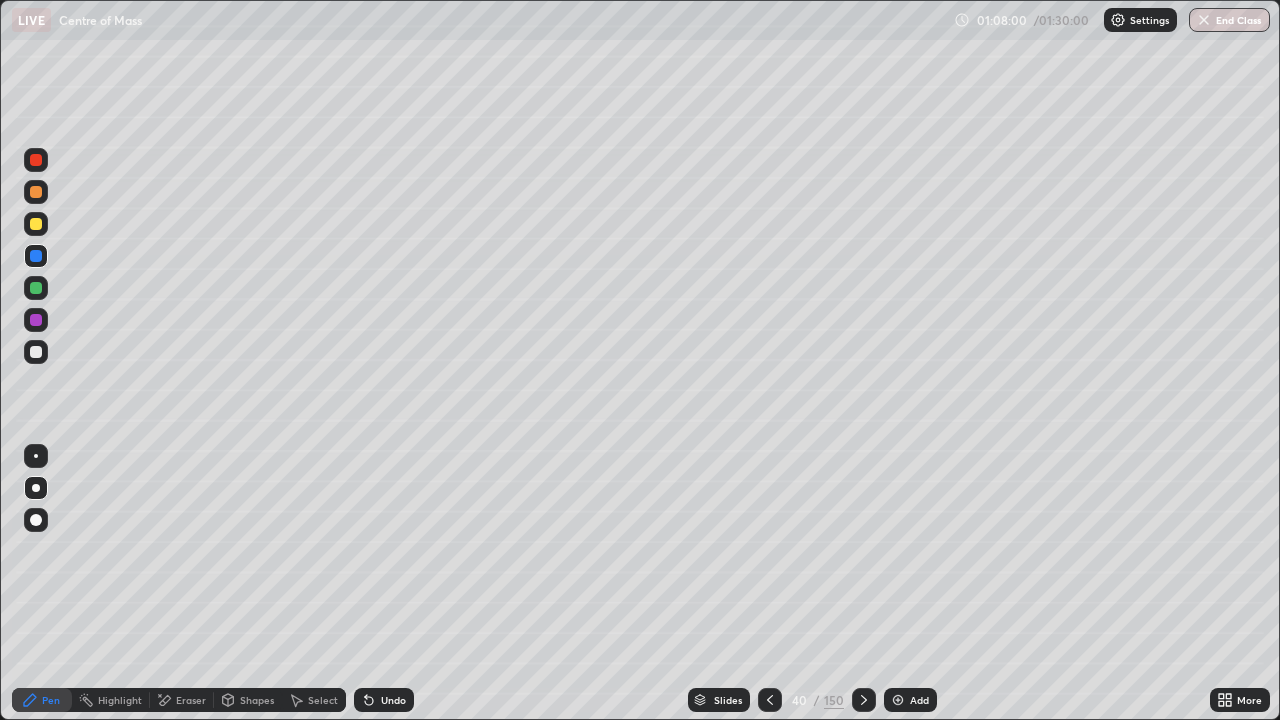 click at bounding box center (36, 352) 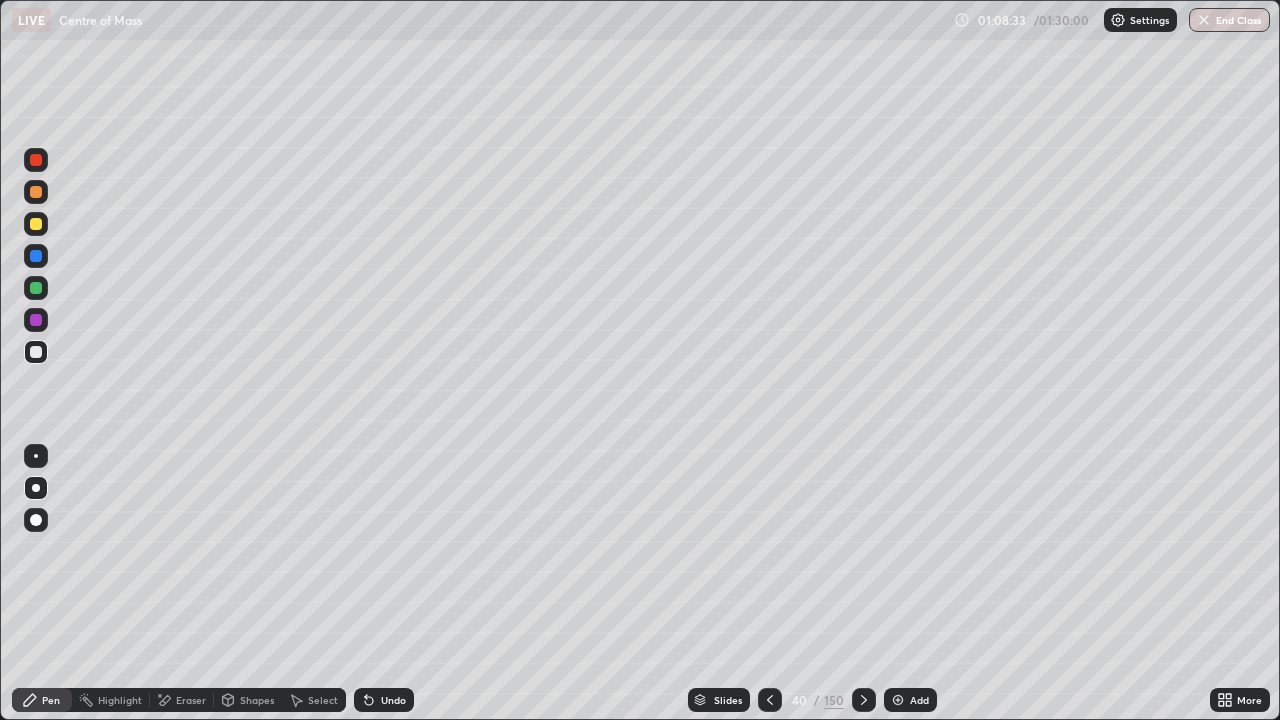 click at bounding box center (36, 288) 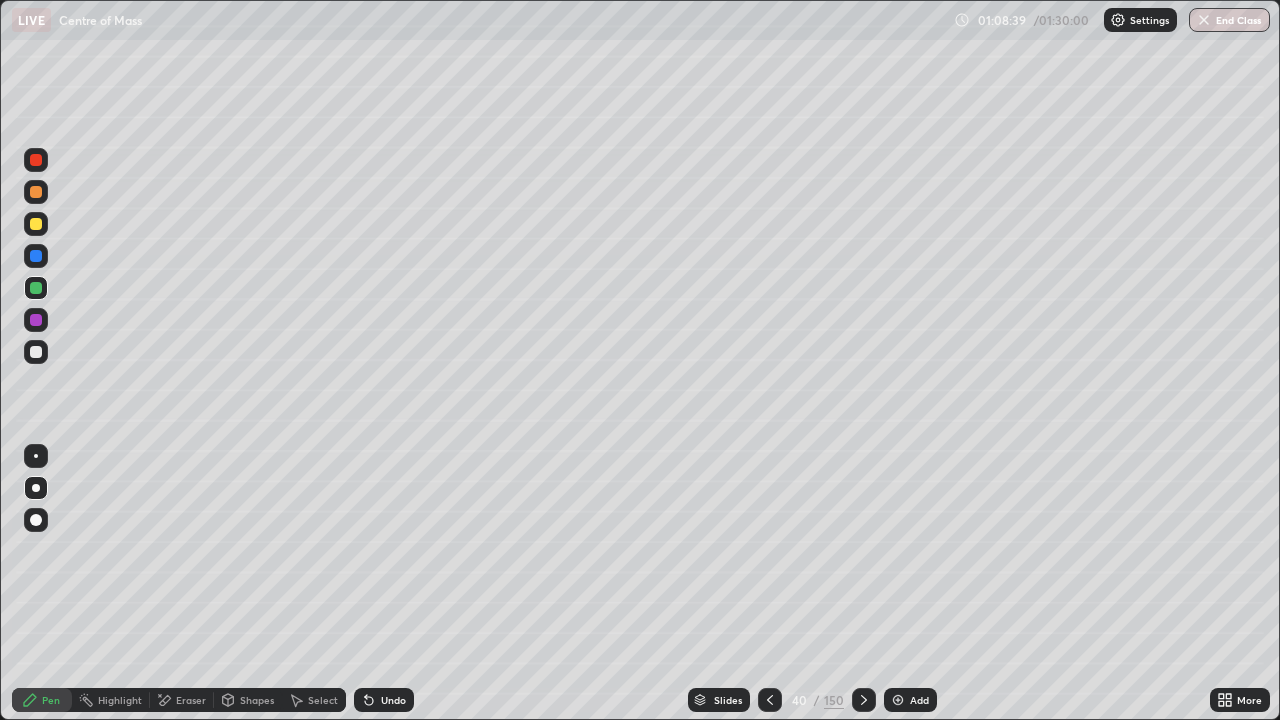 click 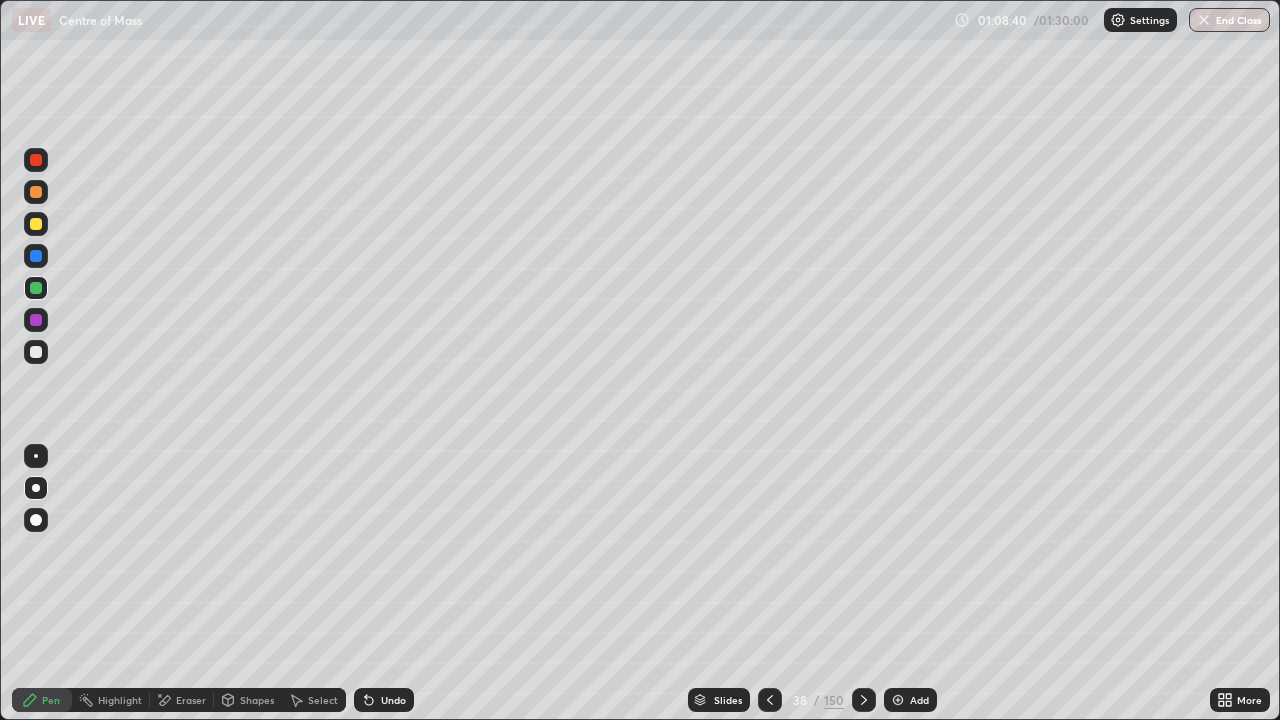 click 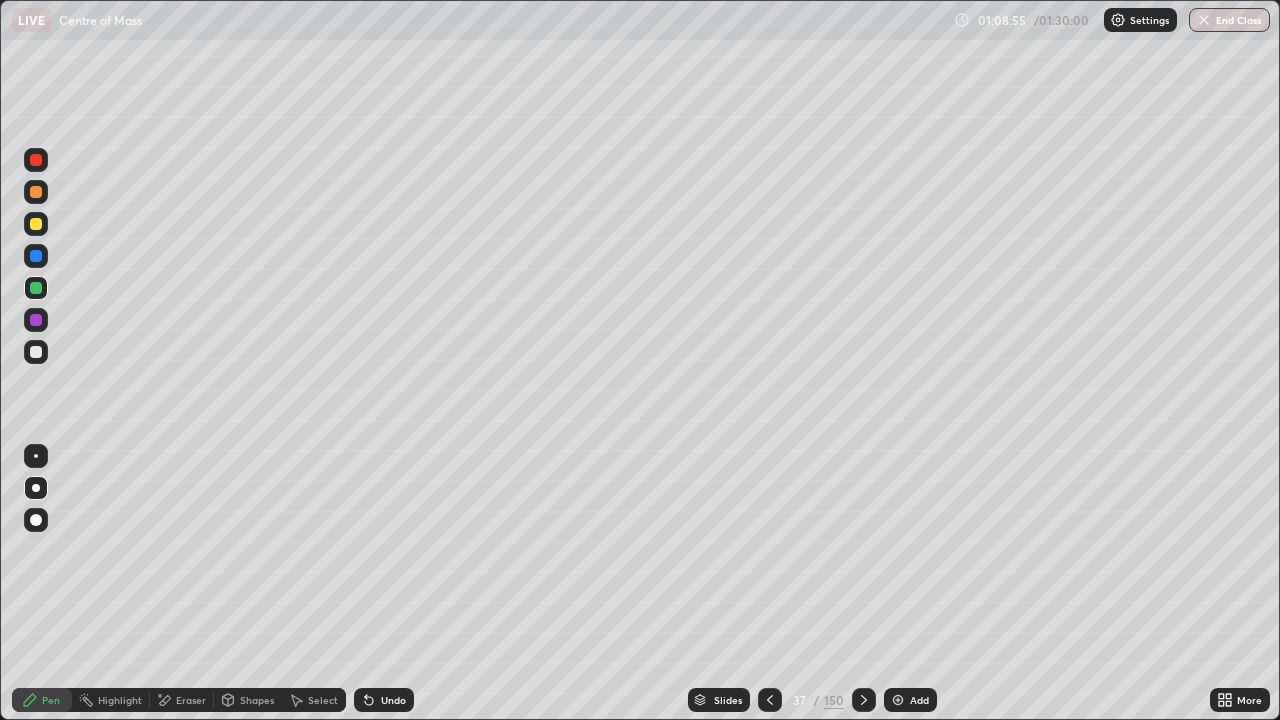 click at bounding box center (864, 700) 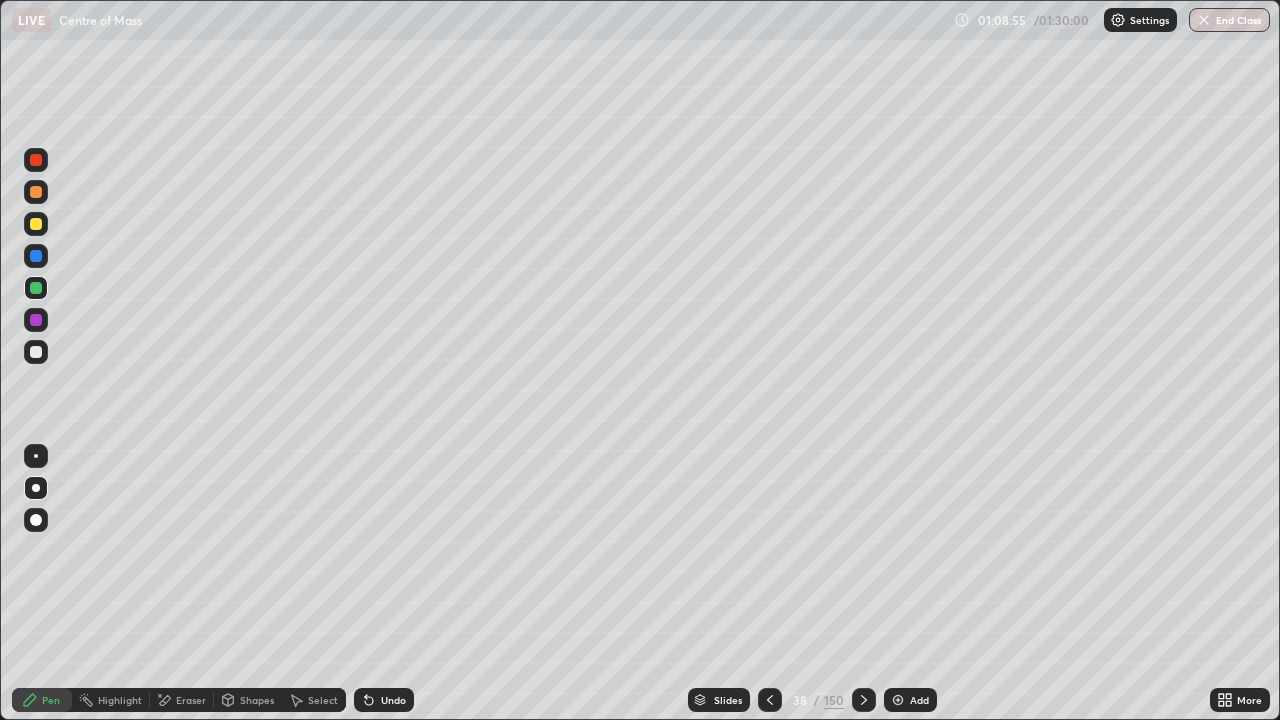 click 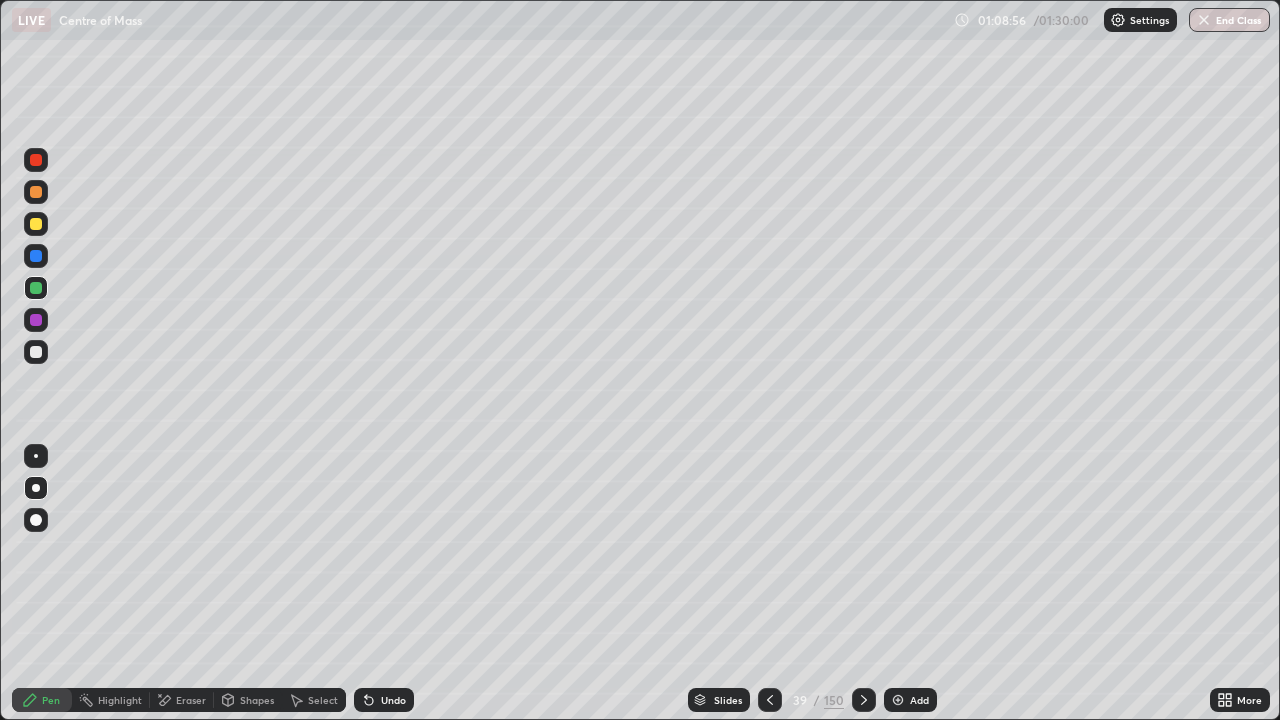 click 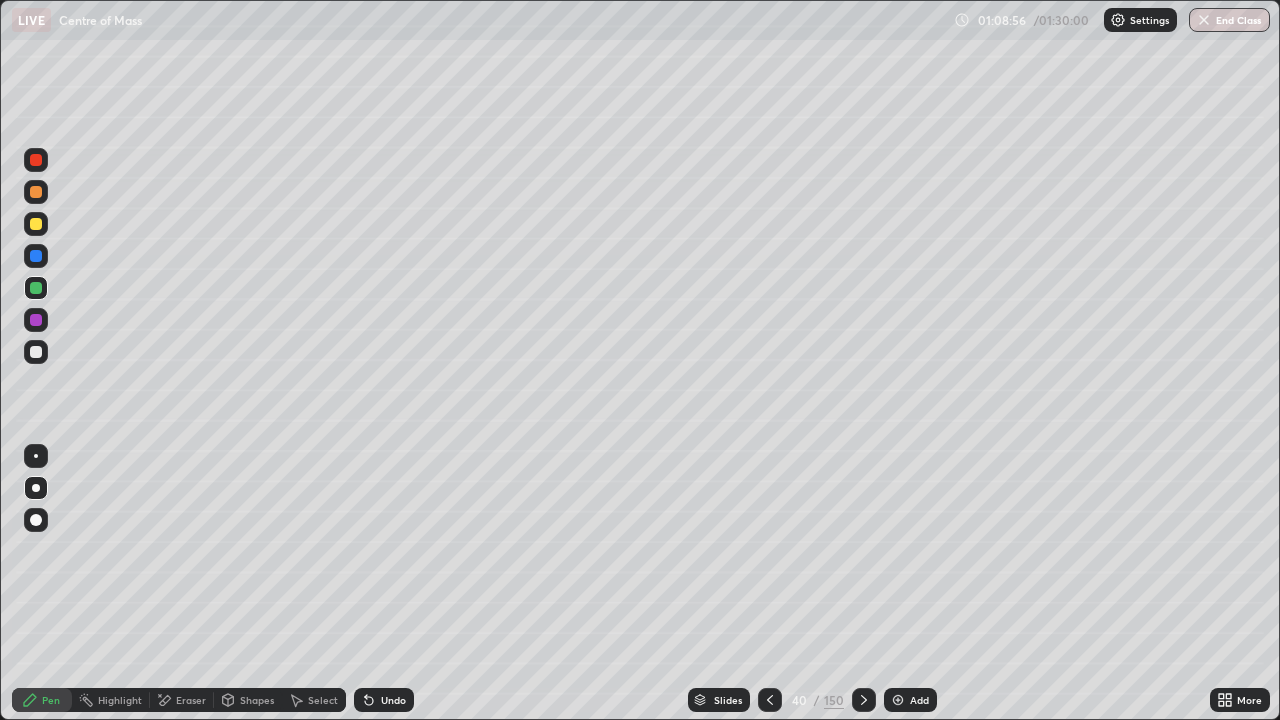 click 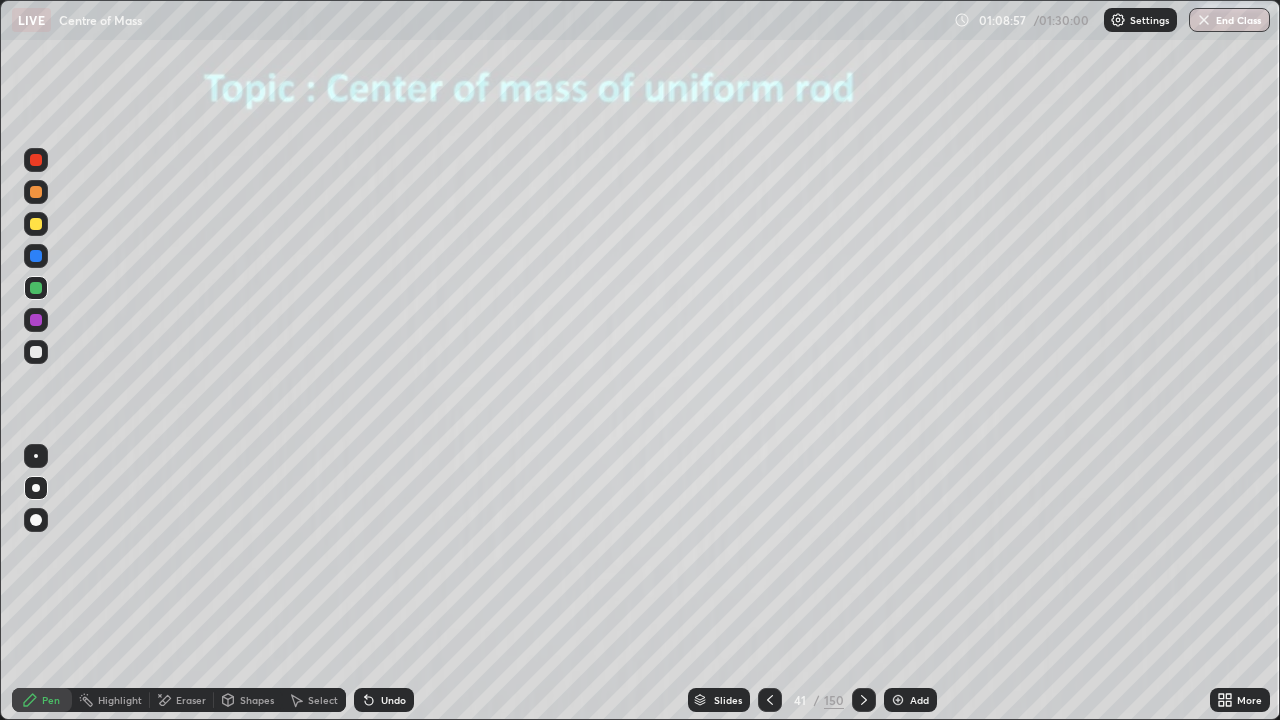 click 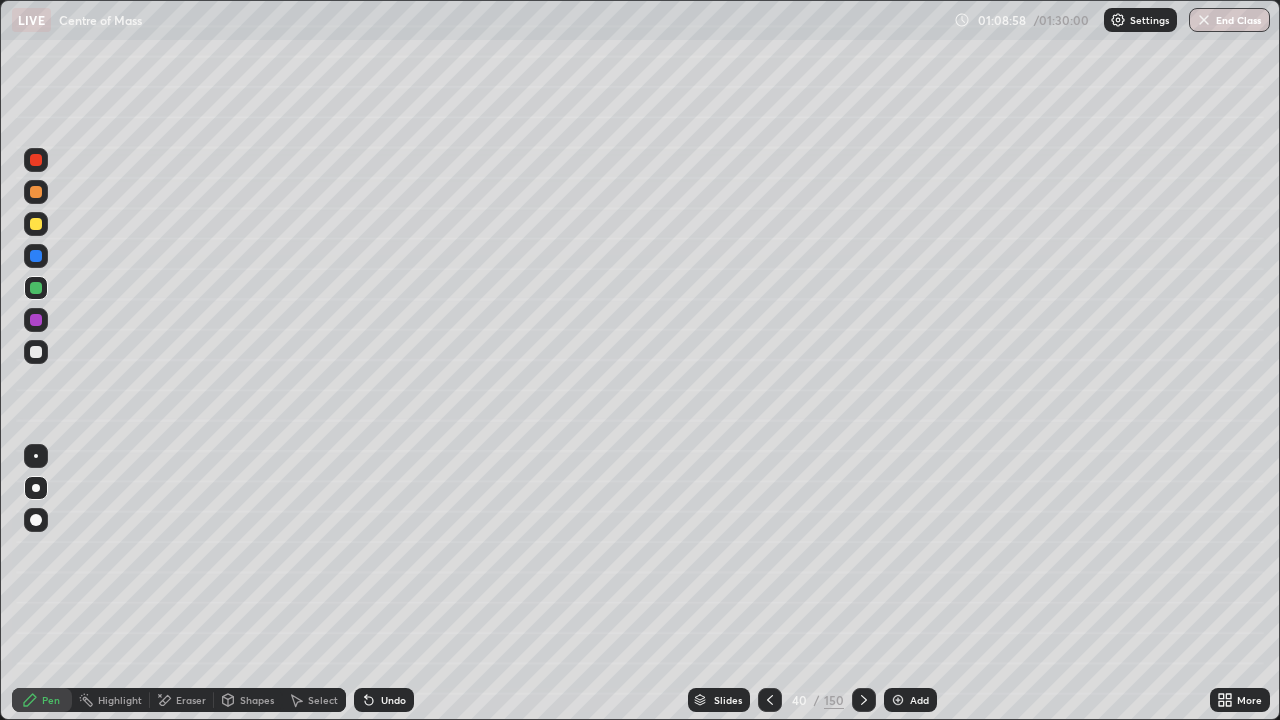 click at bounding box center (898, 700) 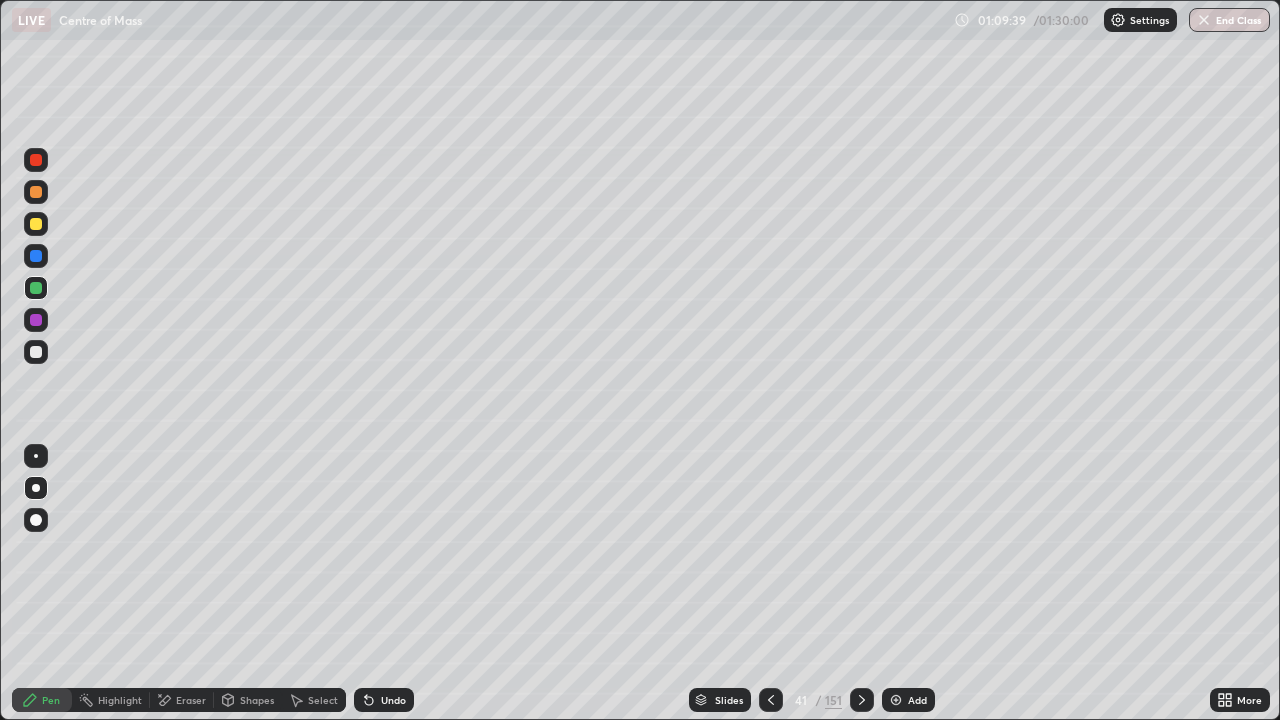 click at bounding box center (36, 352) 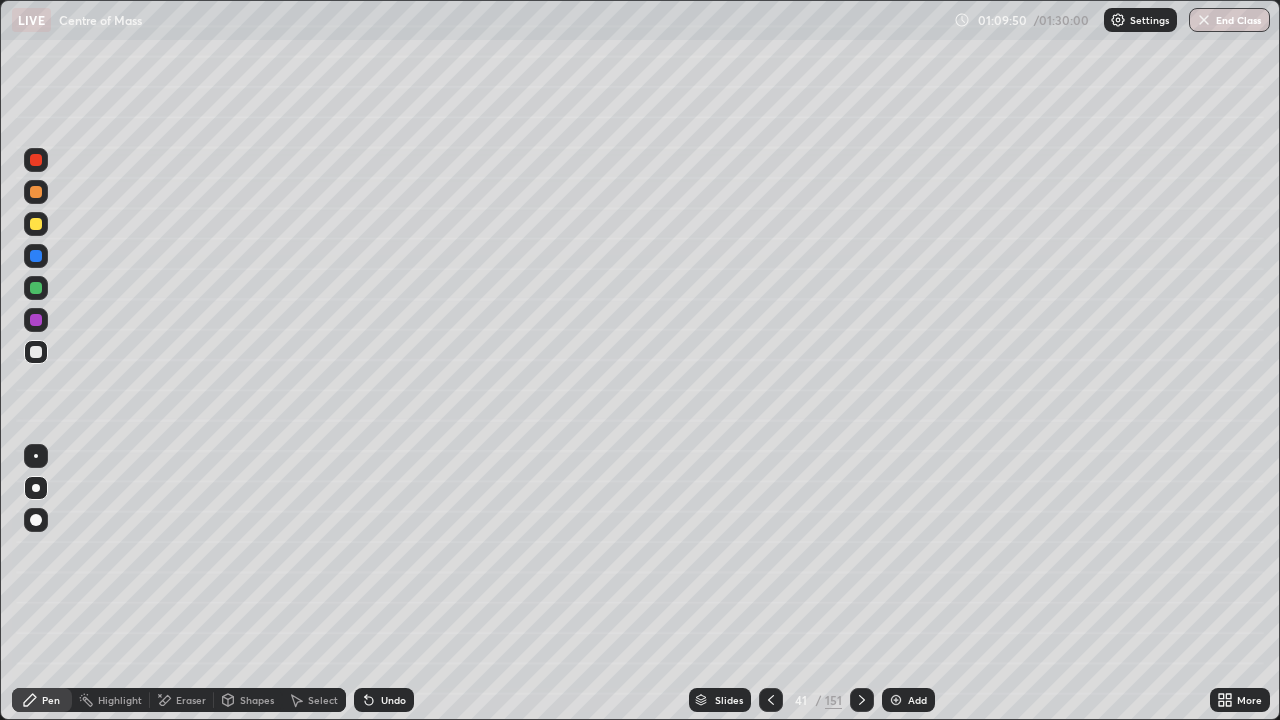 click on "Undo" at bounding box center [393, 700] 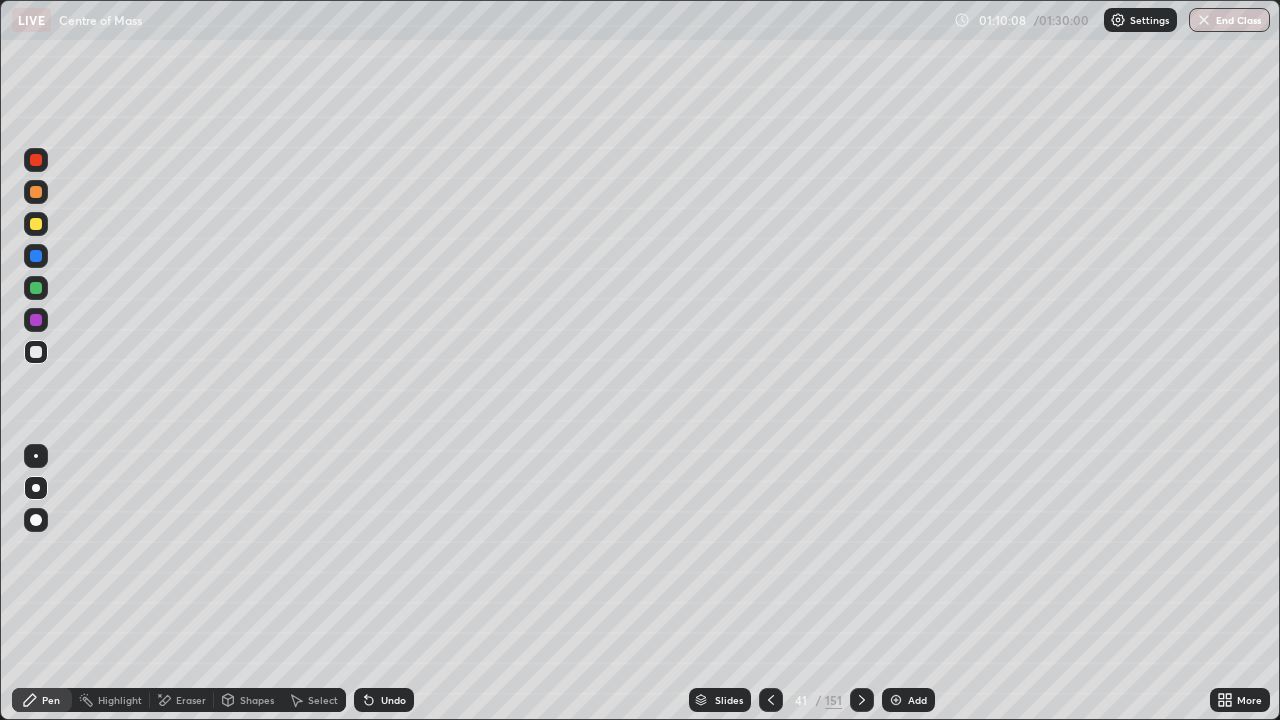 click on "Shapes" at bounding box center (248, 700) 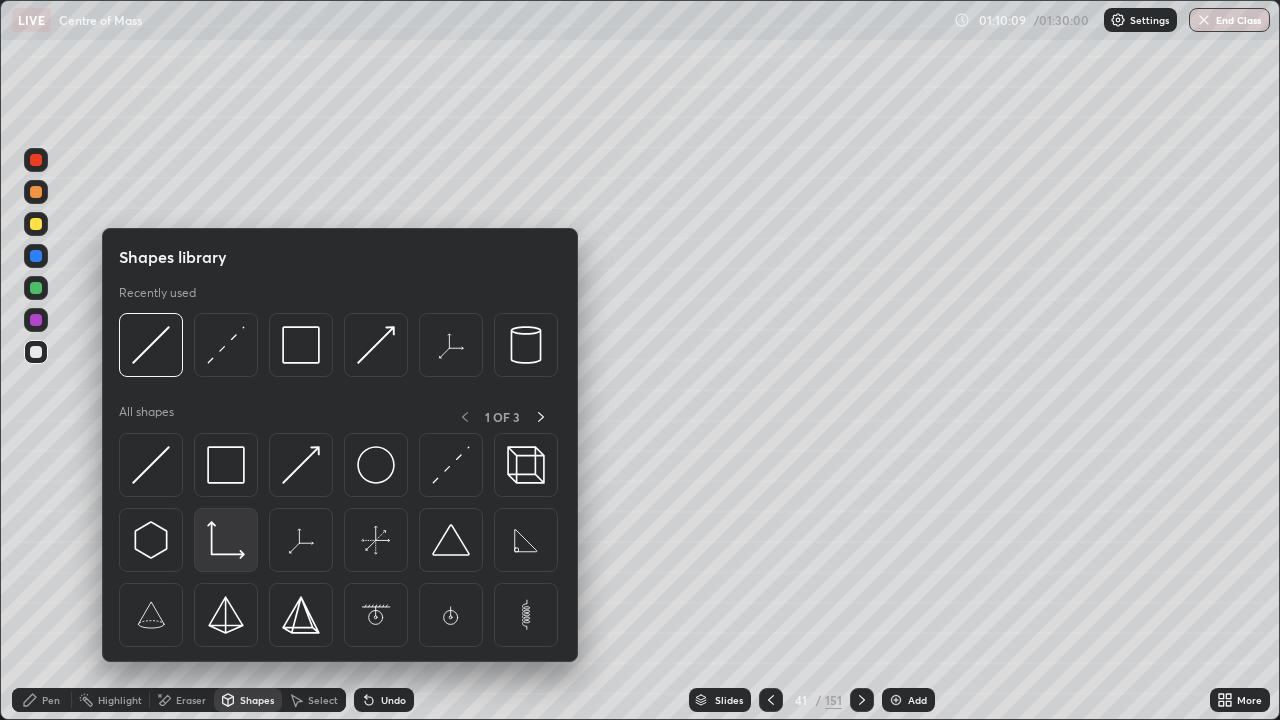 click at bounding box center [226, 540] 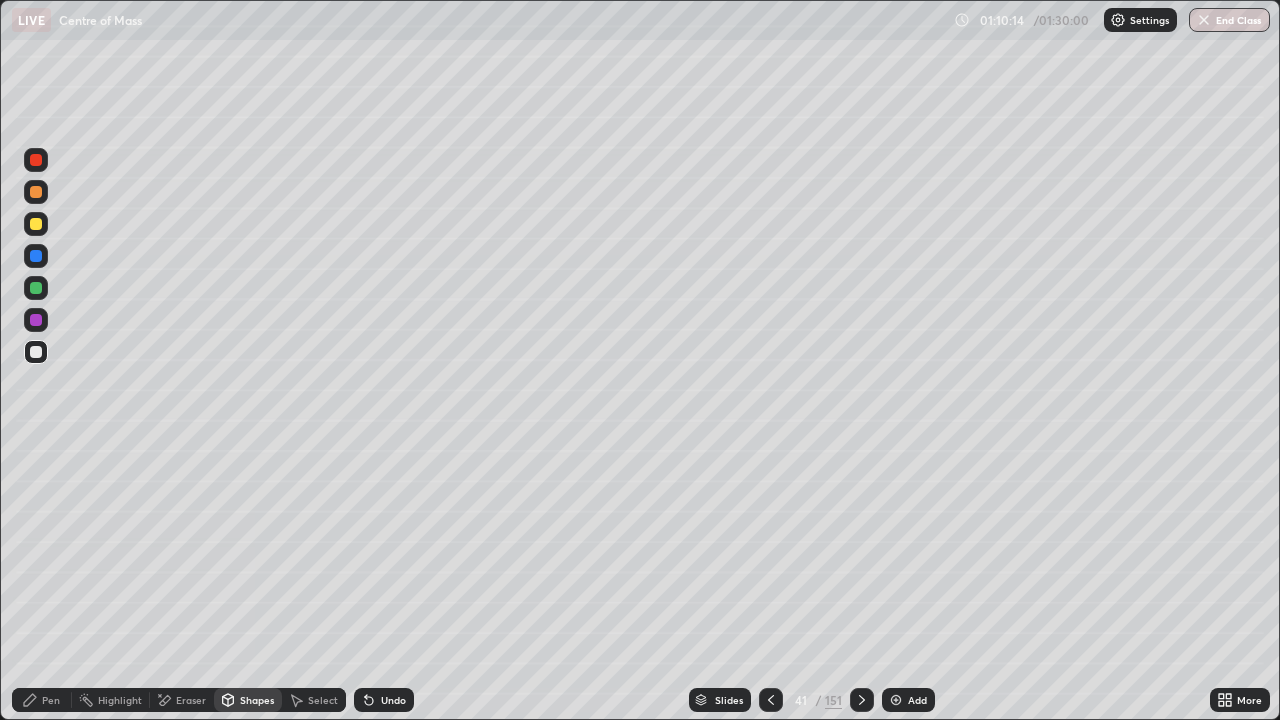 click at bounding box center (36, 288) 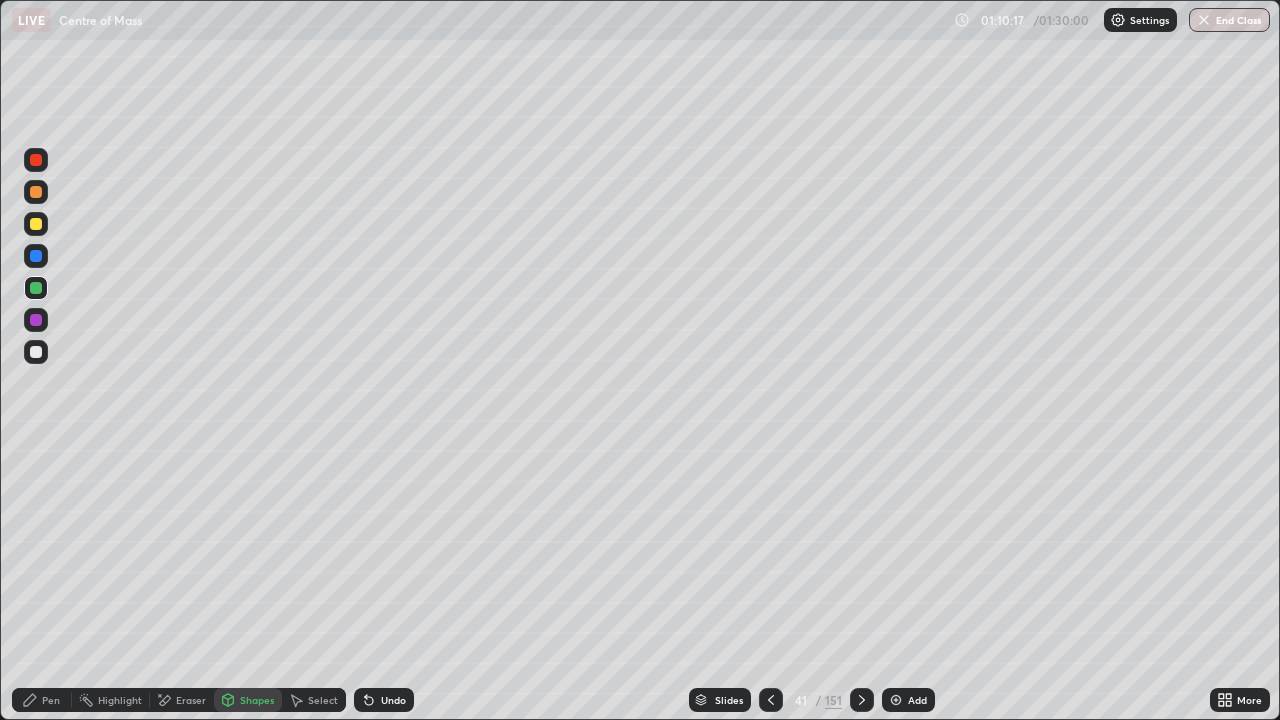 click on "Pen" at bounding box center (51, 700) 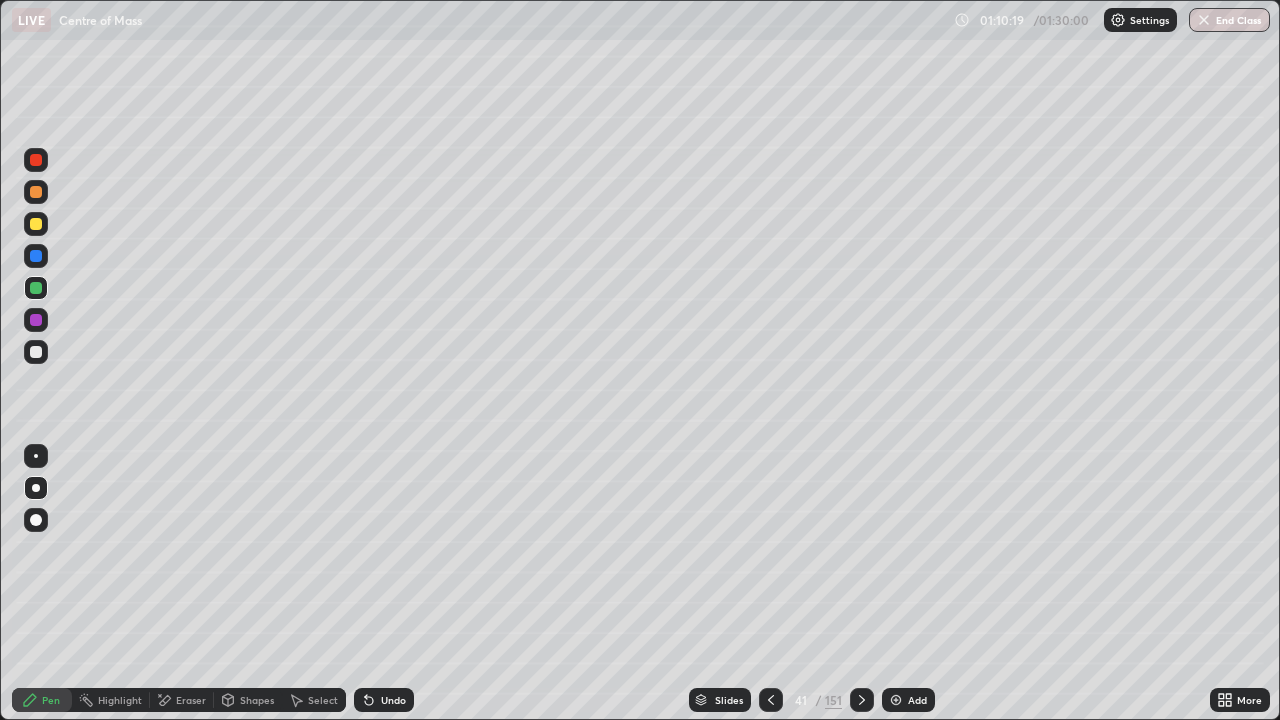 click on "Undo" at bounding box center [384, 700] 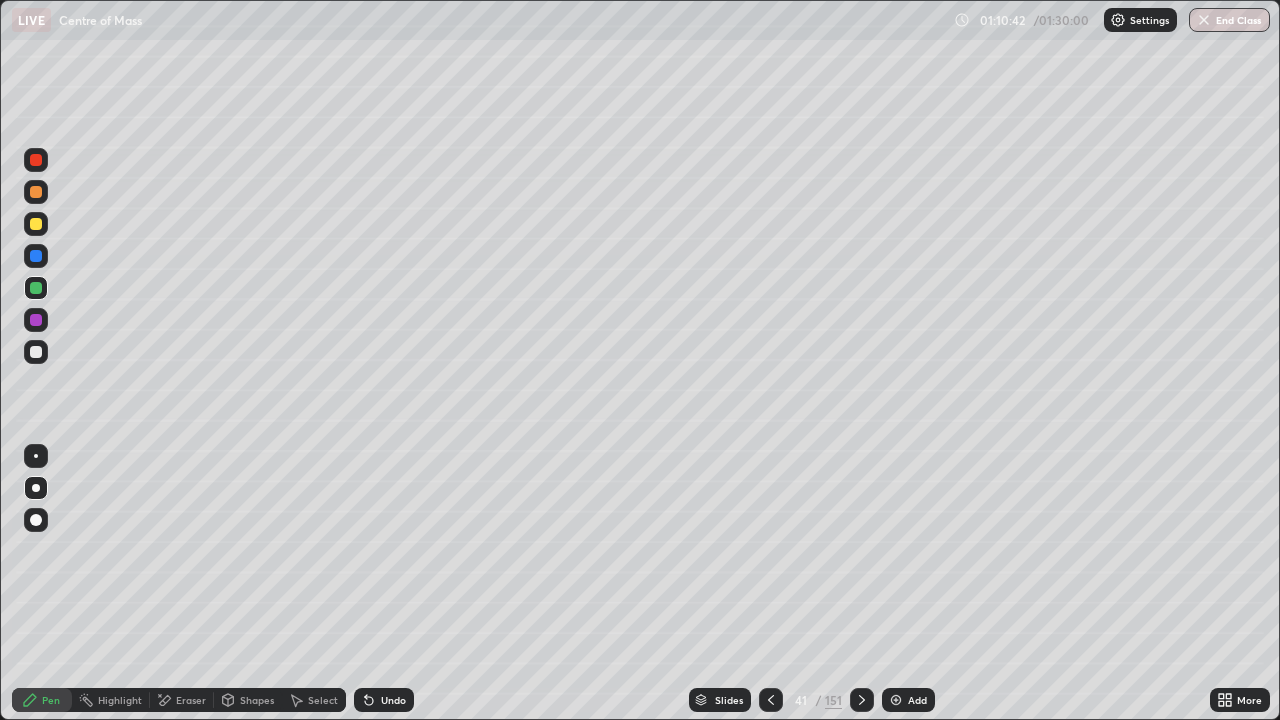 click at bounding box center (36, 224) 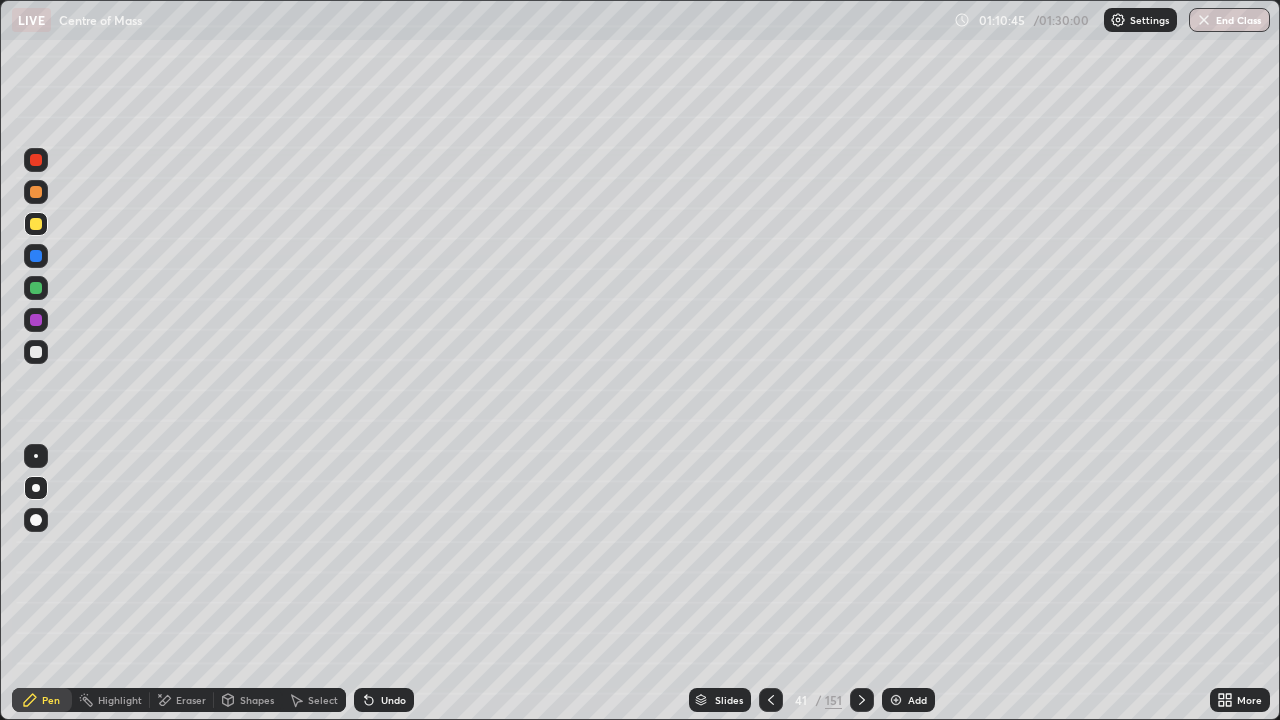 click on "Undo" at bounding box center (393, 700) 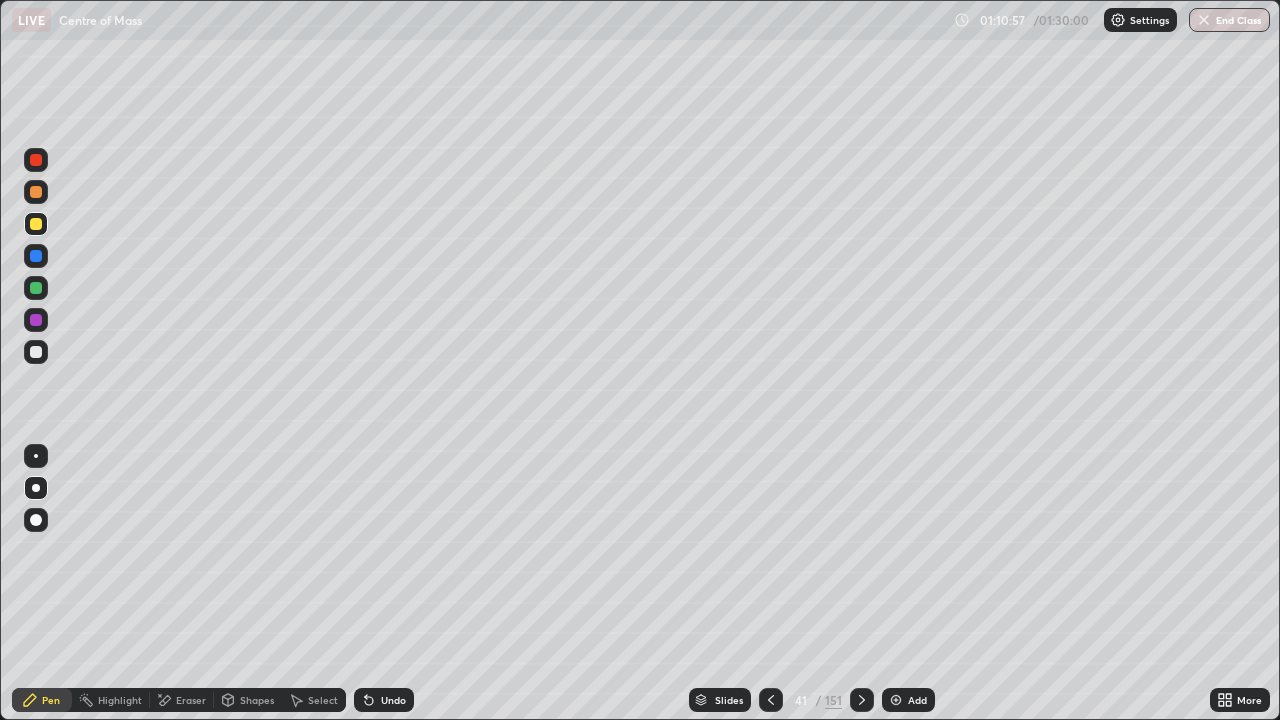 click at bounding box center [36, 256] 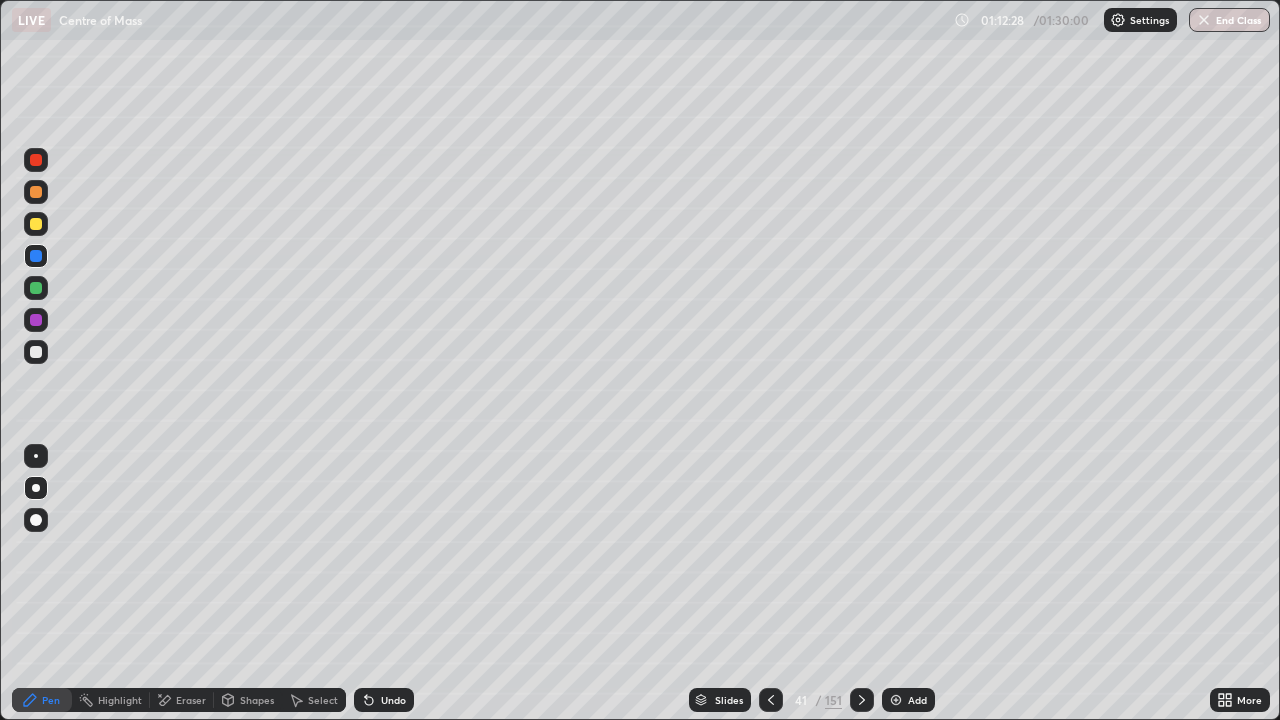 click on "Add" at bounding box center (908, 700) 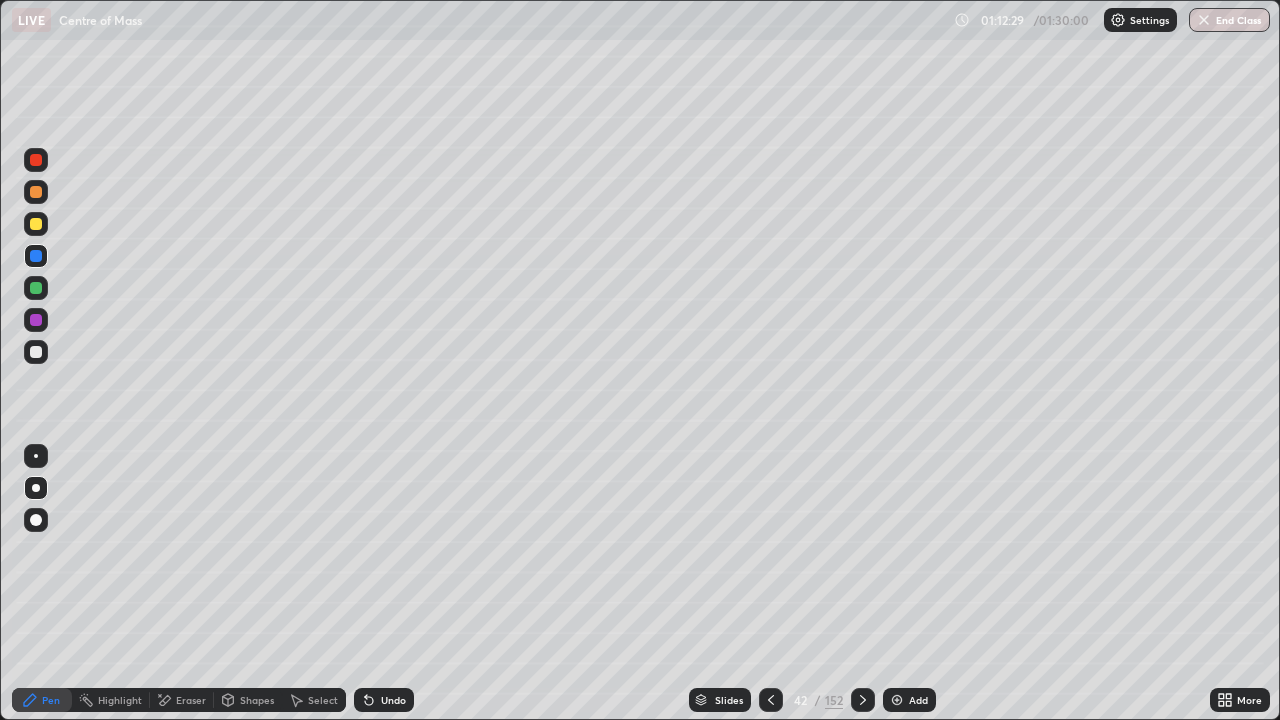 click 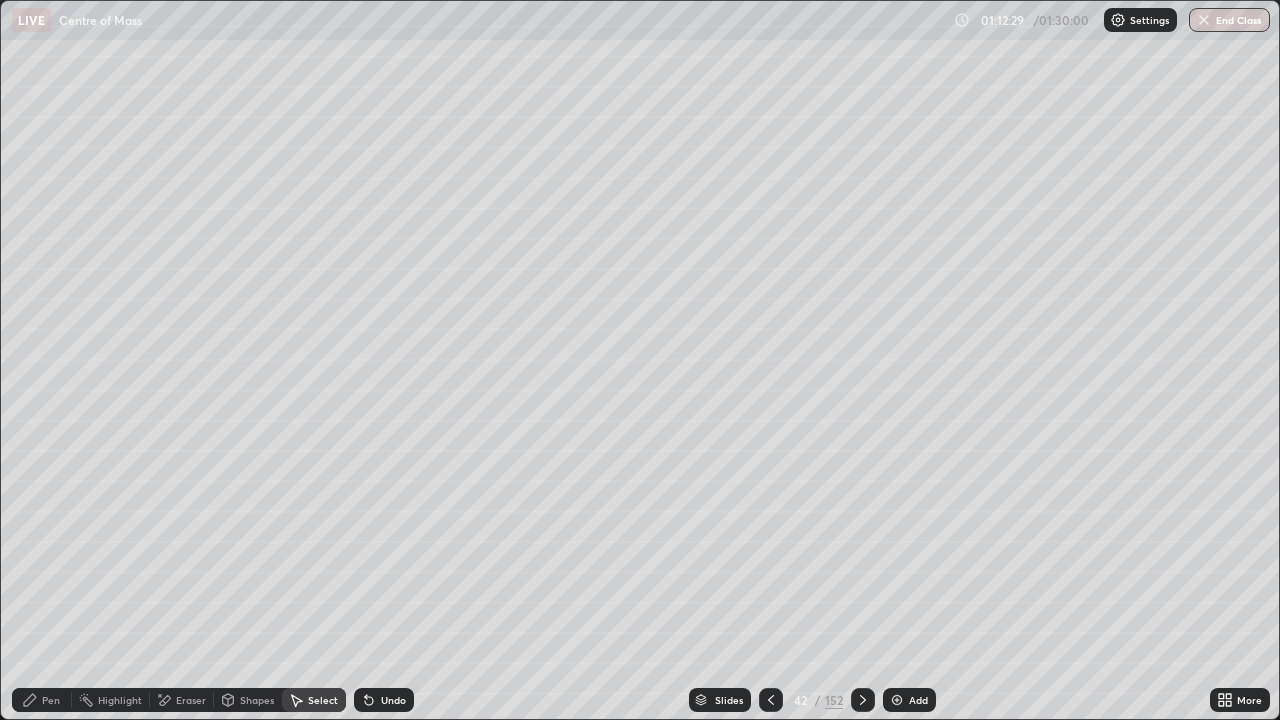 click on "Shapes" at bounding box center (257, 700) 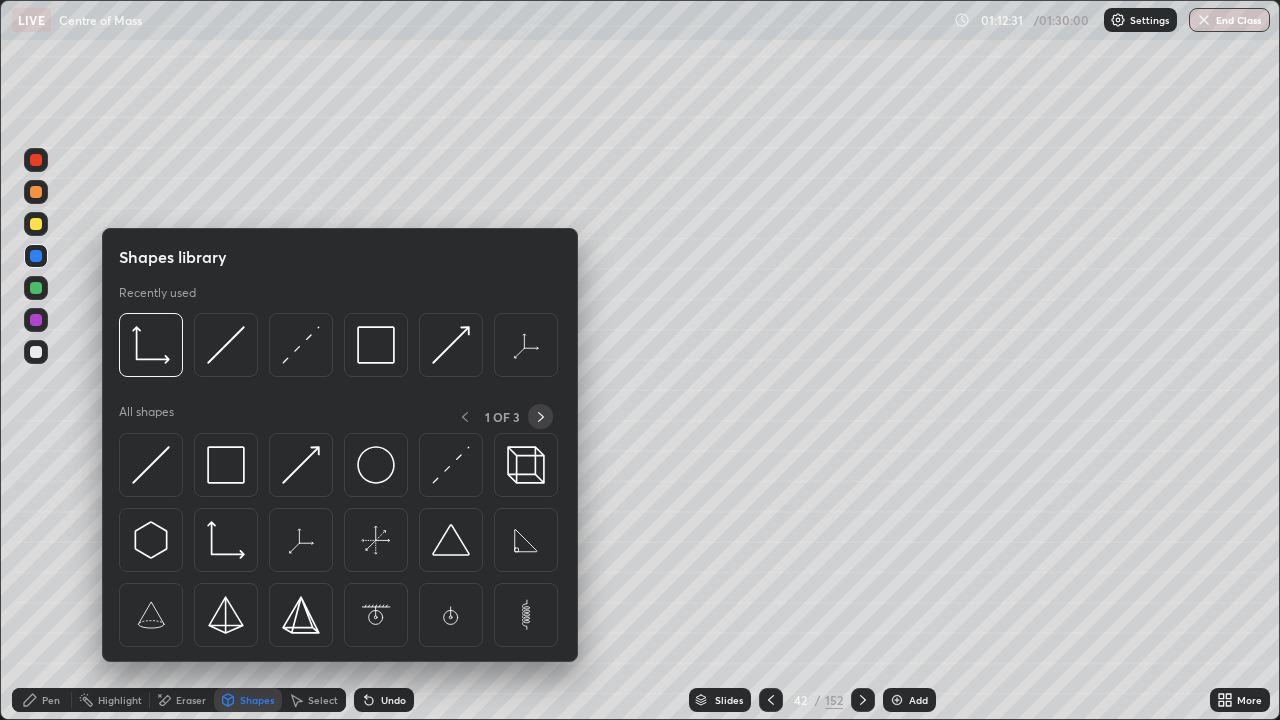 click 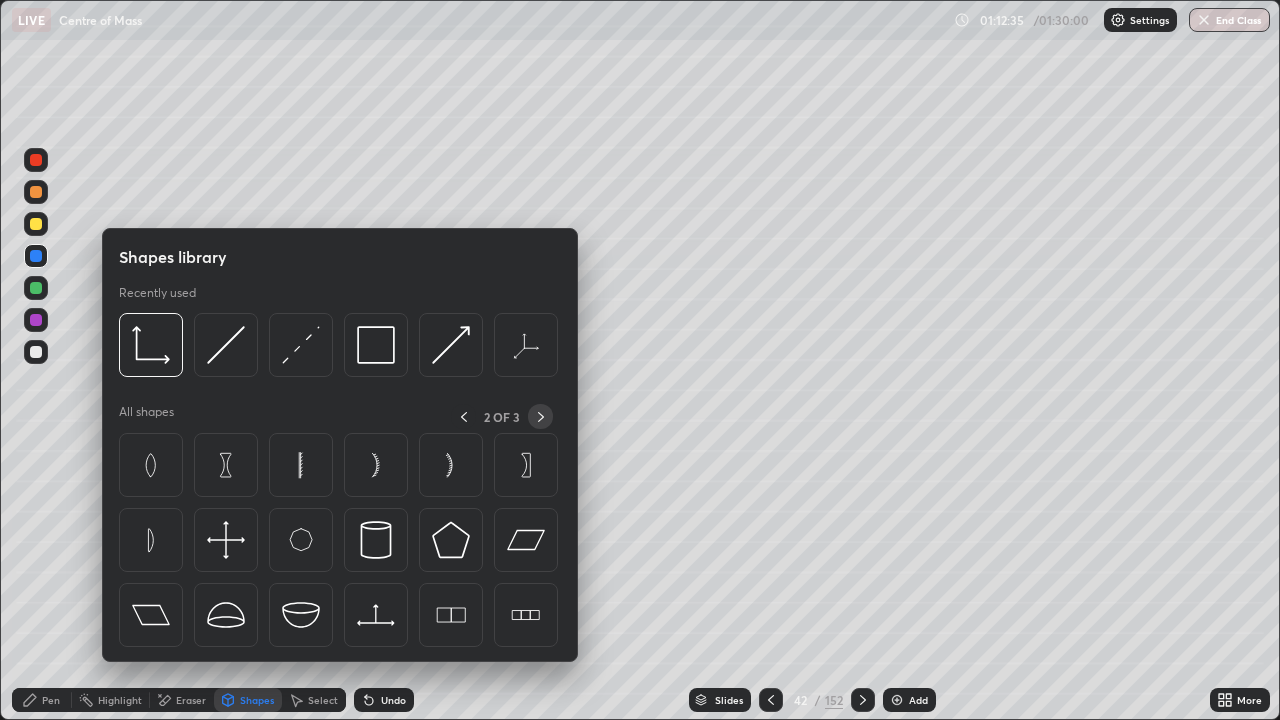 click 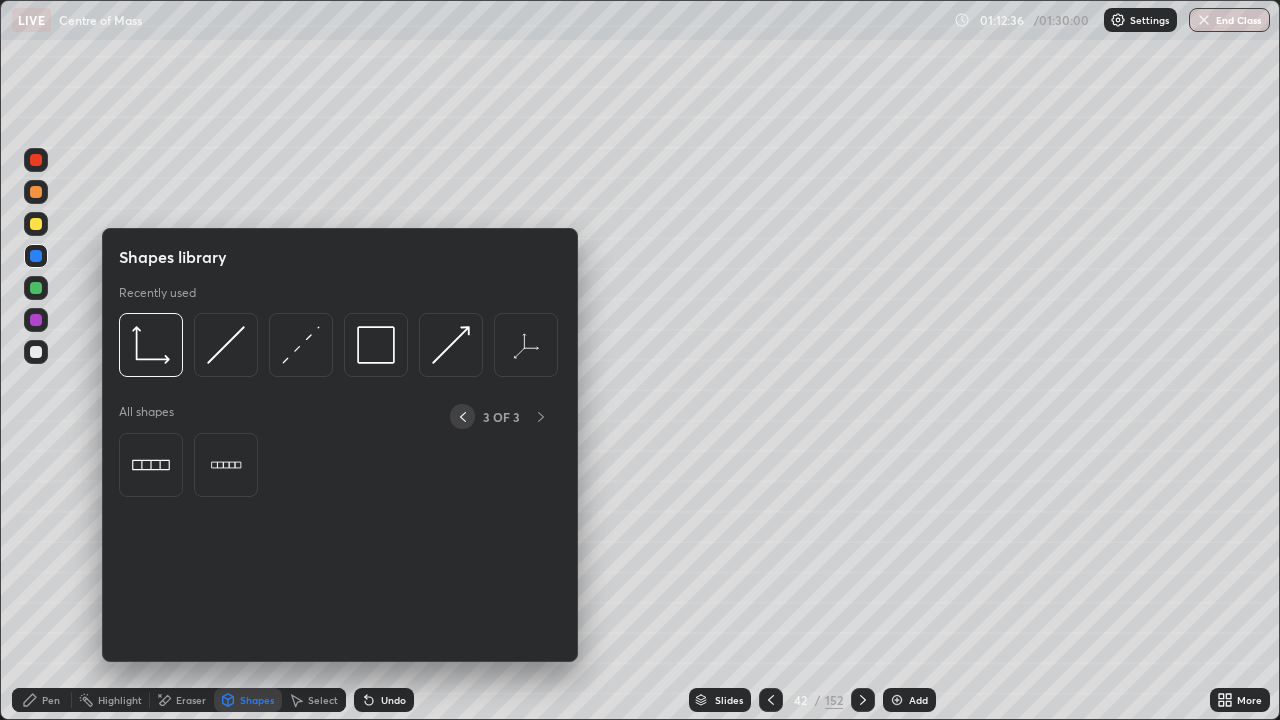 click 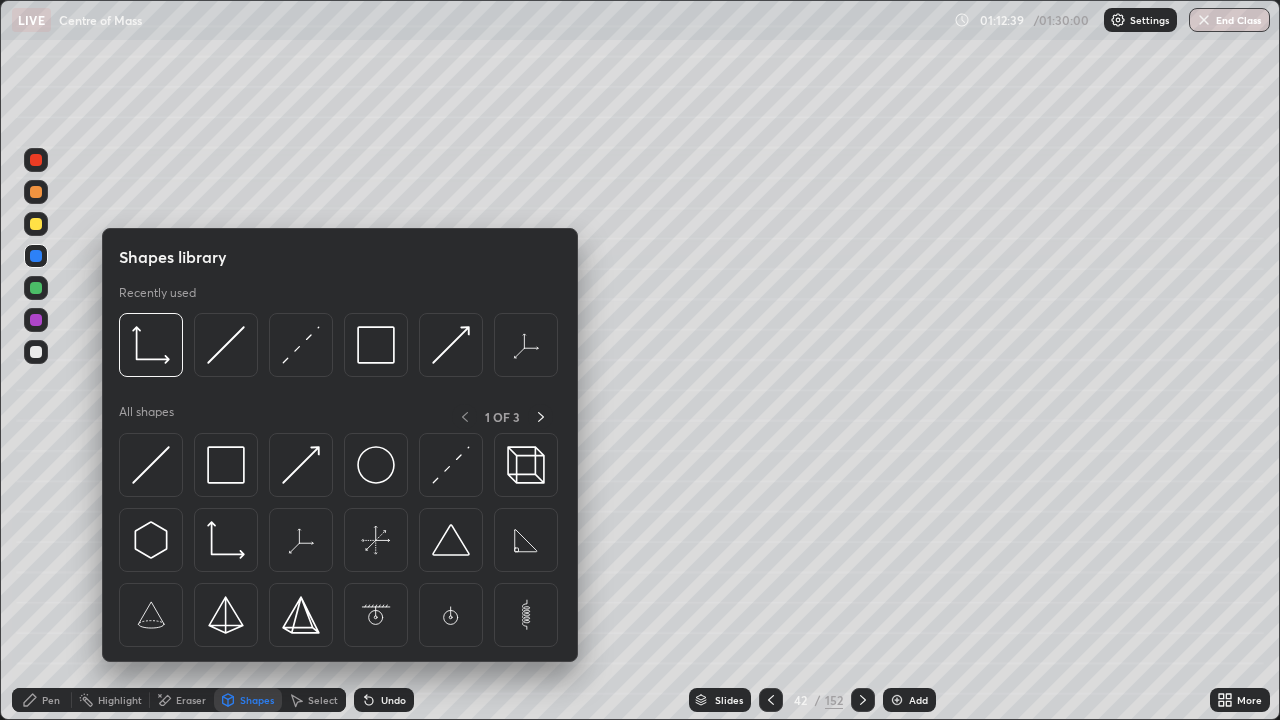 click on "Pen" at bounding box center [51, 700] 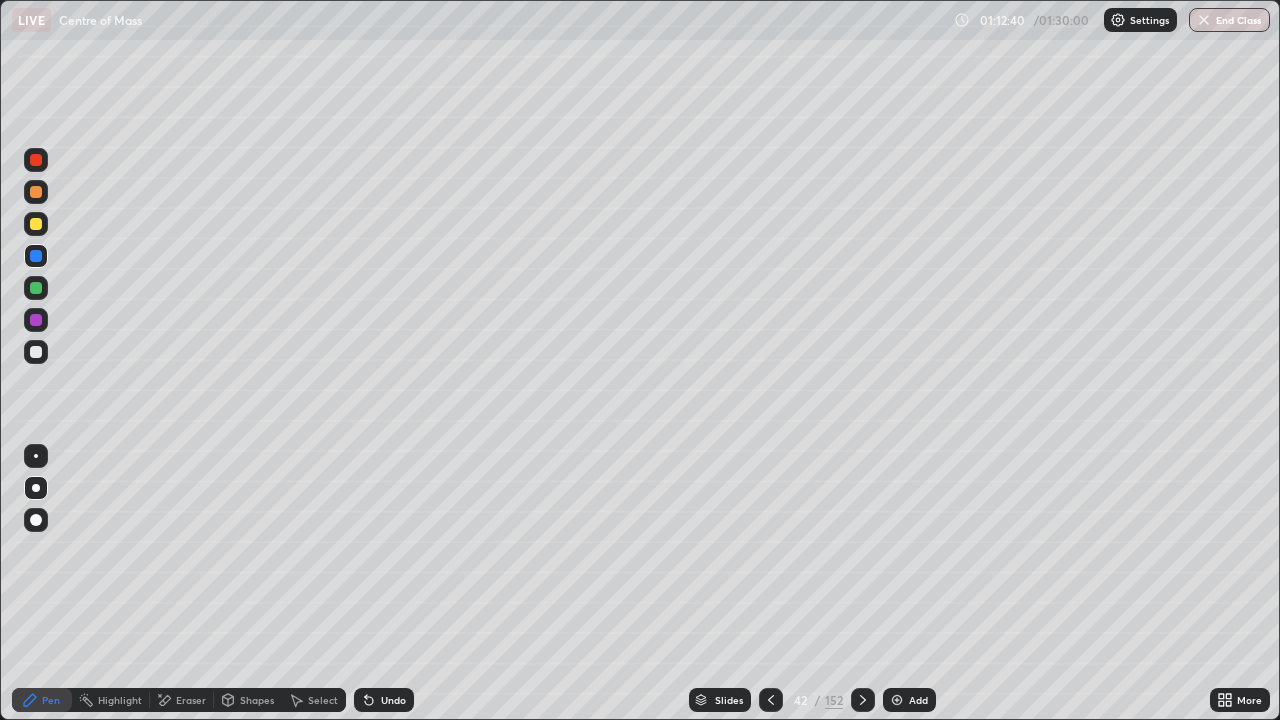 click at bounding box center [36, 352] 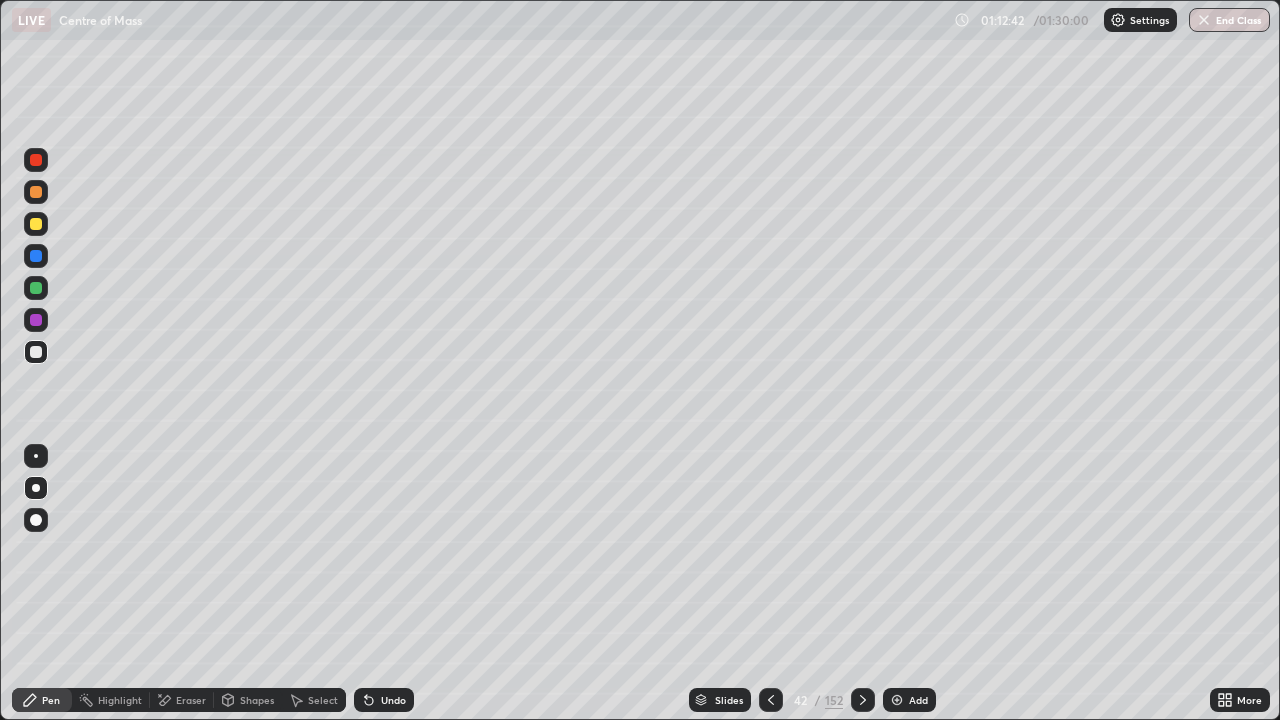 click on "Undo" at bounding box center [384, 700] 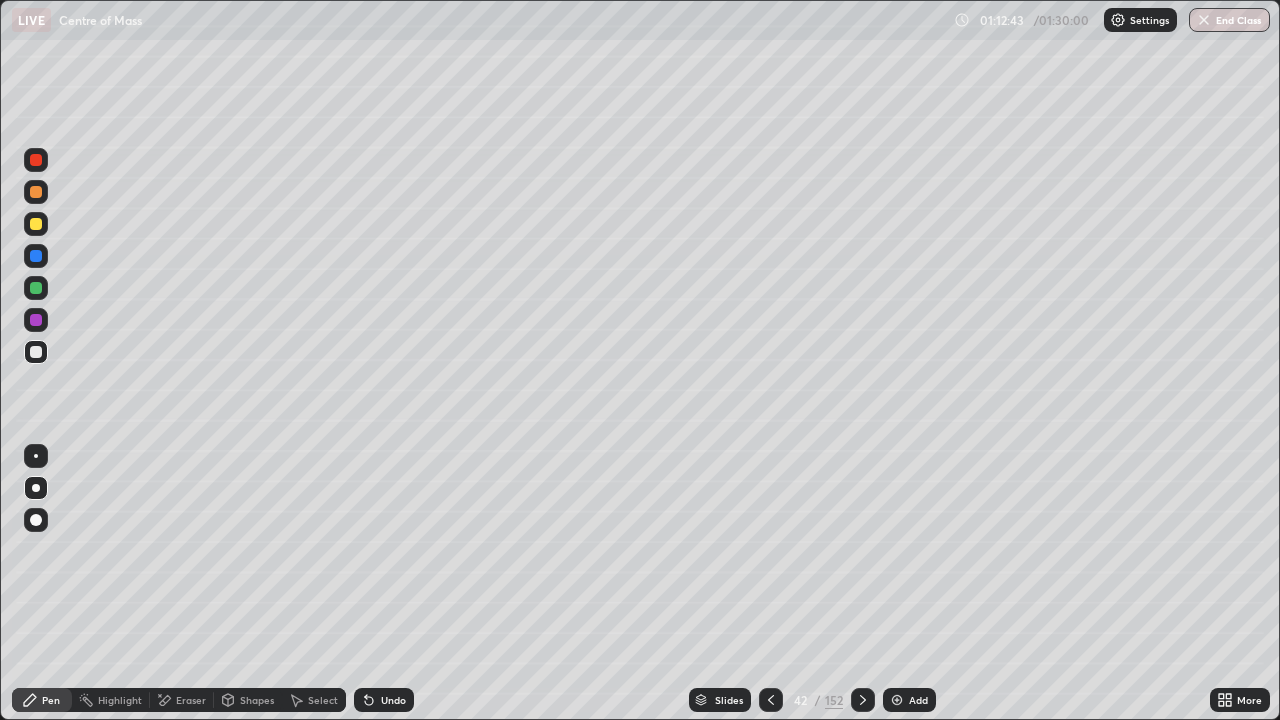 click on "Shapes" at bounding box center (257, 700) 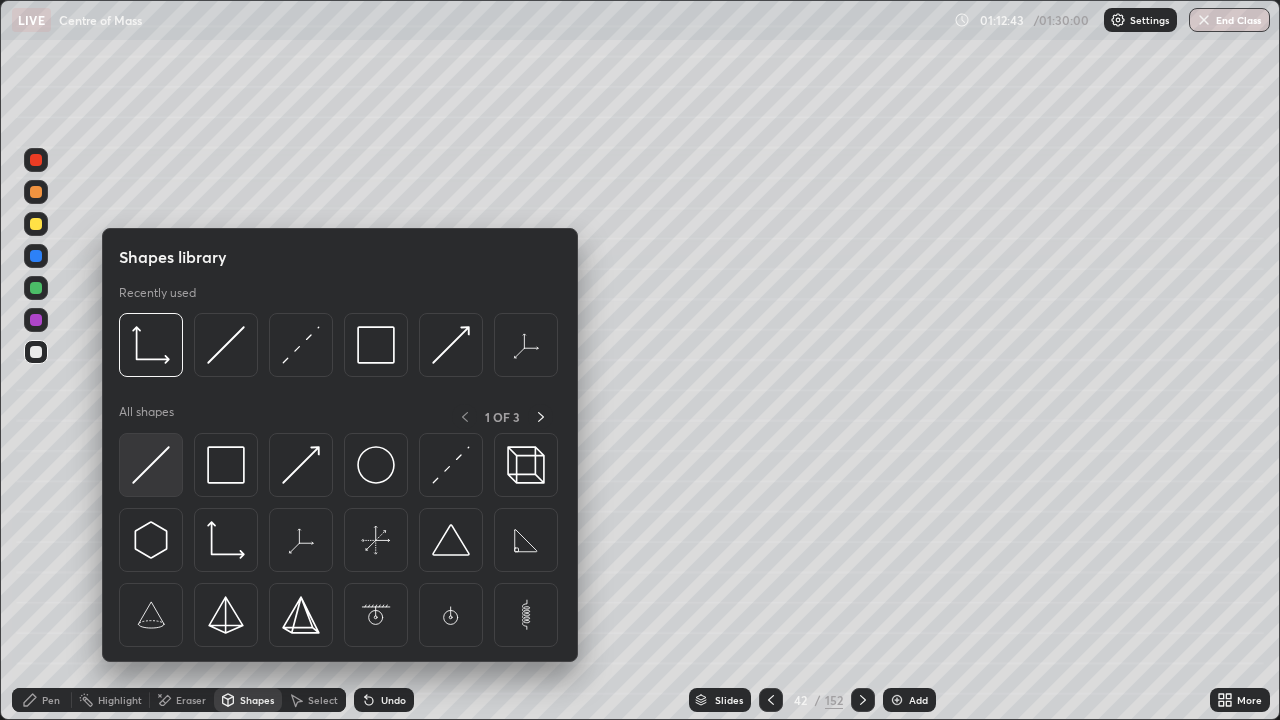 click at bounding box center (151, 465) 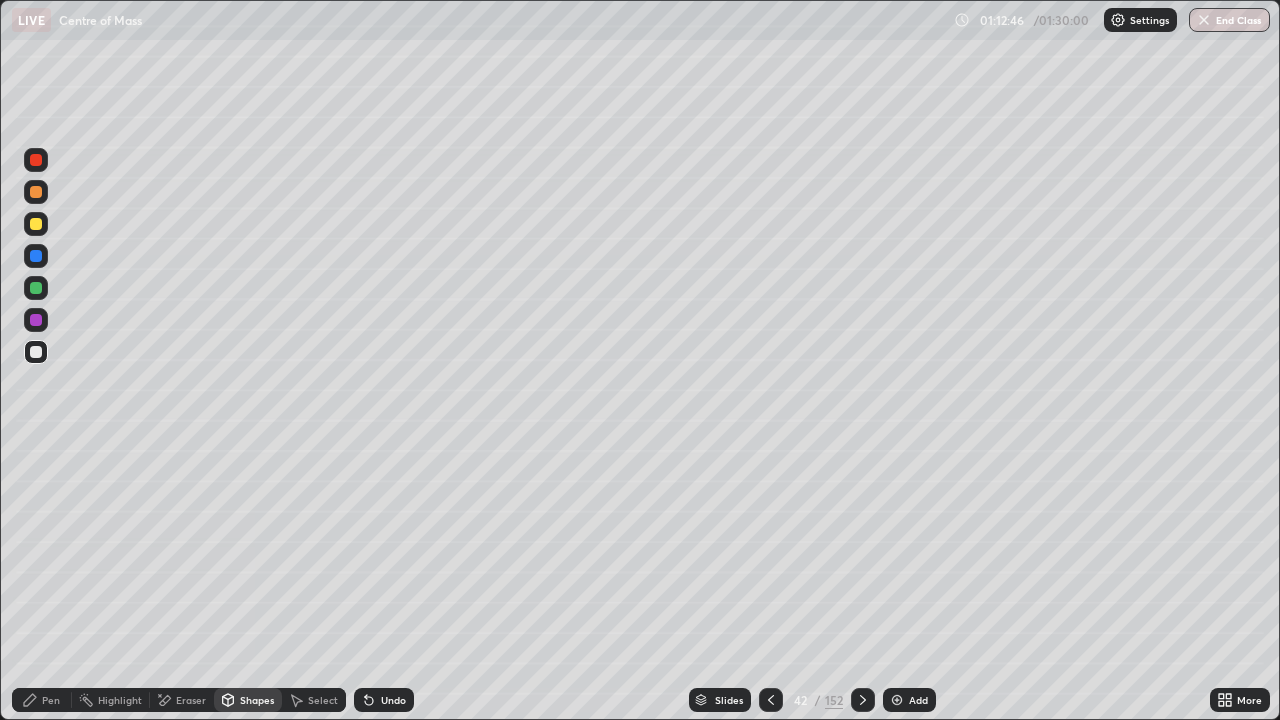 click on "Pen" at bounding box center [51, 700] 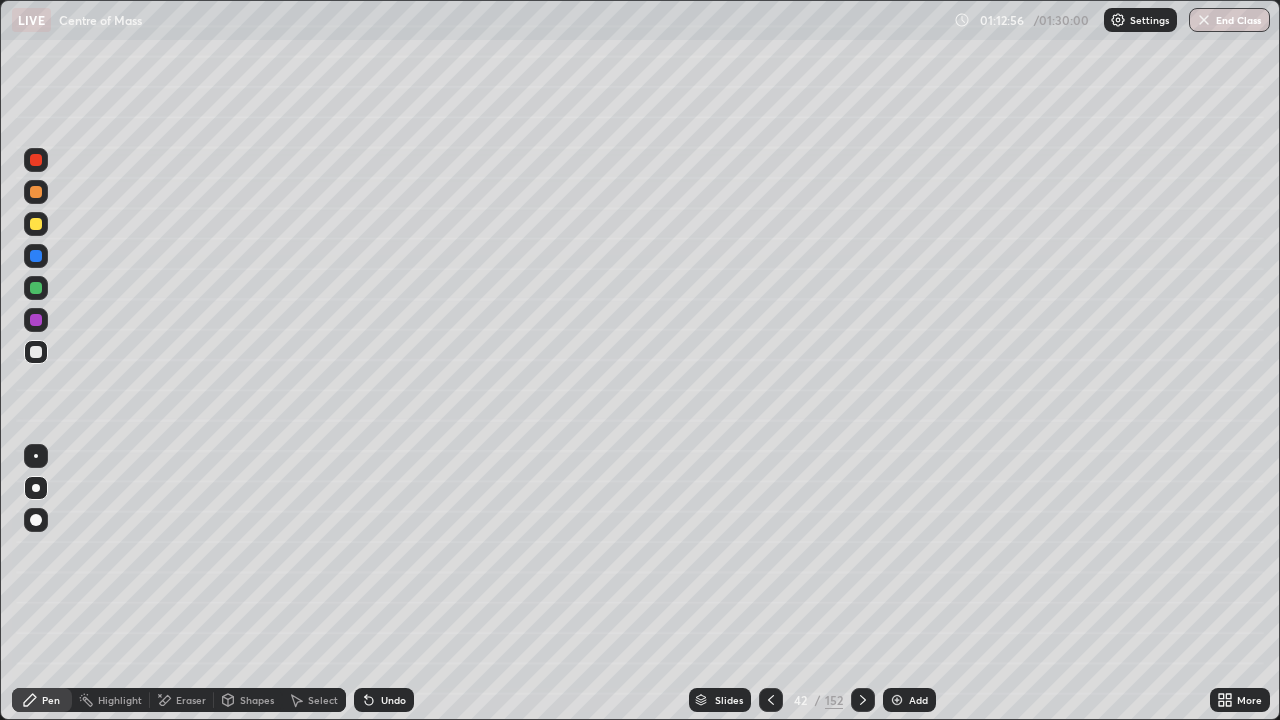 click at bounding box center (36, 288) 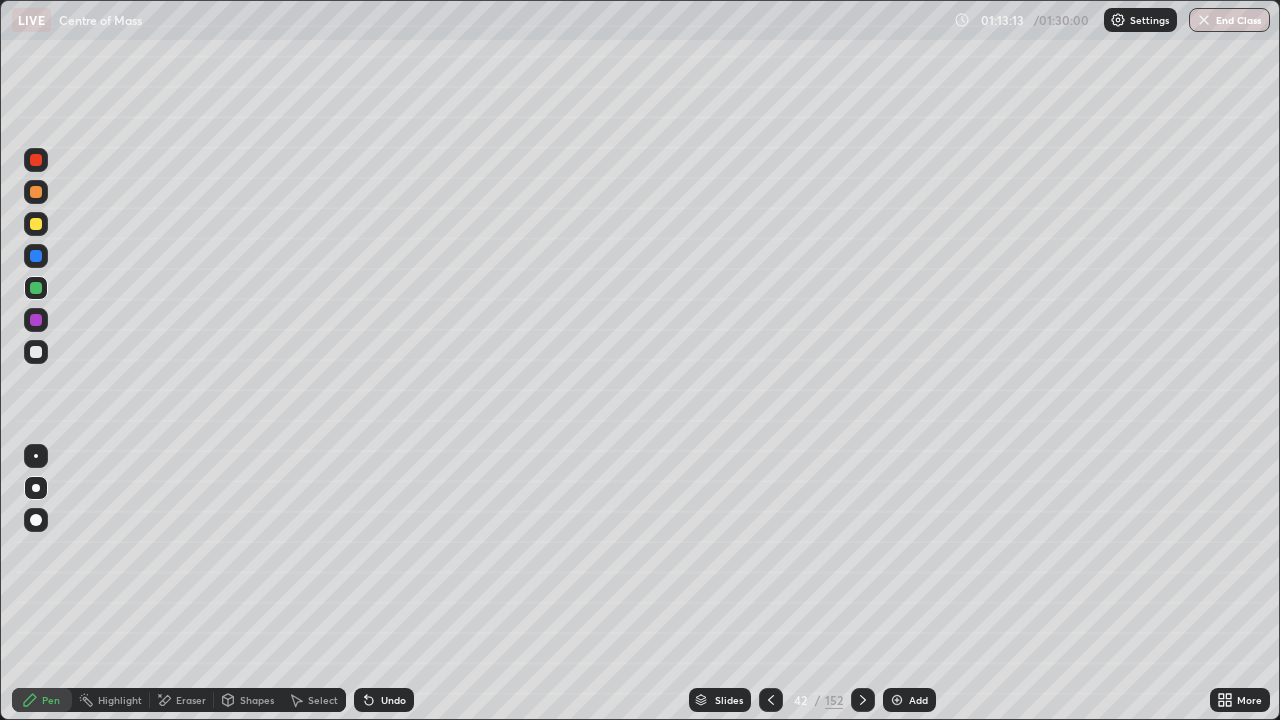 click on "Shapes" at bounding box center (257, 700) 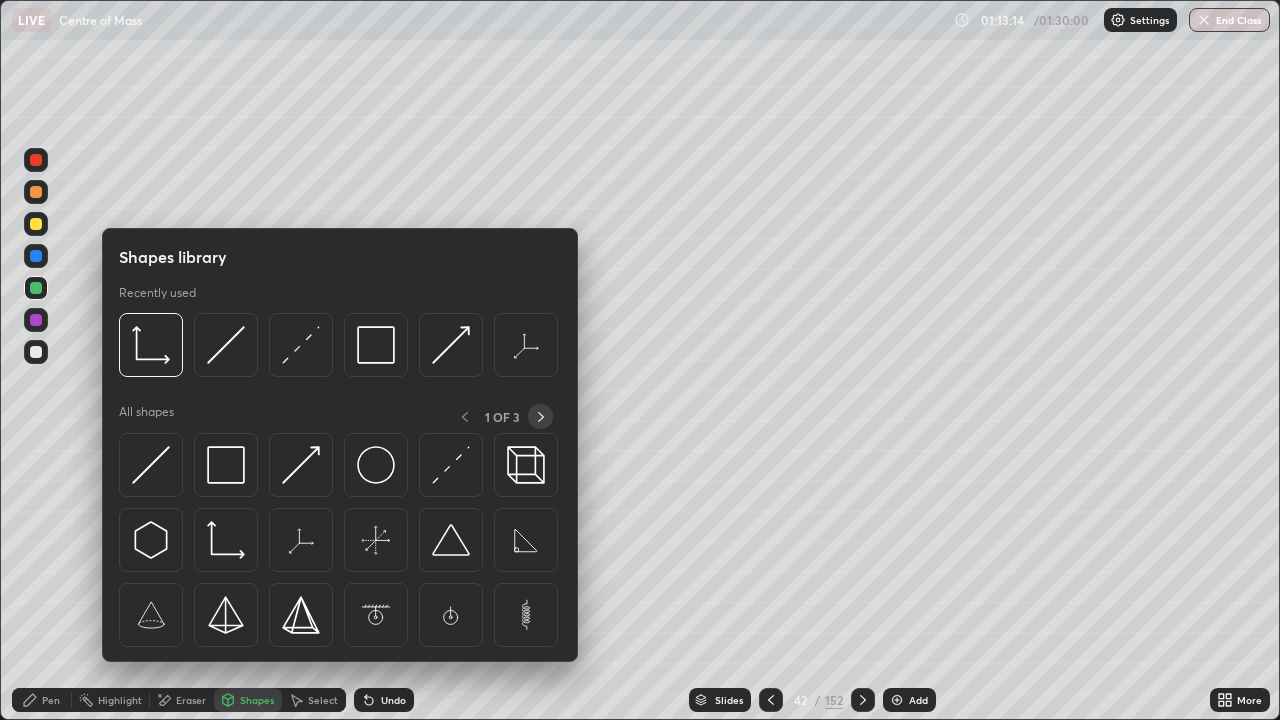 click 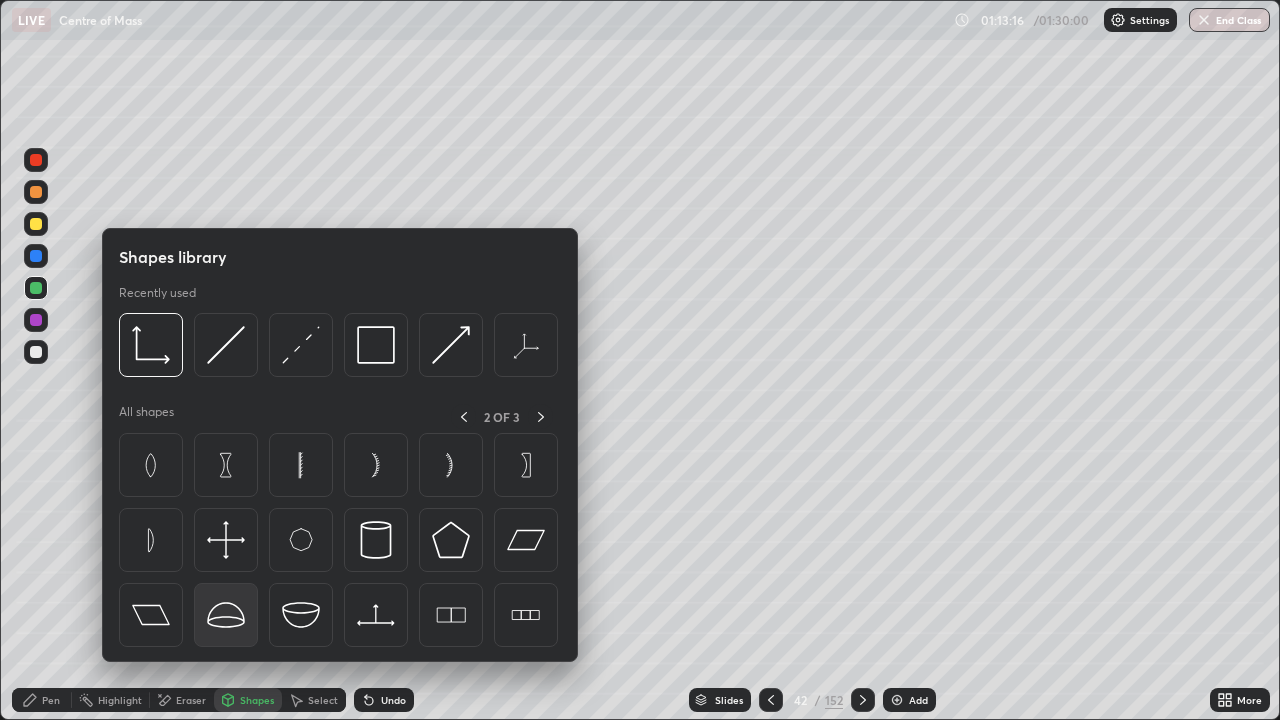 click at bounding box center [226, 615] 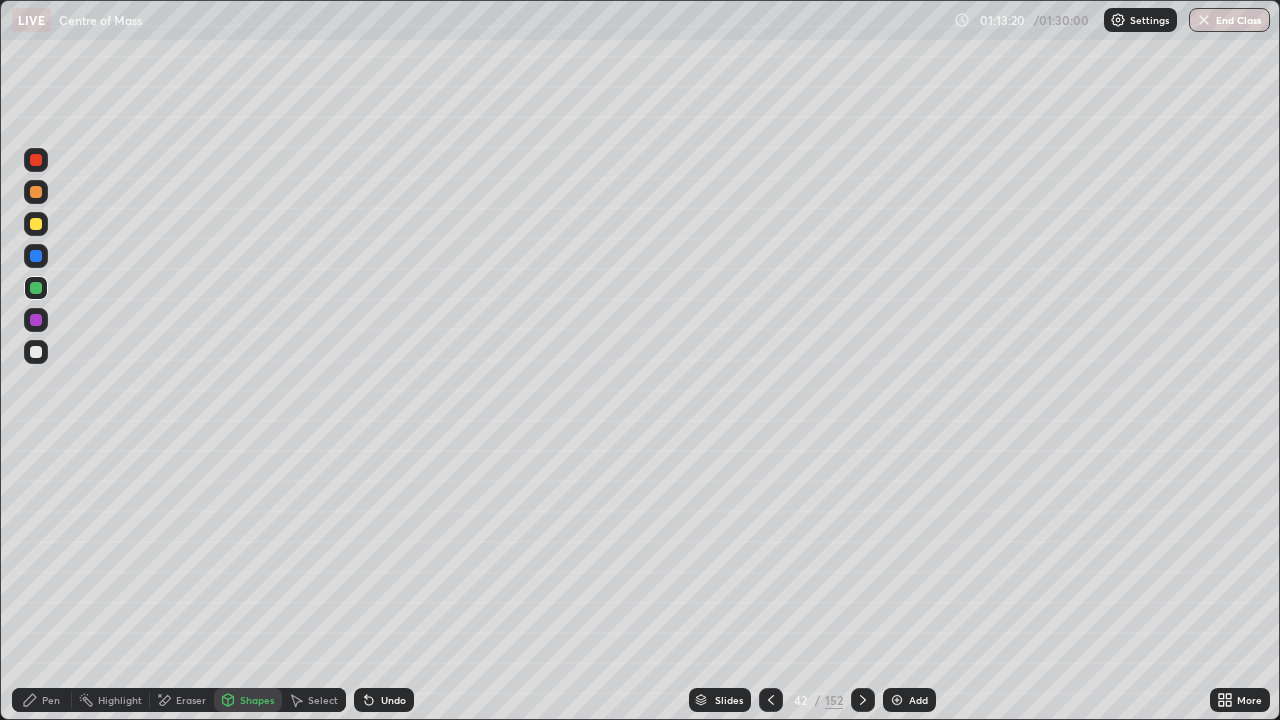 click on "Pen" at bounding box center [51, 700] 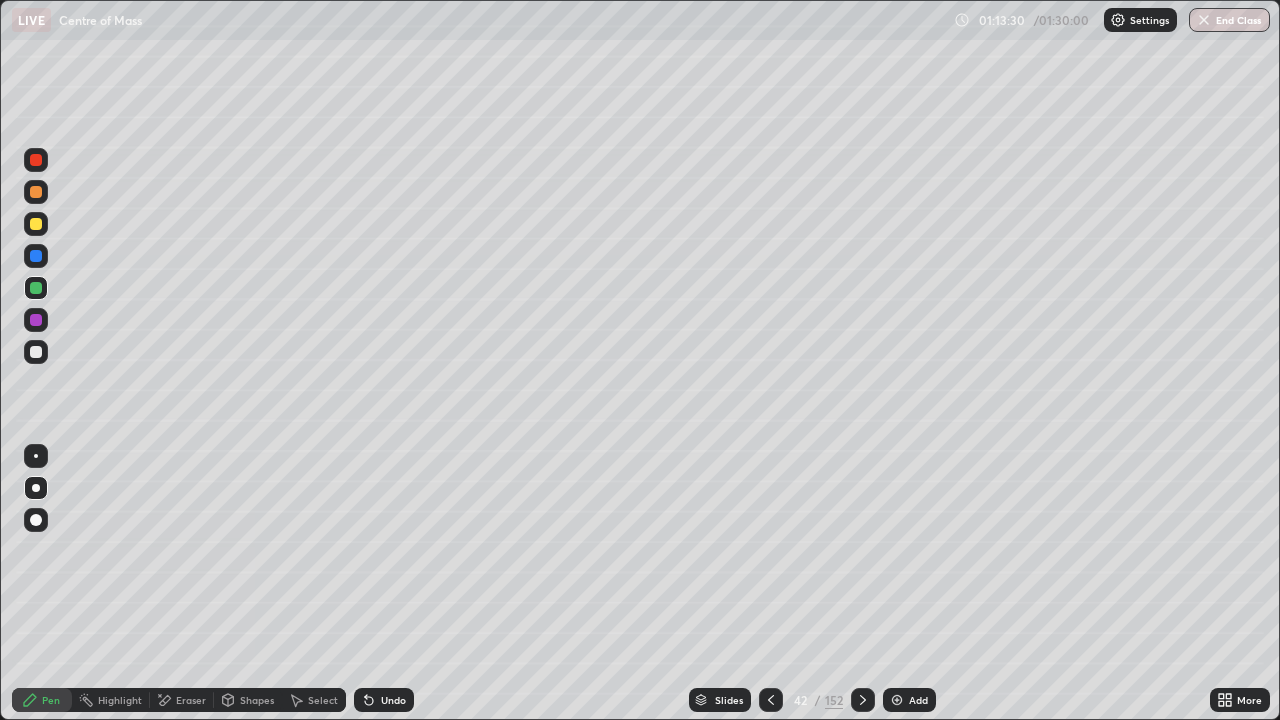 click at bounding box center [36, 352] 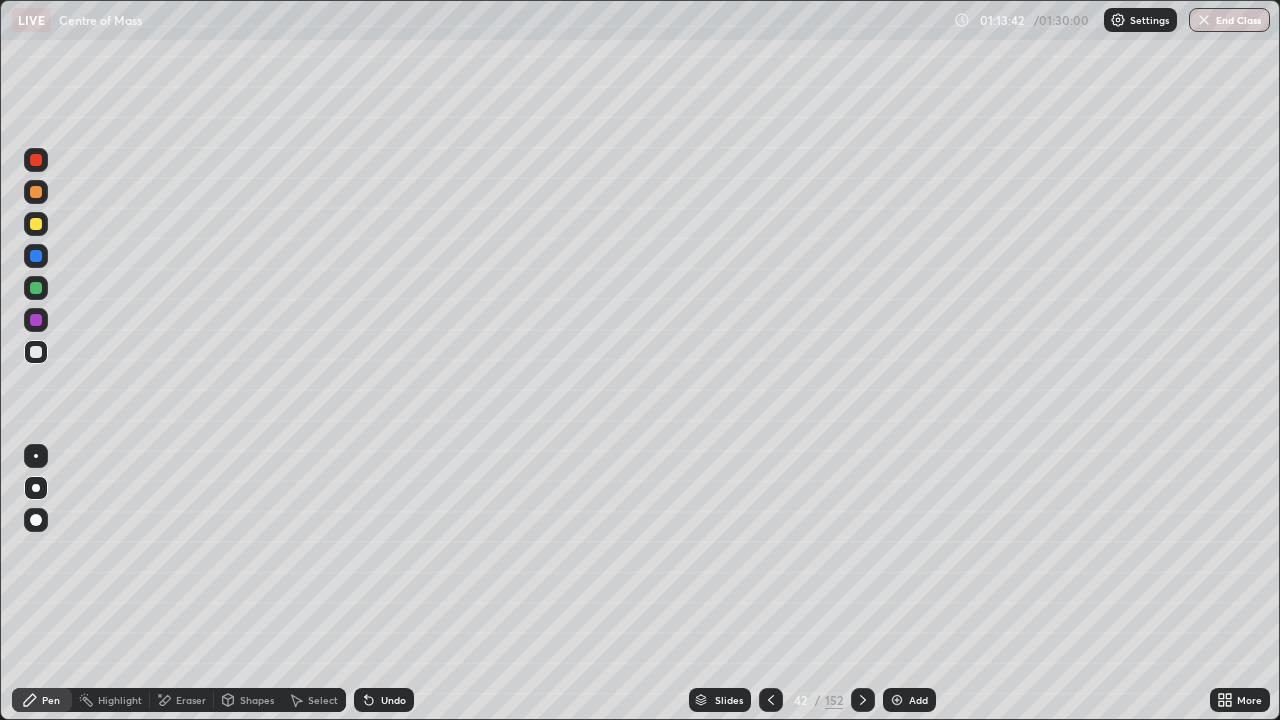 click on "Select" at bounding box center [323, 700] 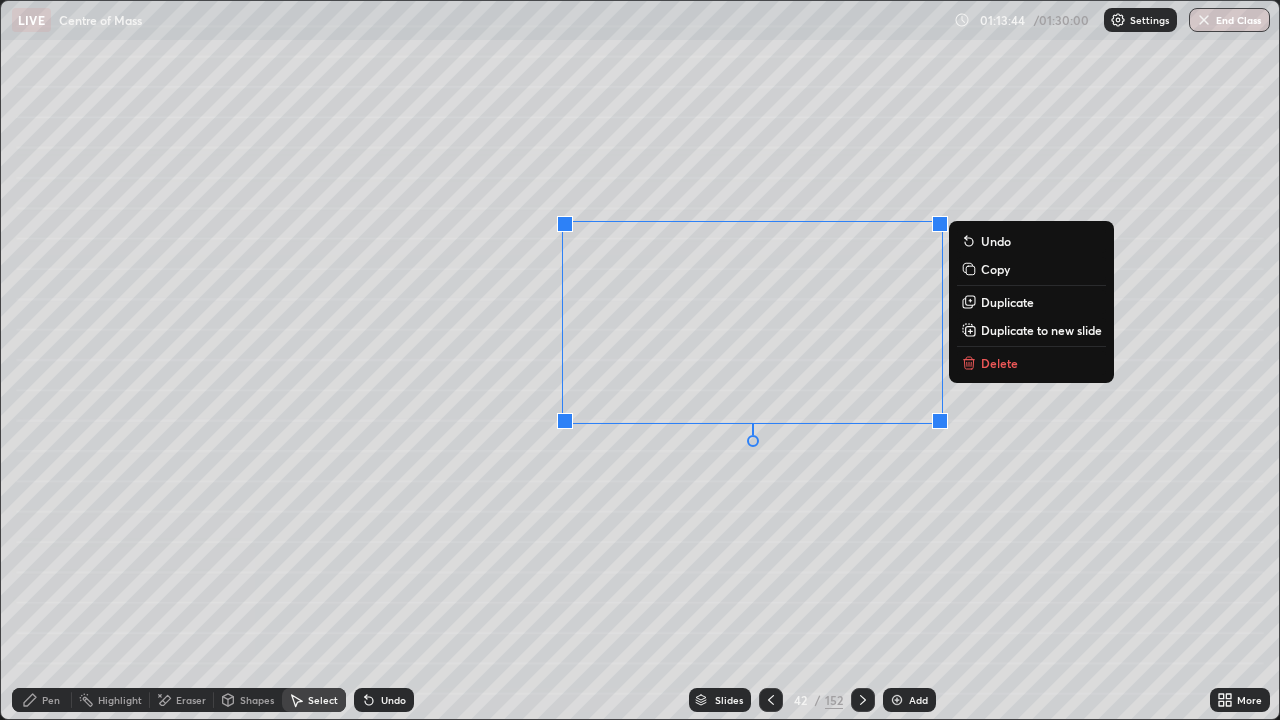 click on "Duplicate" at bounding box center [1007, 302] 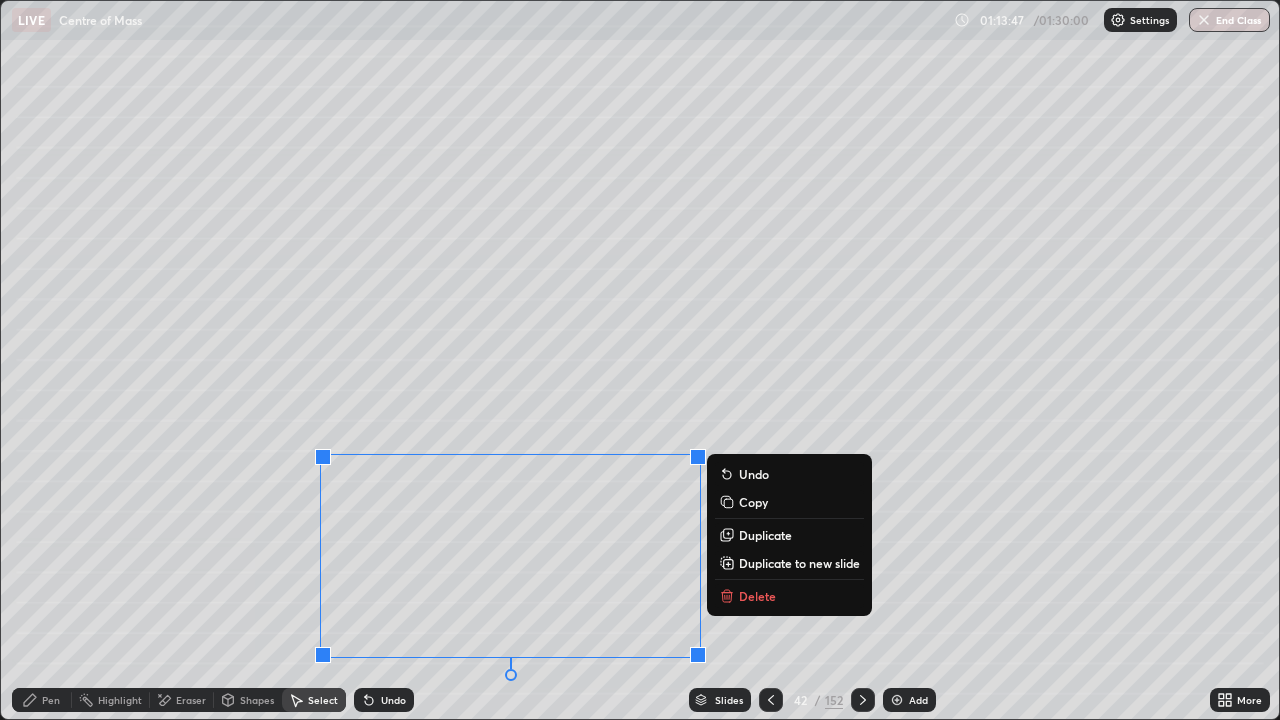 click on "0 ° Undo Copy Duplicate Duplicate to new slide Delete" at bounding box center [640, 360] 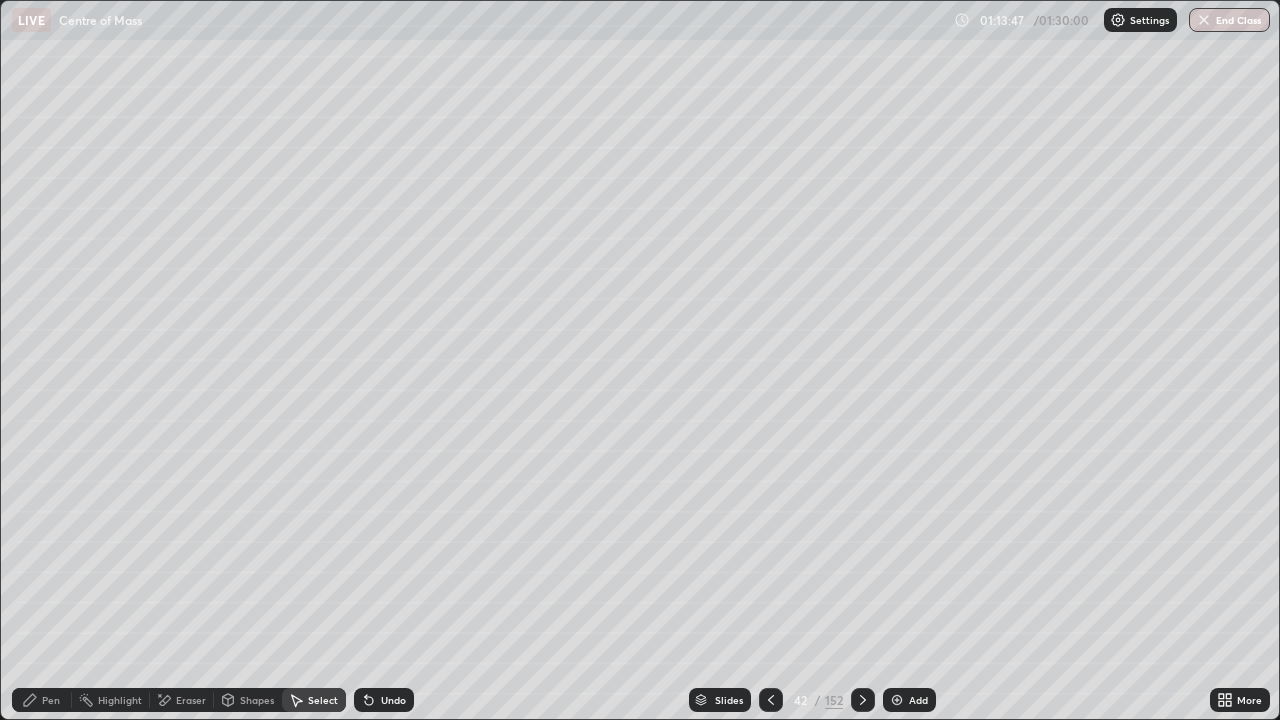 click on "Eraser" at bounding box center (191, 700) 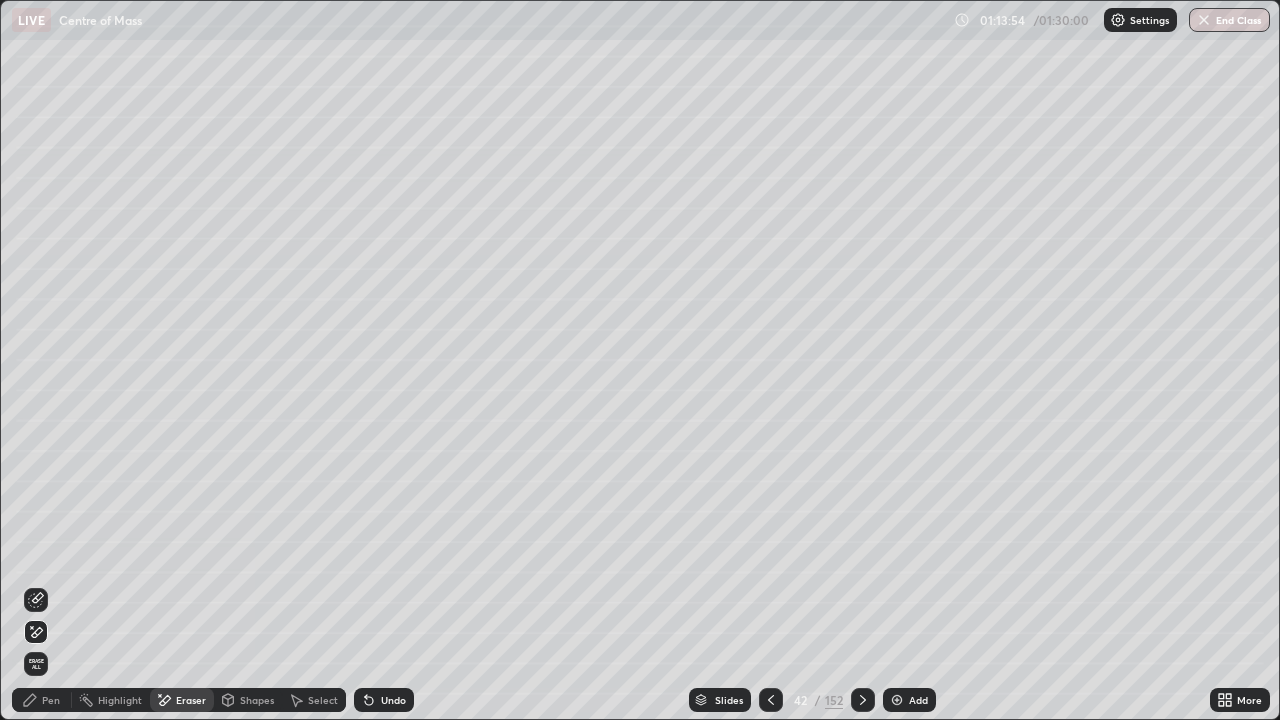 click on "Pen" at bounding box center [42, 700] 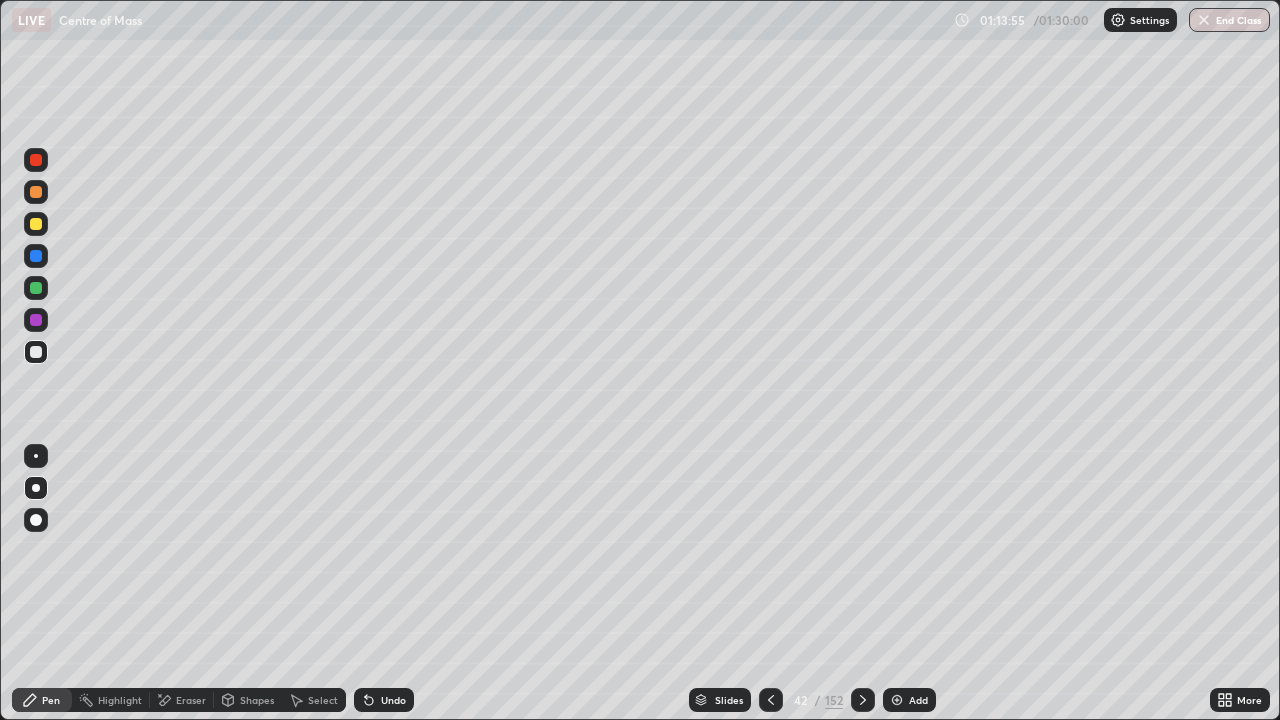 click at bounding box center [36, 256] 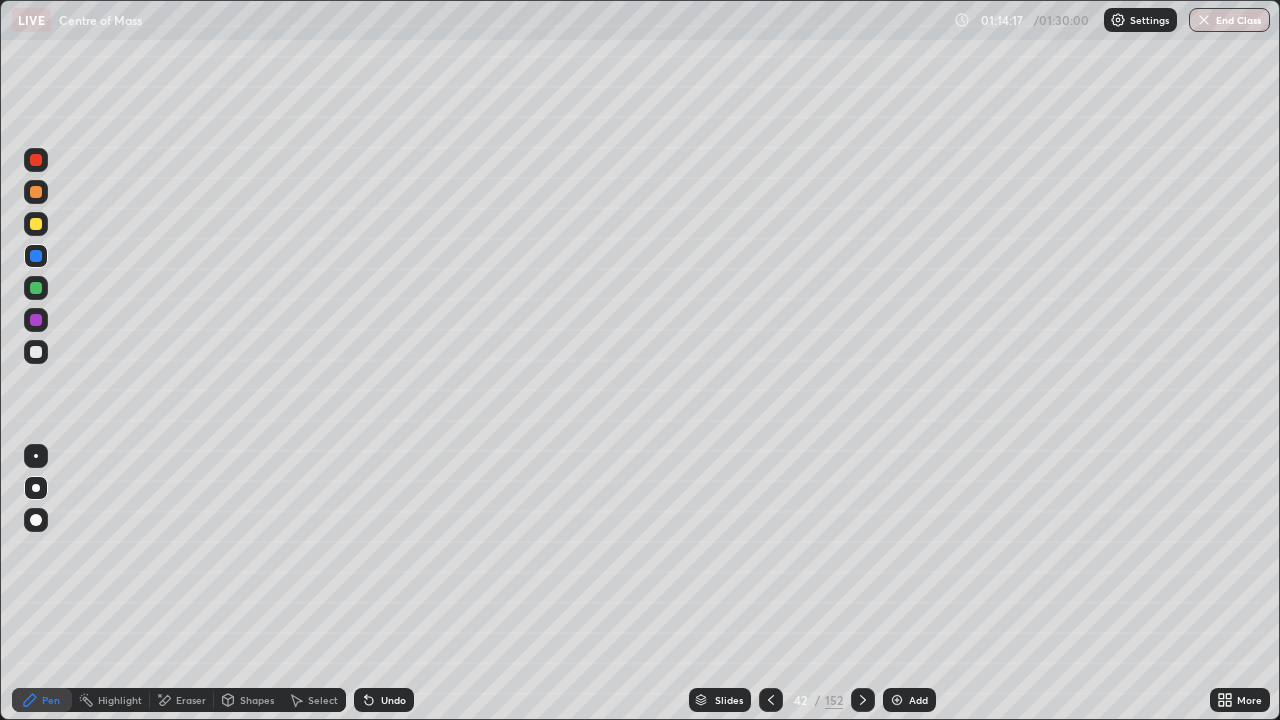 click at bounding box center (897, 700) 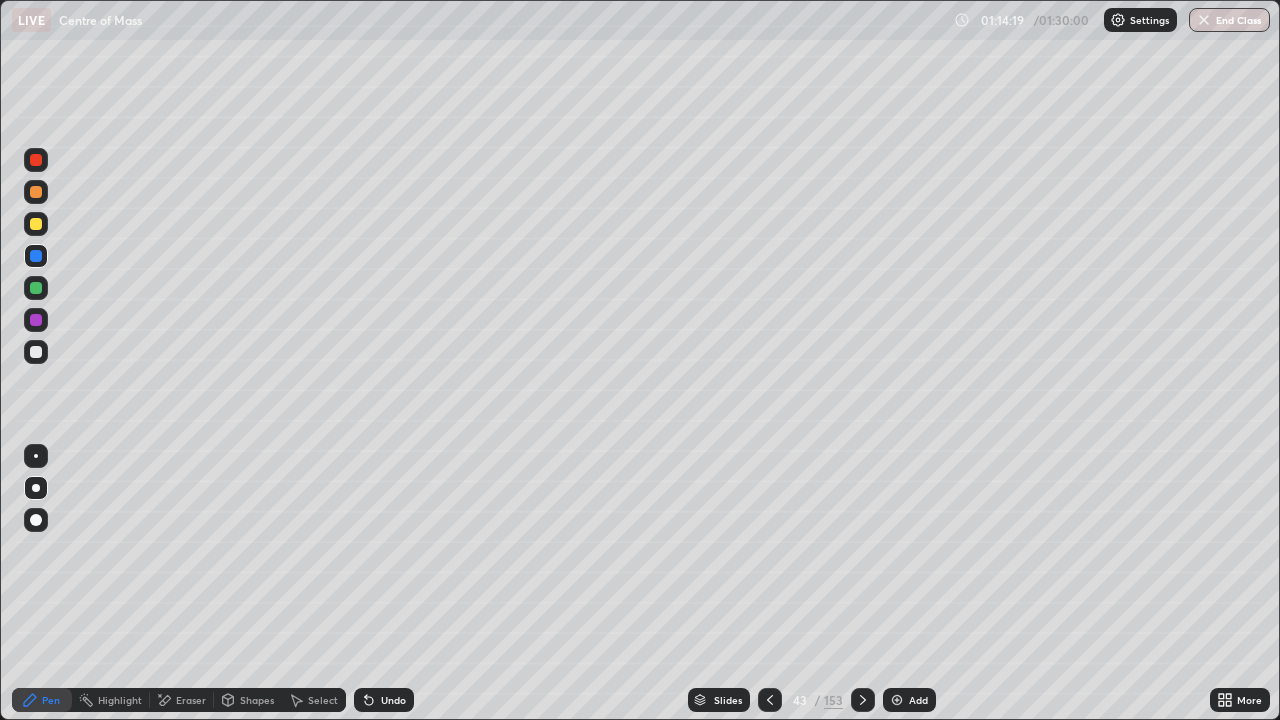 click 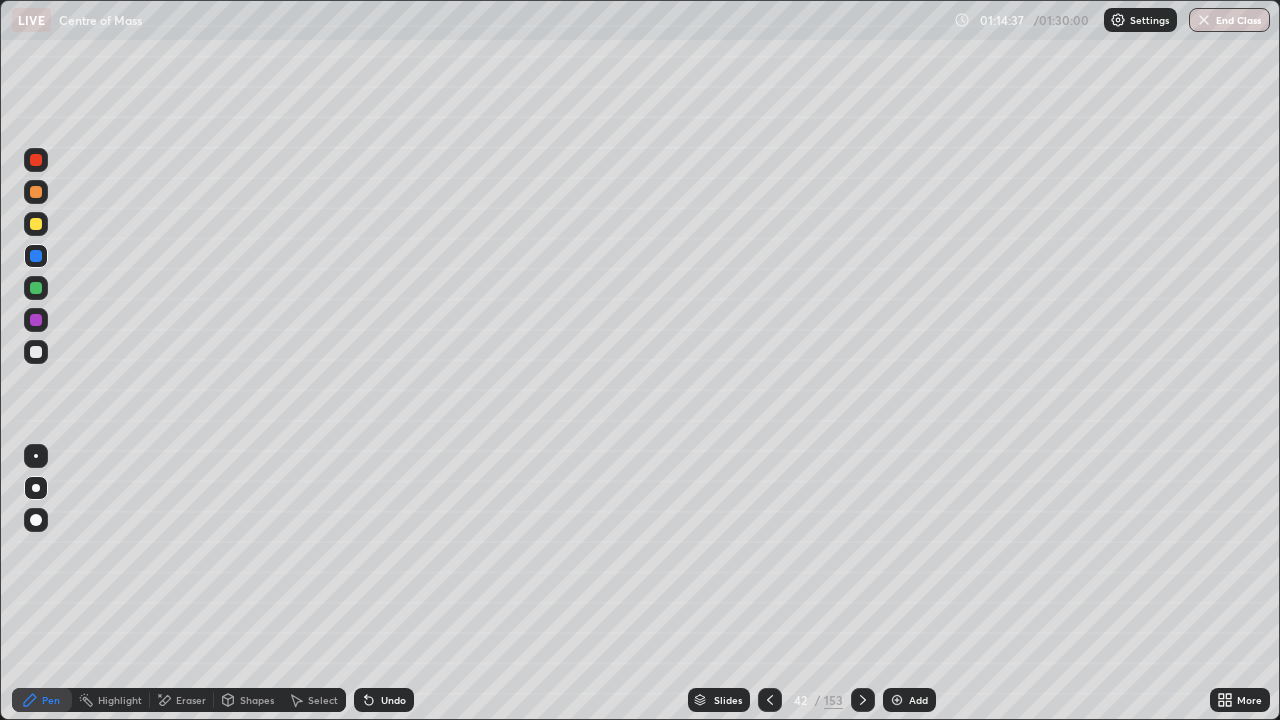 click 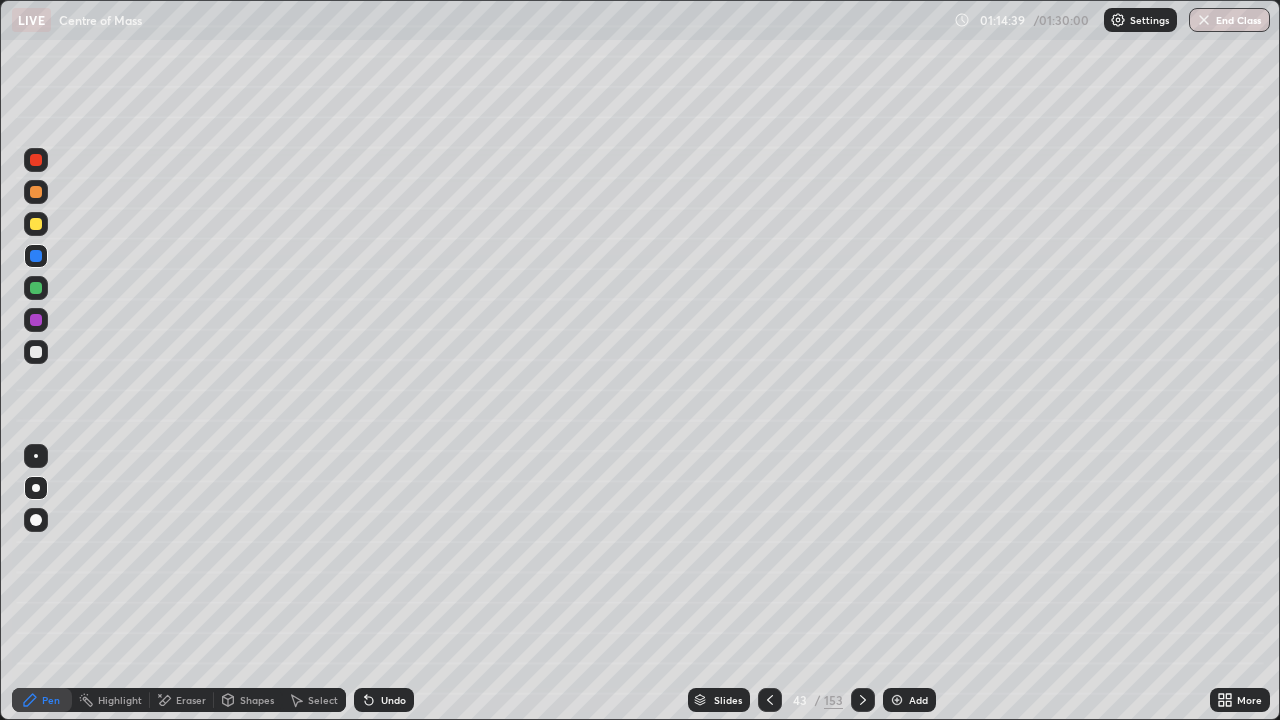 click on "Shapes" at bounding box center (257, 700) 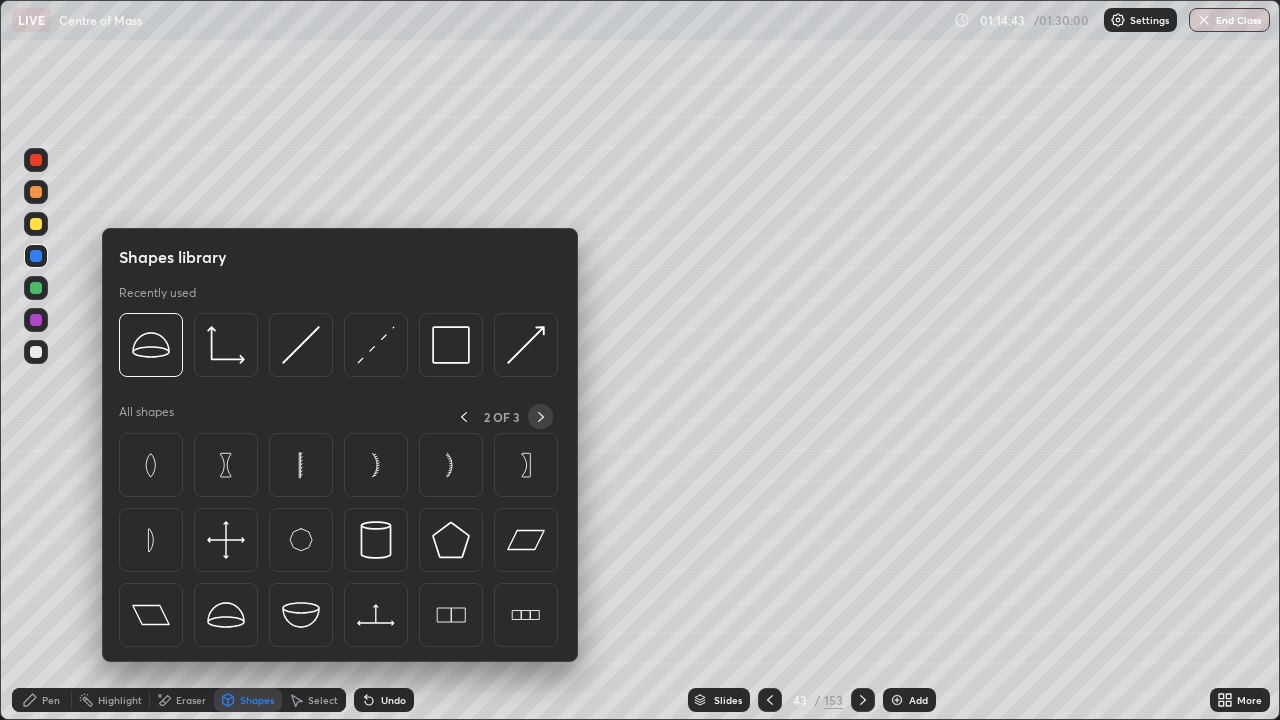 click 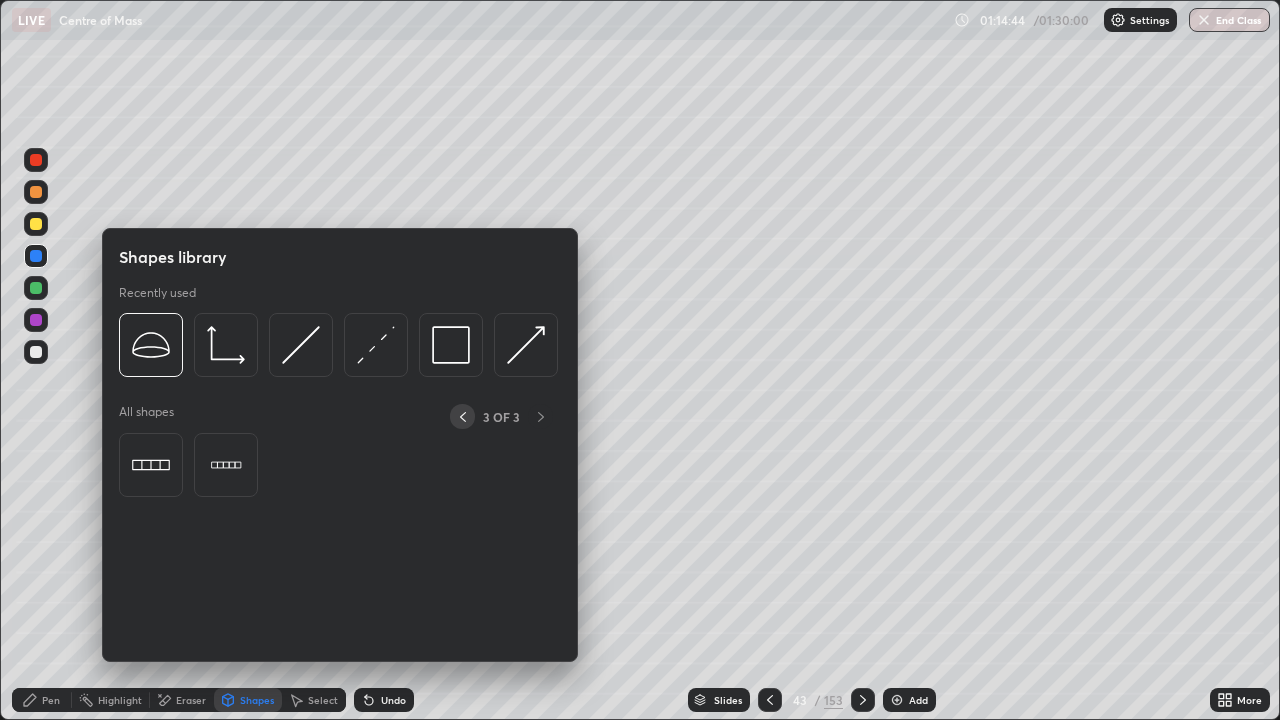 click 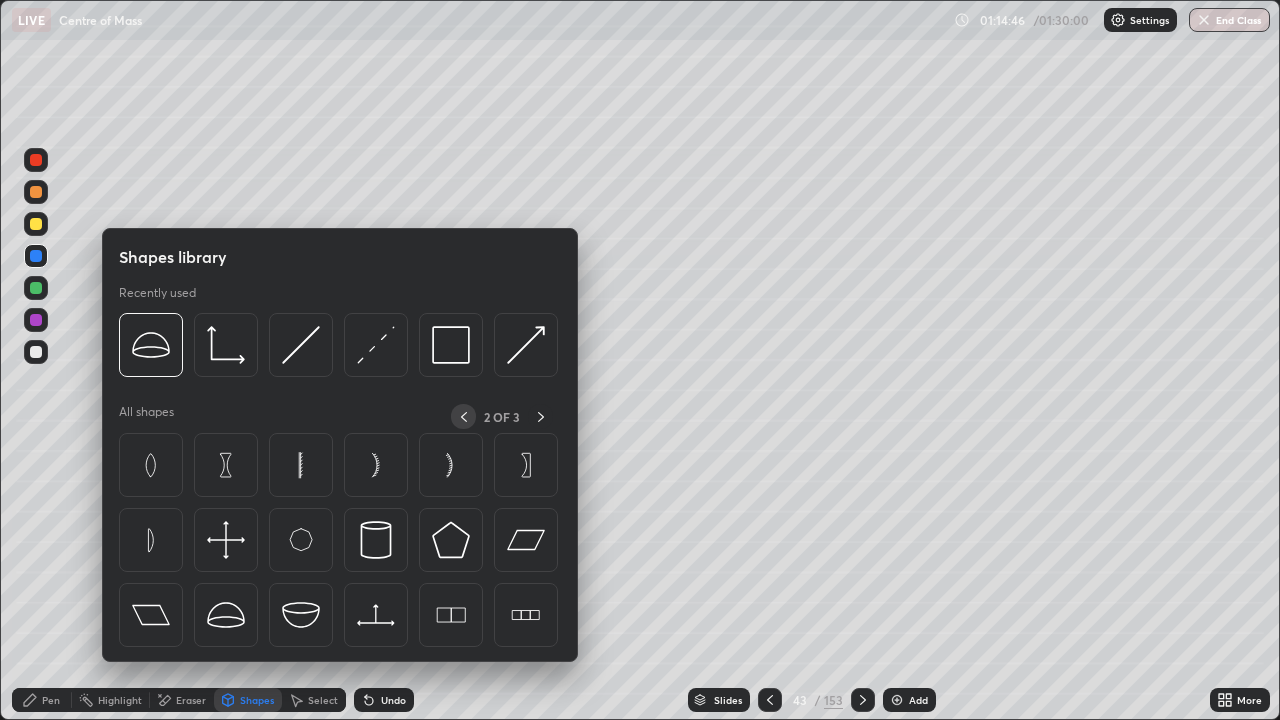 click 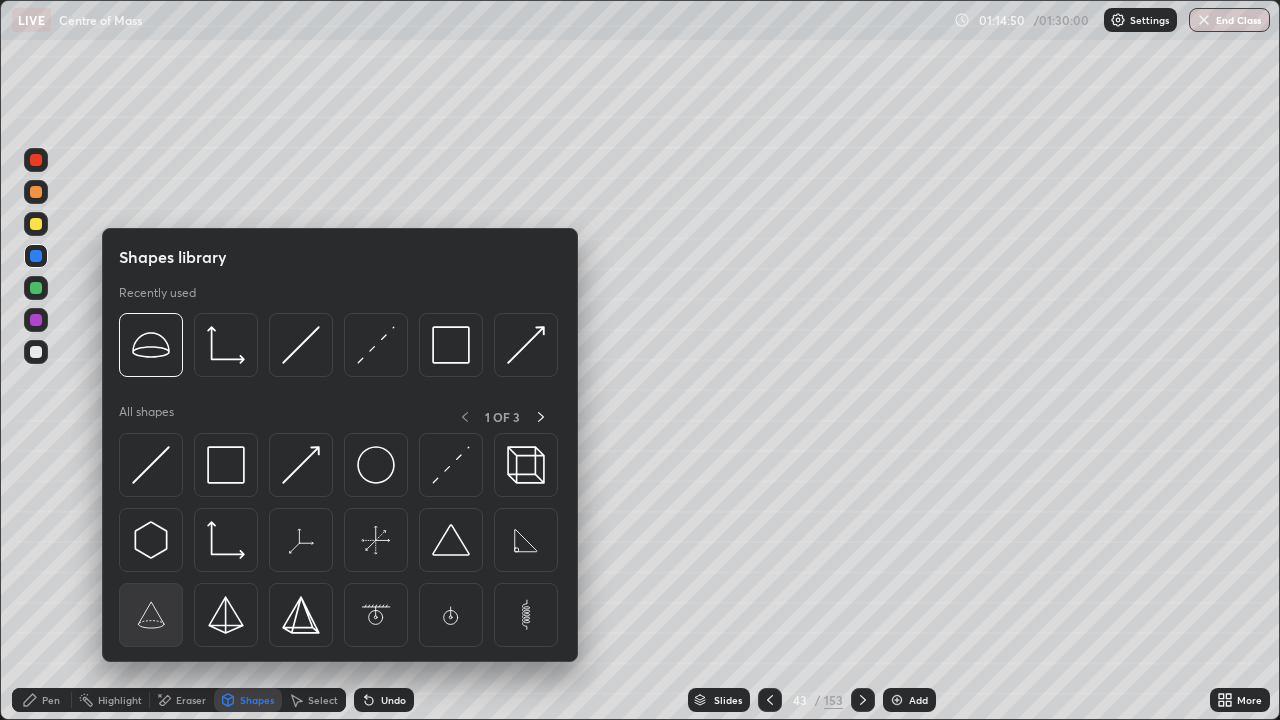 click at bounding box center [151, 615] 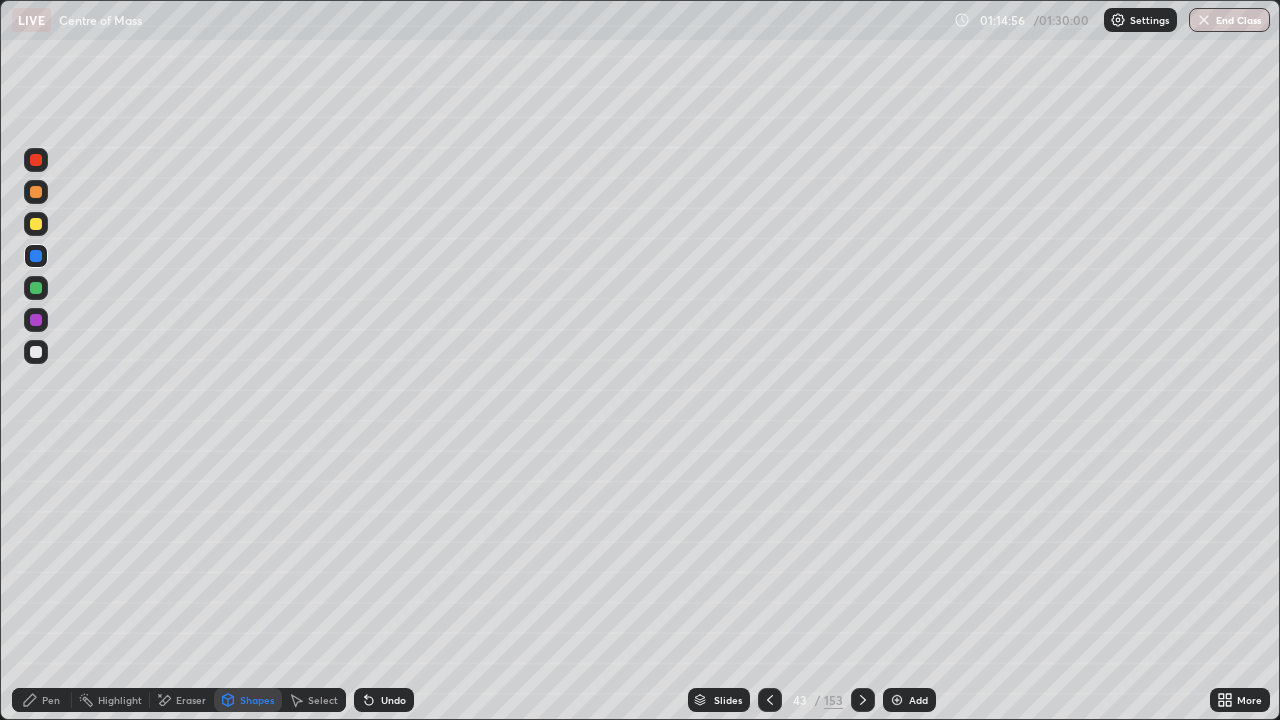 click on "Pen" at bounding box center [51, 700] 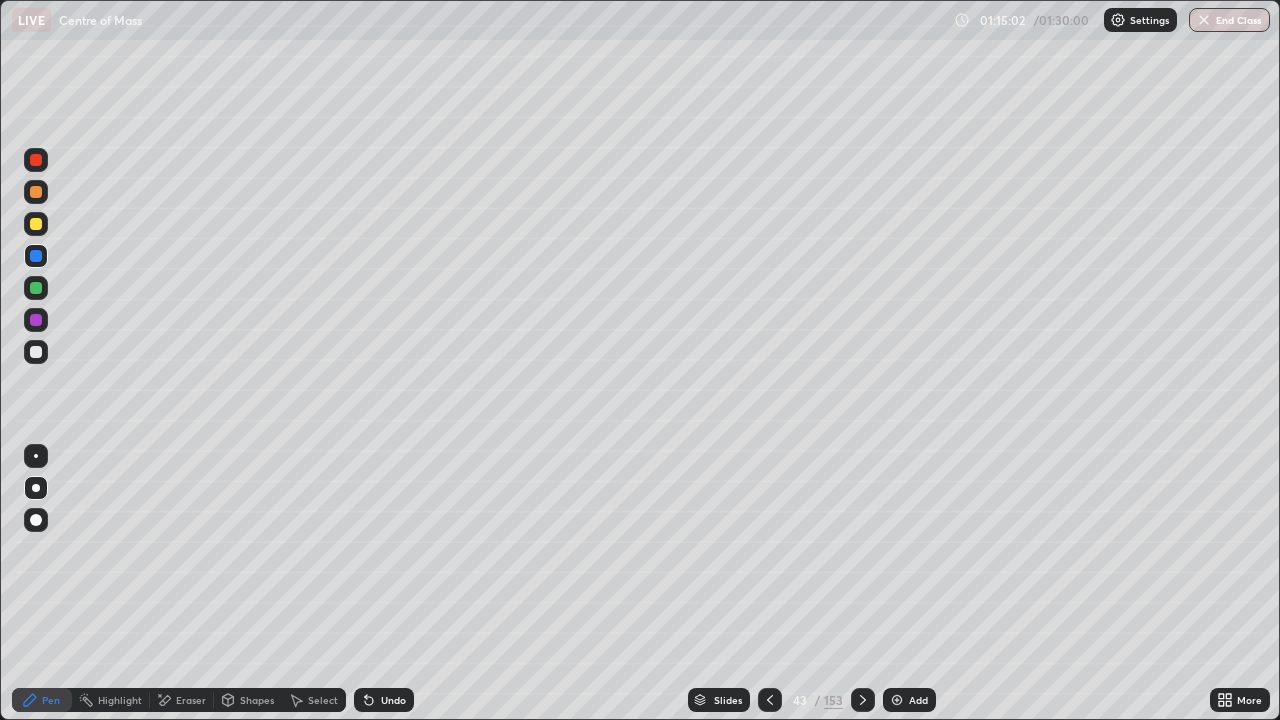 click at bounding box center (36, 288) 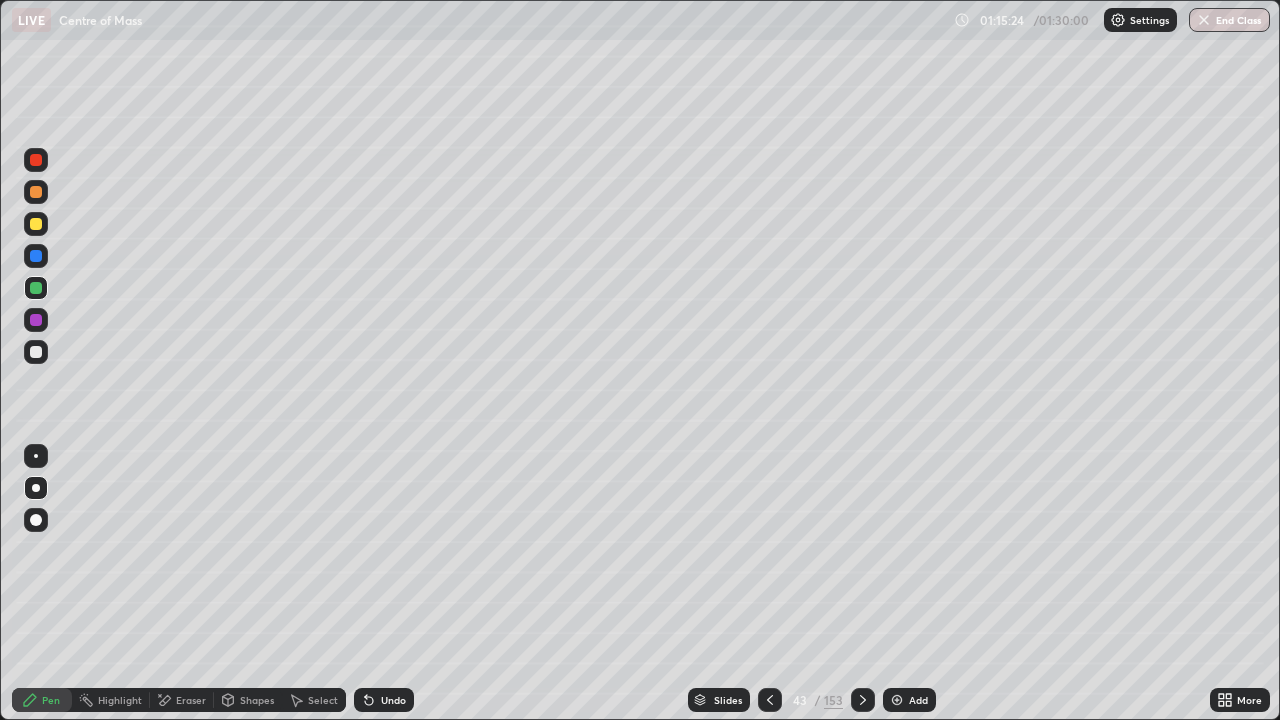 click on "Shapes" at bounding box center [257, 700] 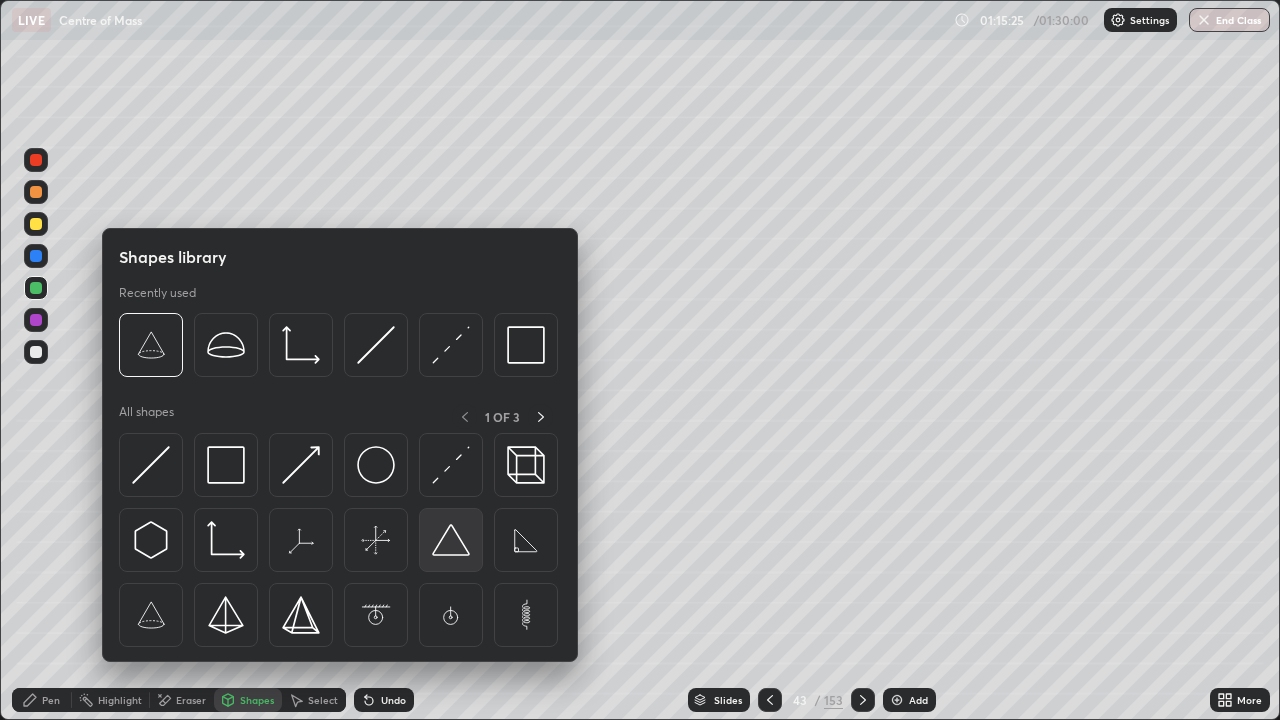 click at bounding box center (451, 540) 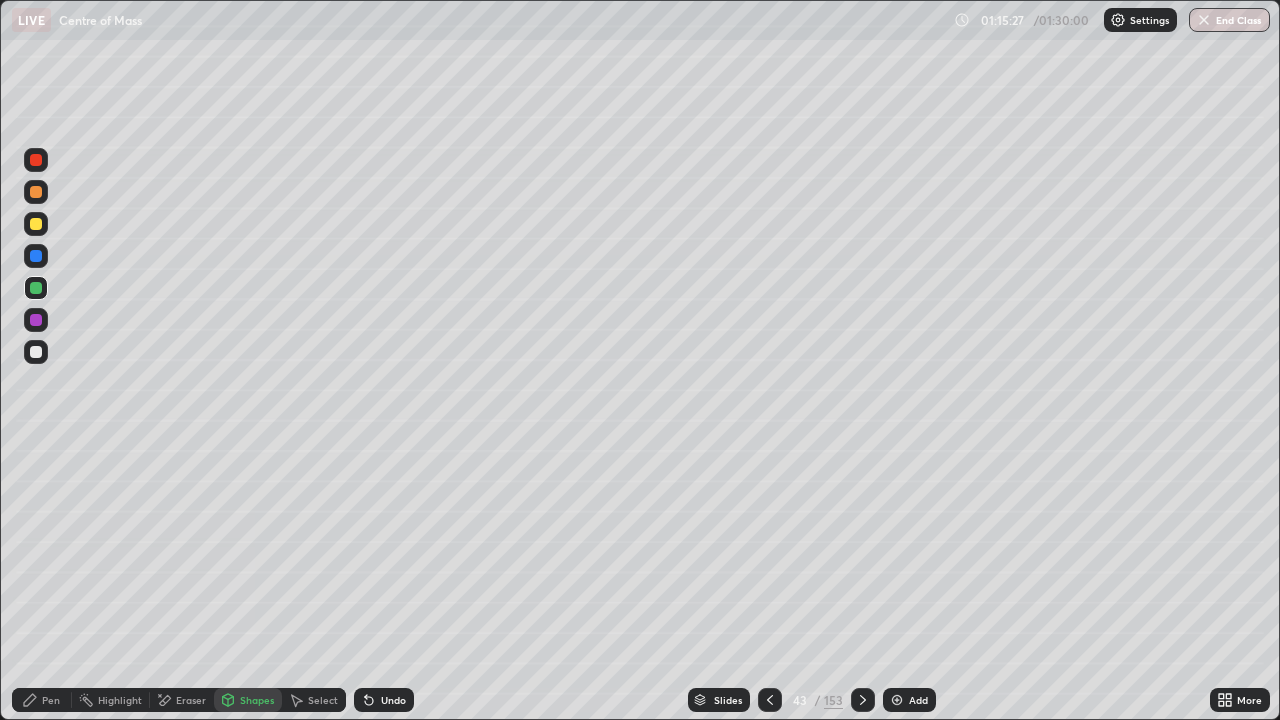 click on "Pen" at bounding box center (42, 700) 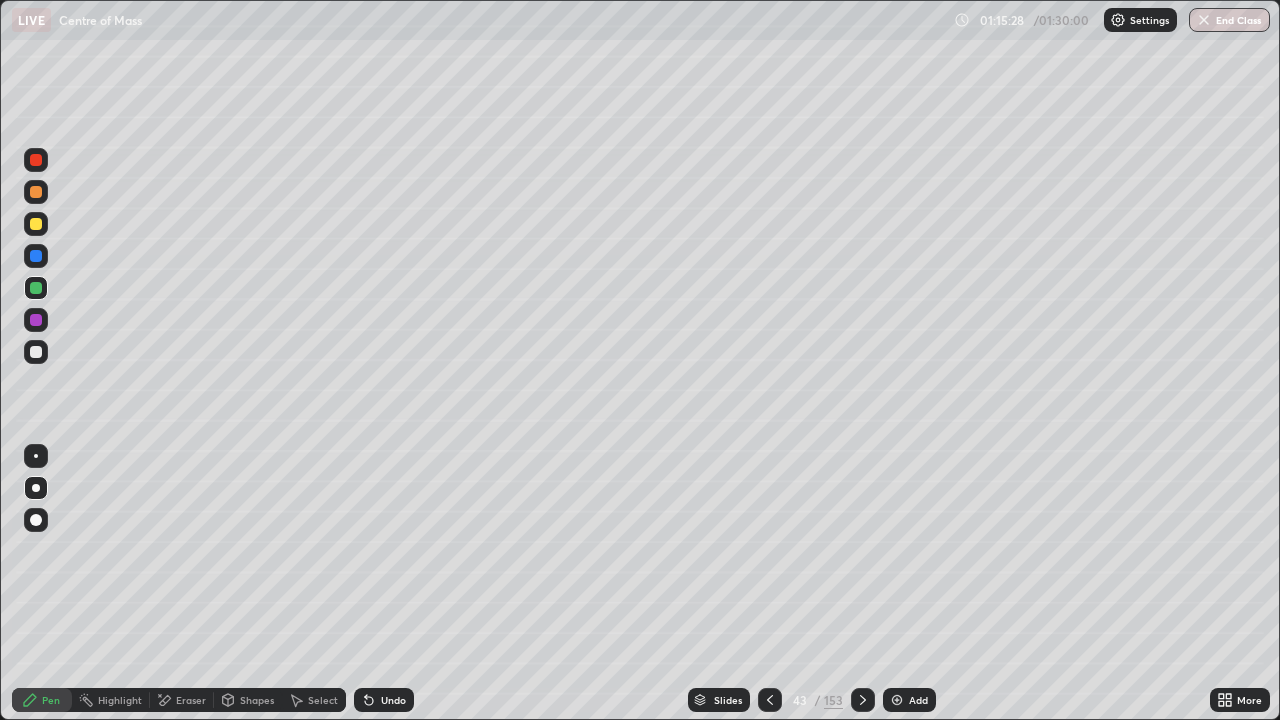 click at bounding box center (36, 352) 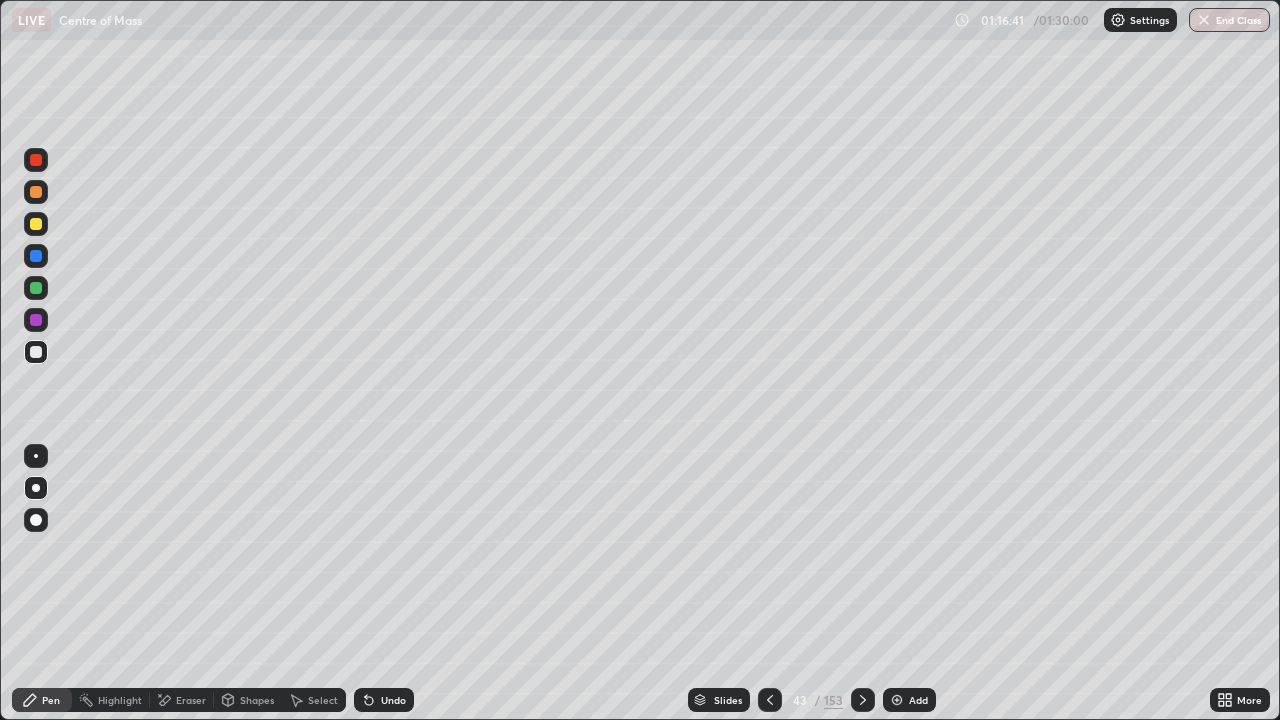click on "End Class" at bounding box center [1229, 20] 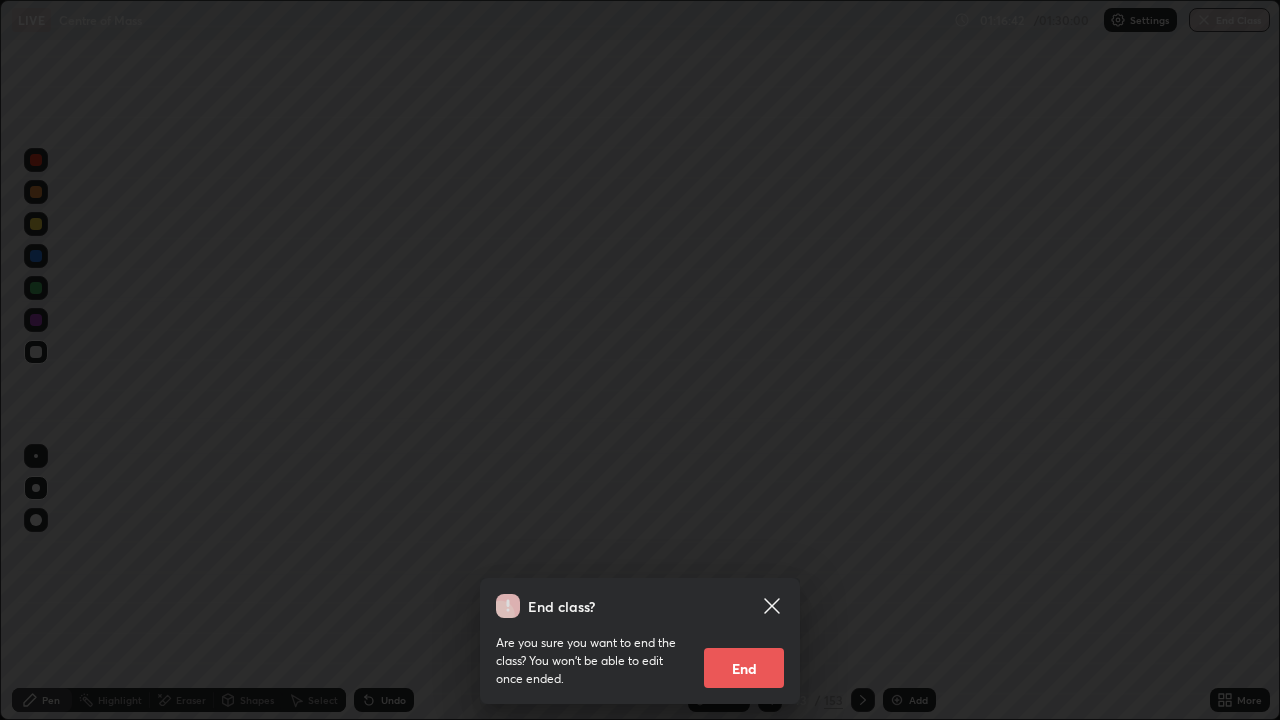 click on "End" at bounding box center [744, 668] 